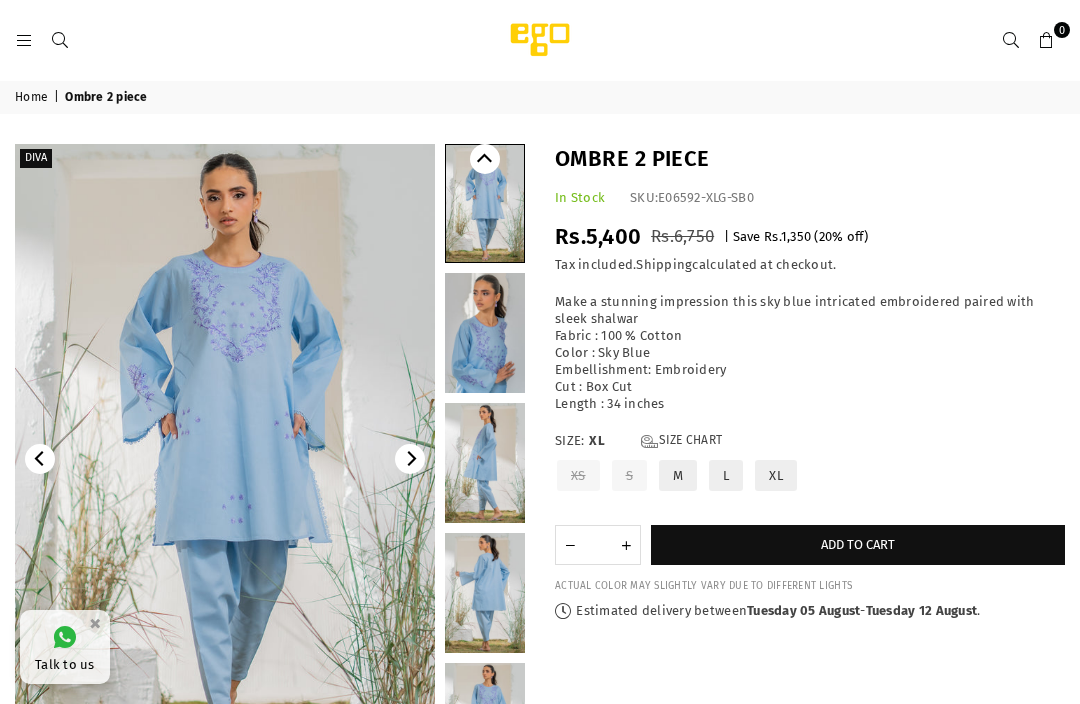 scroll, scrollTop: 0, scrollLeft: 0, axis: both 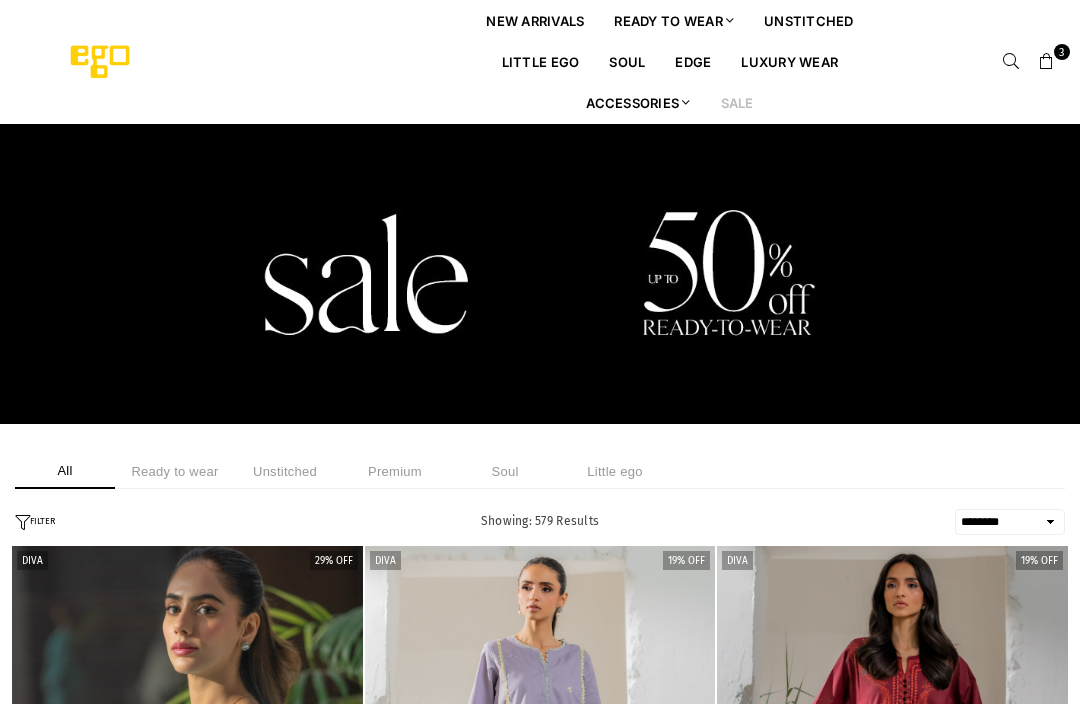 select on "******" 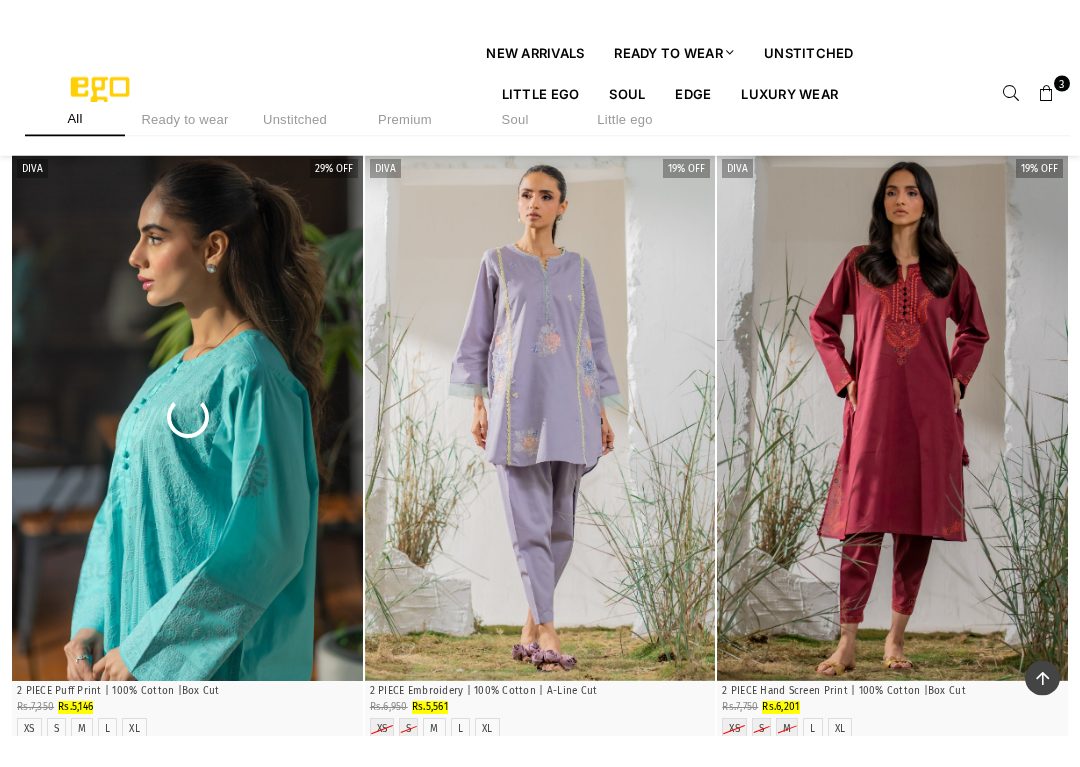 scroll, scrollTop: 371, scrollLeft: 0, axis: vertical 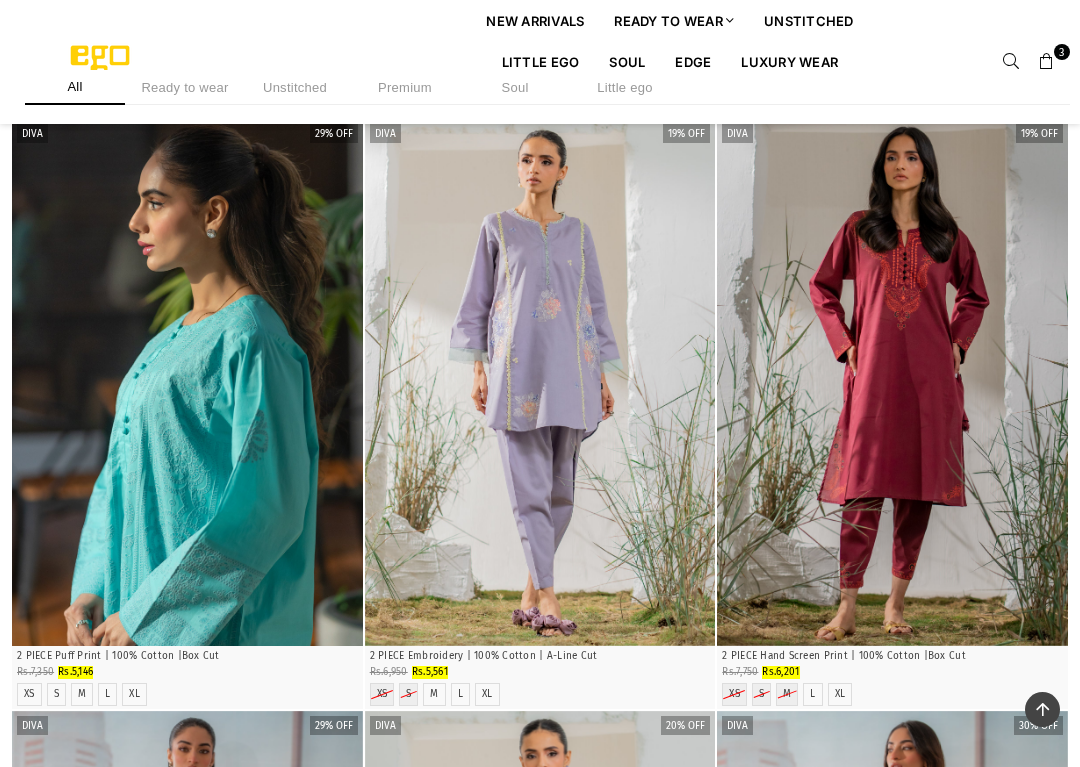 click at bounding box center (892, 382) 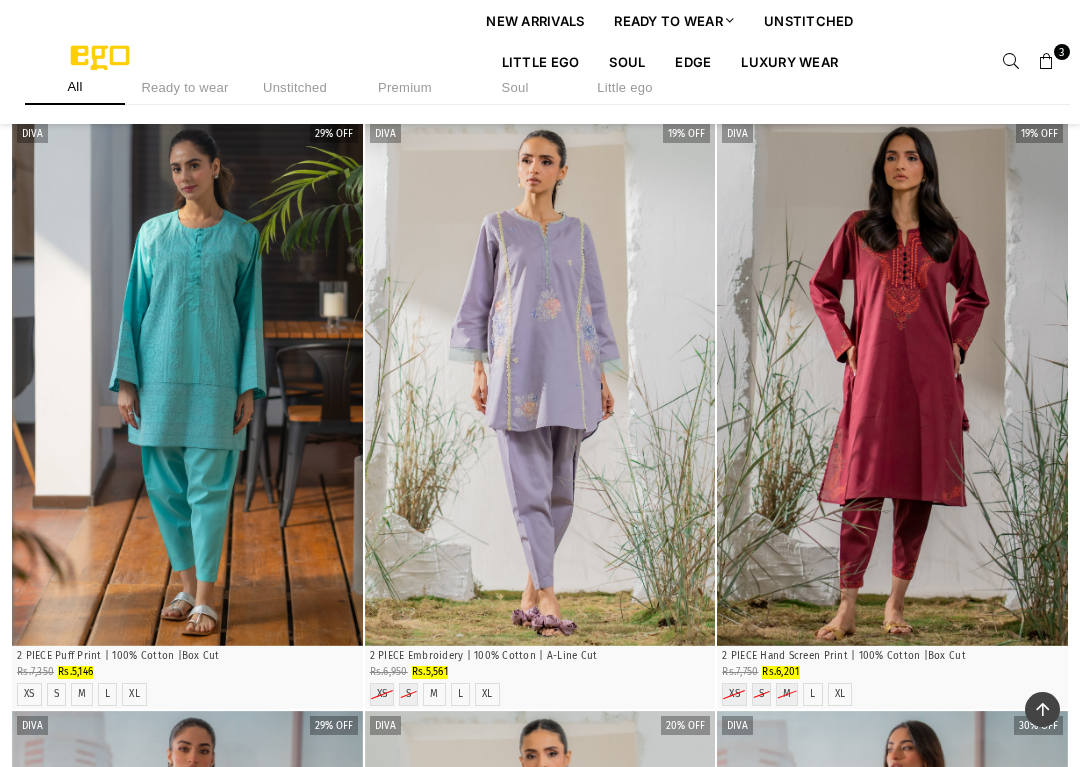 click at bounding box center (538, 382) 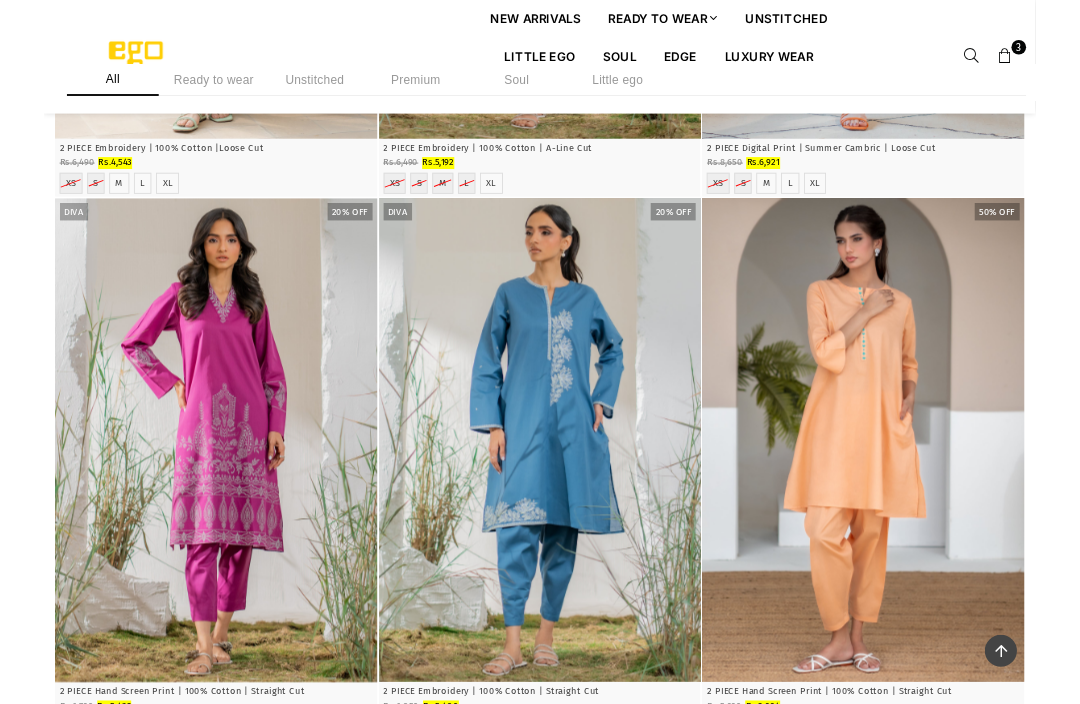 scroll, scrollTop: 2640, scrollLeft: 0, axis: vertical 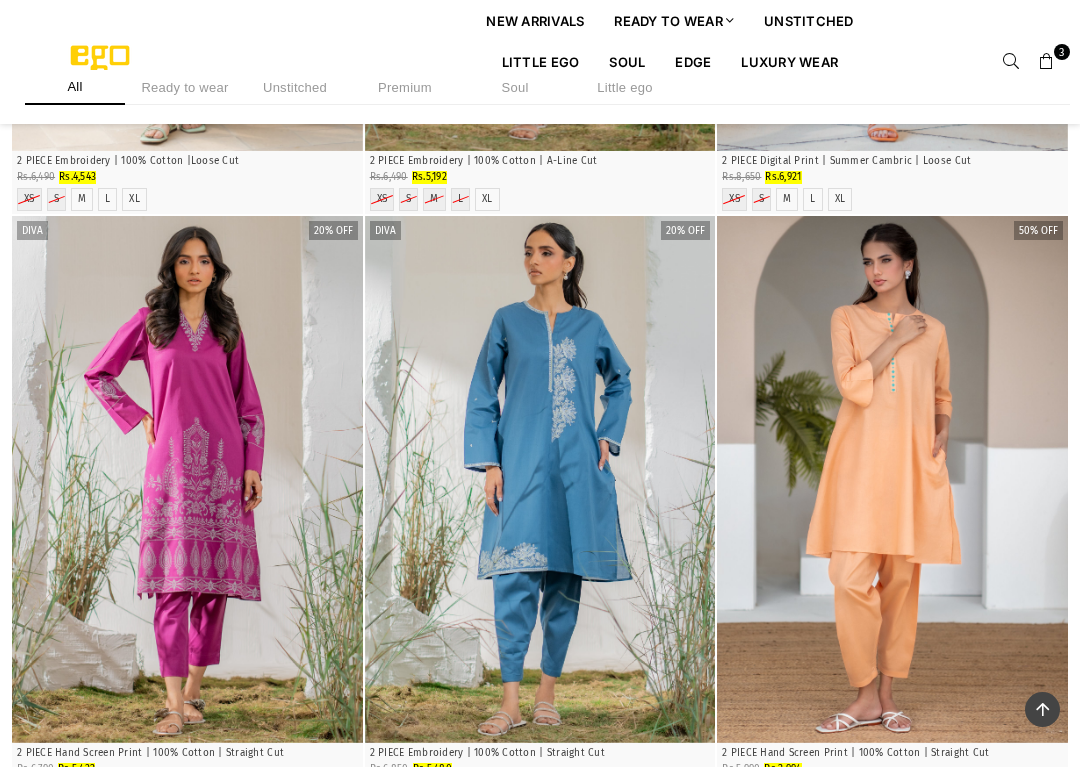 click at bounding box center (540, 479) 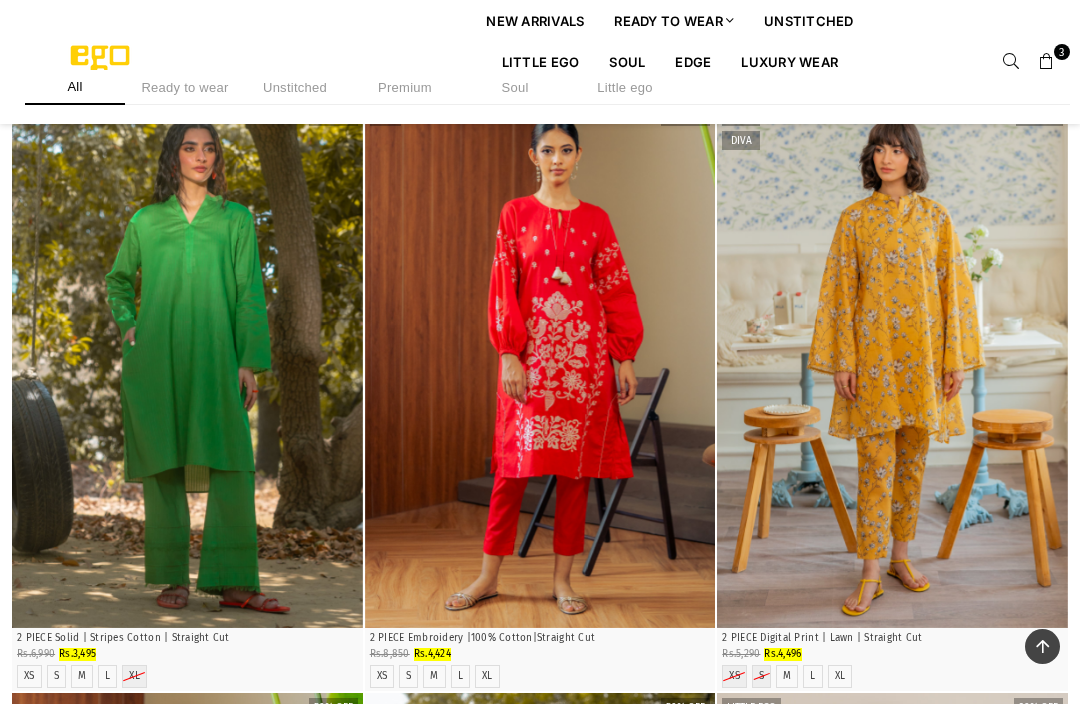 scroll, scrollTop: 3344, scrollLeft: 0, axis: vertical 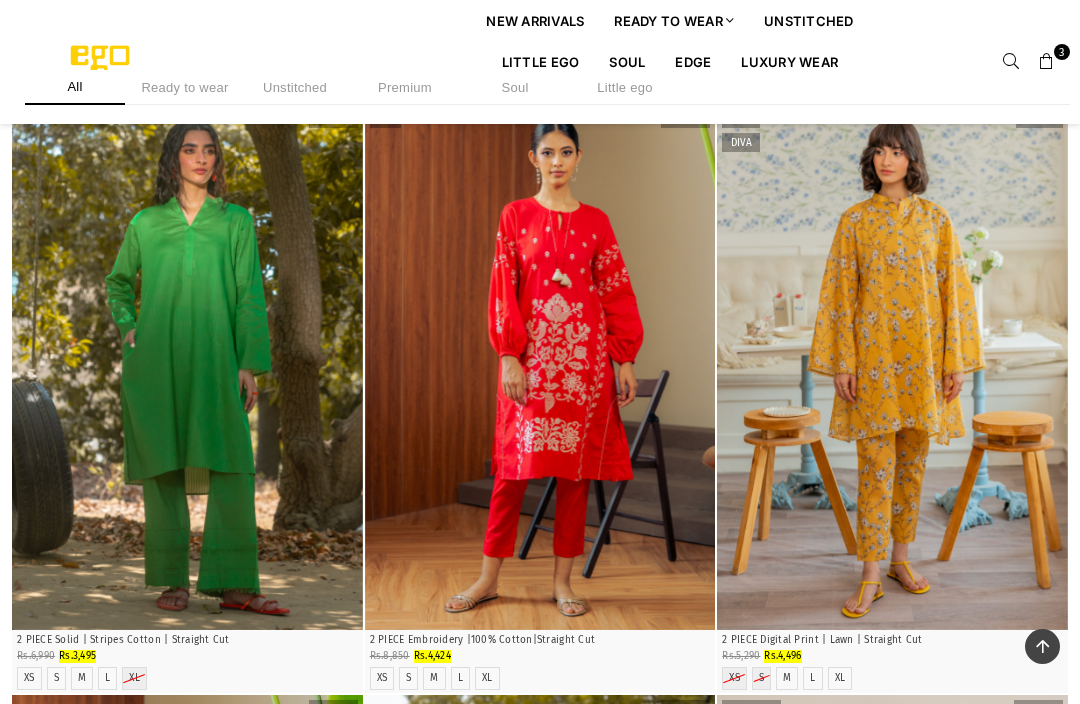 click at bounding box center (892, 367) 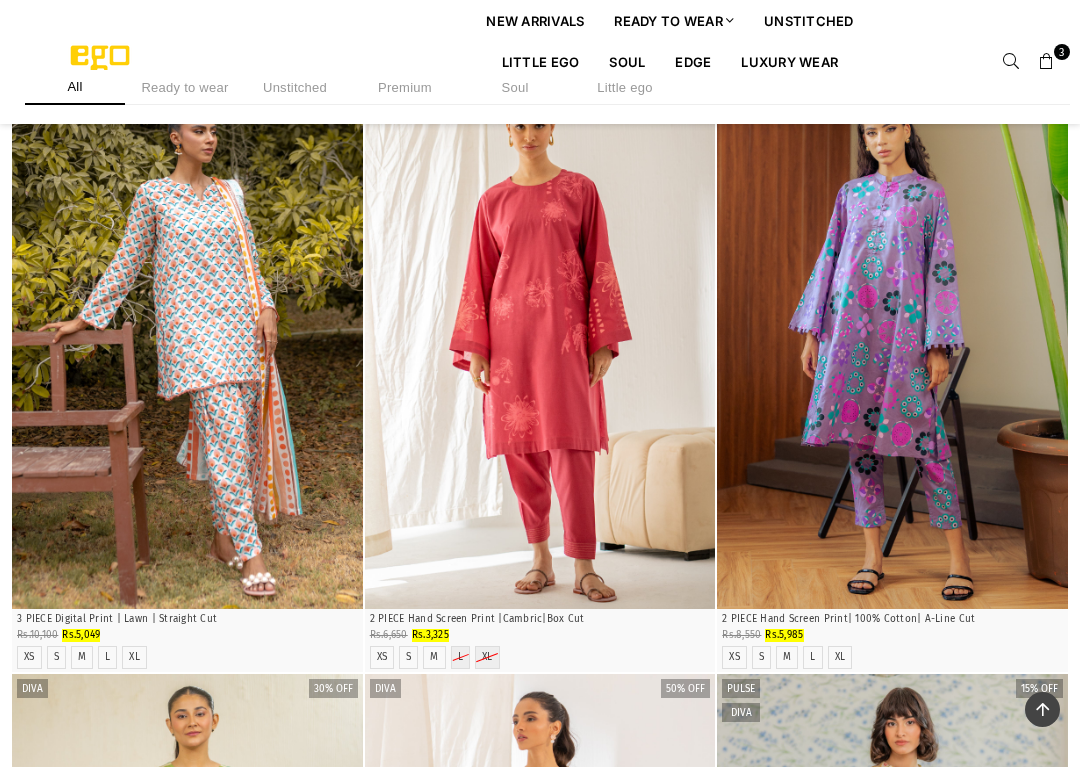 scroll, scrollTop: 5155, scrollLeft: 0, axis: vertical 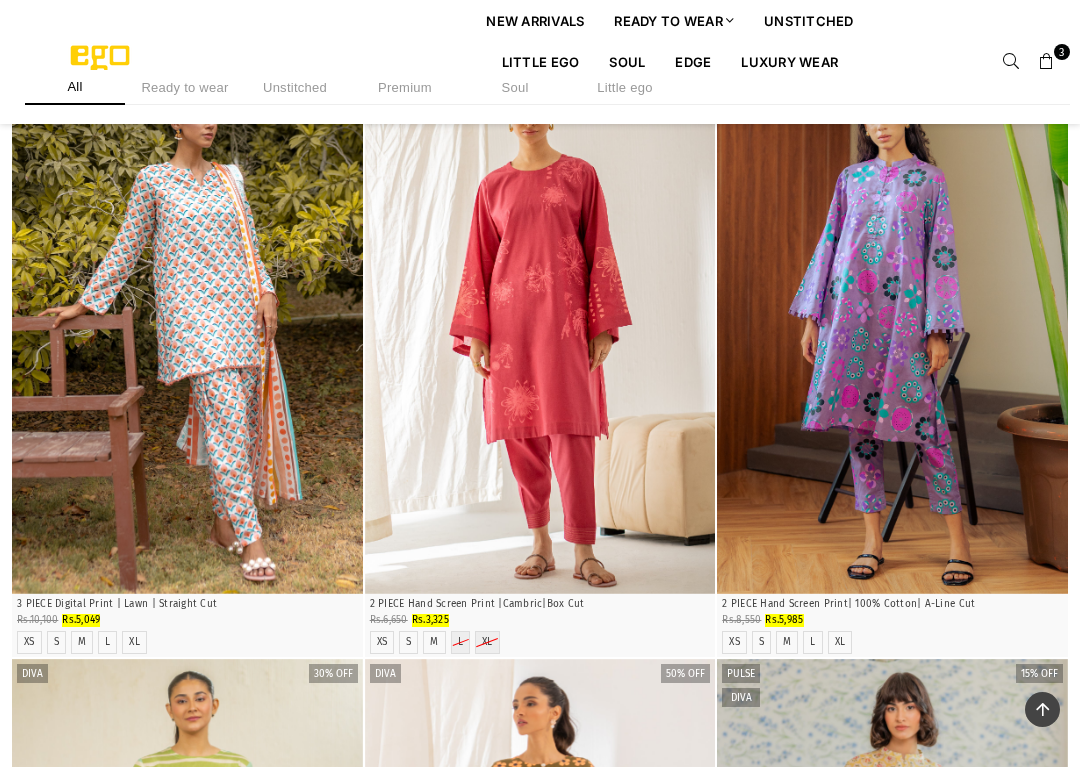 click at bounding box center [540, 330] 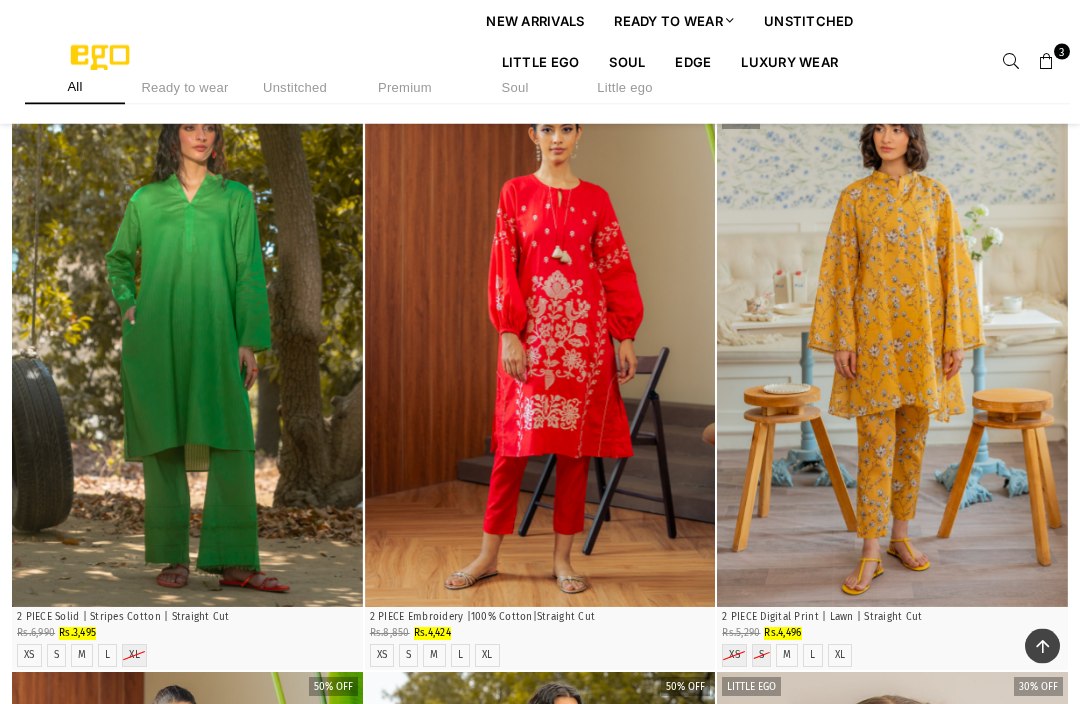 scroll, scrollTop: 3367, scrollLeft: 0, axis: vertical 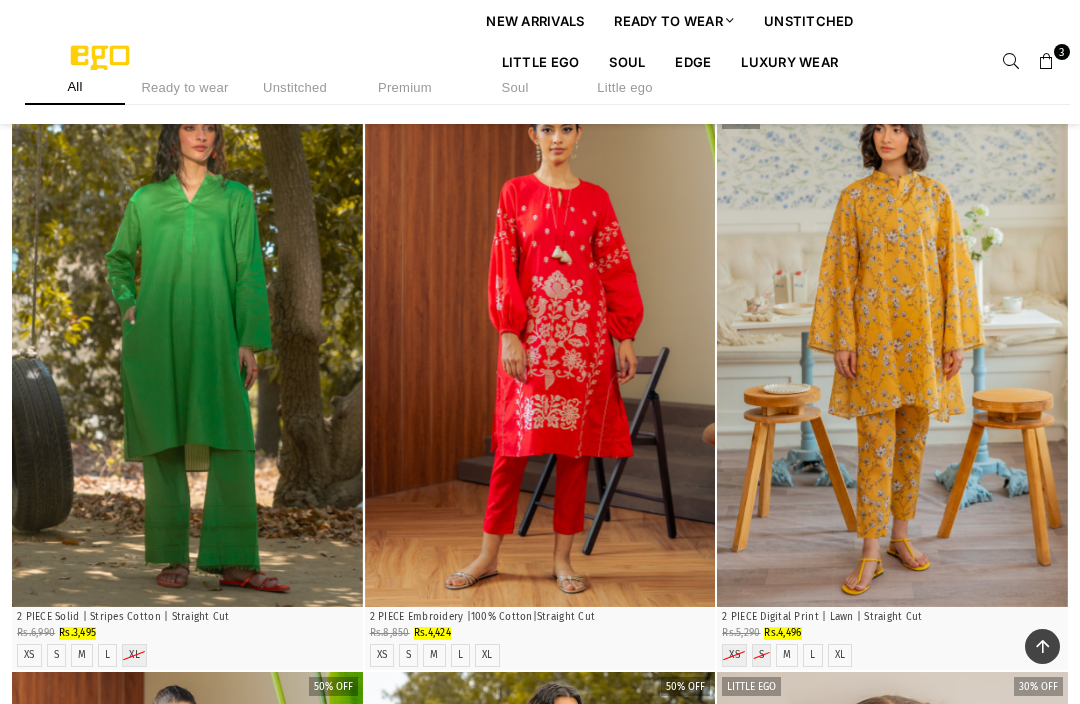 click on "New Arrivals" at bounding box center [535, 20] 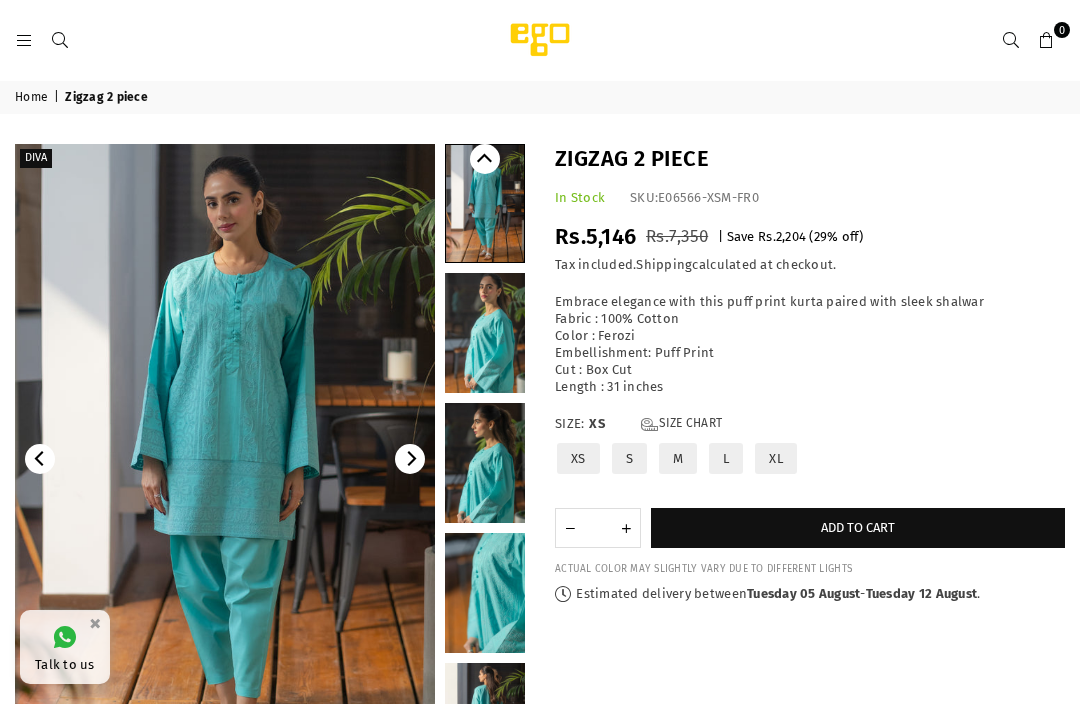 scroll, scrollTop: 62, scrollLeft: 0, axis: vertical 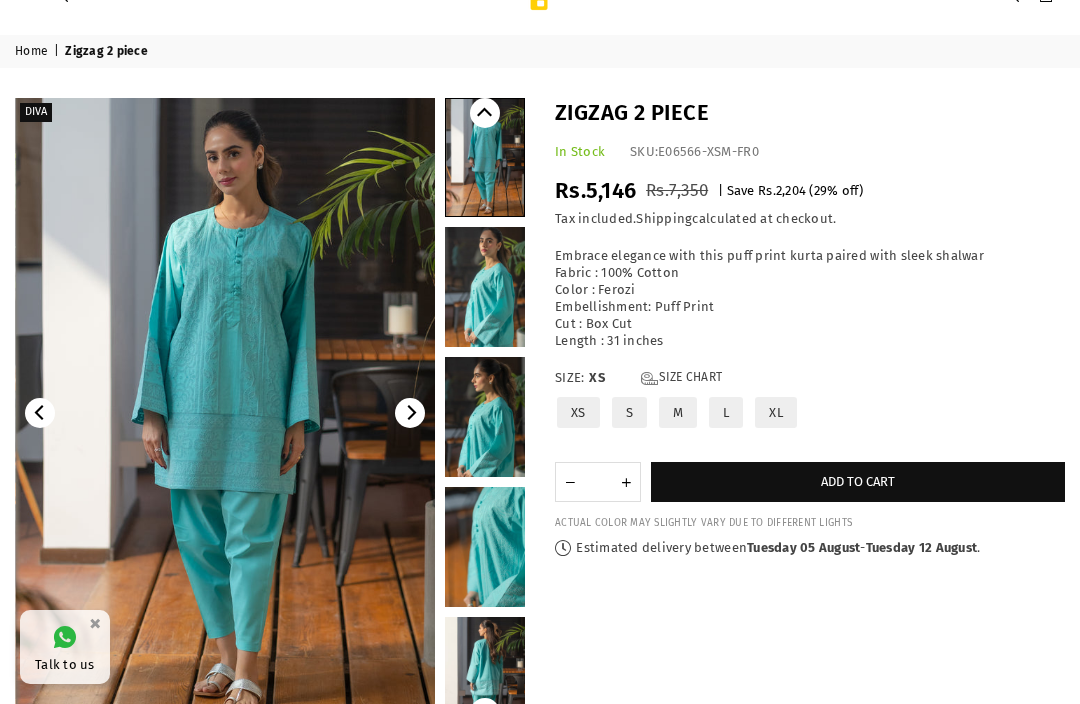 click at bounding box center [226, 413] 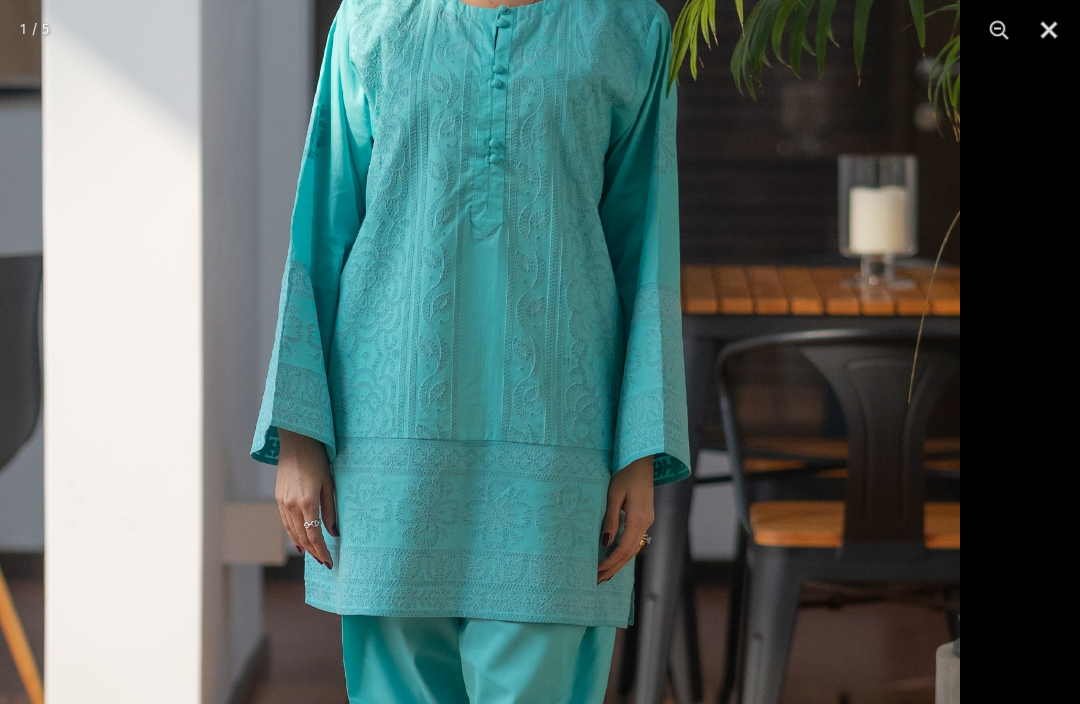 click at bounding box center (470, 437) 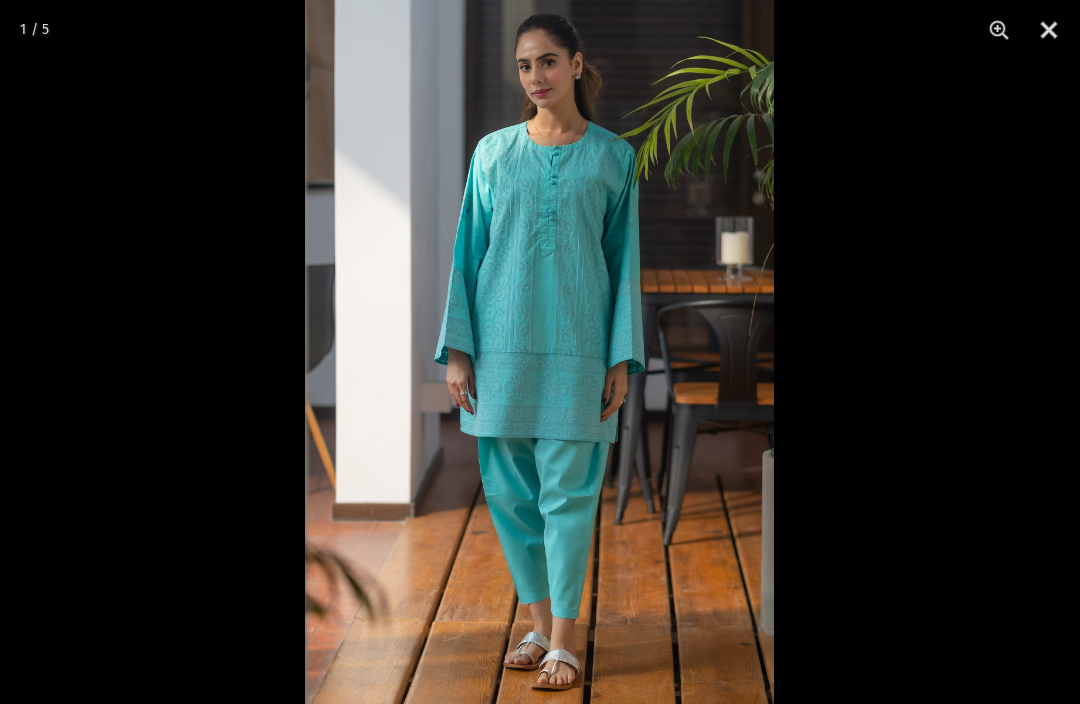 click at bounding box center (1049, 30) 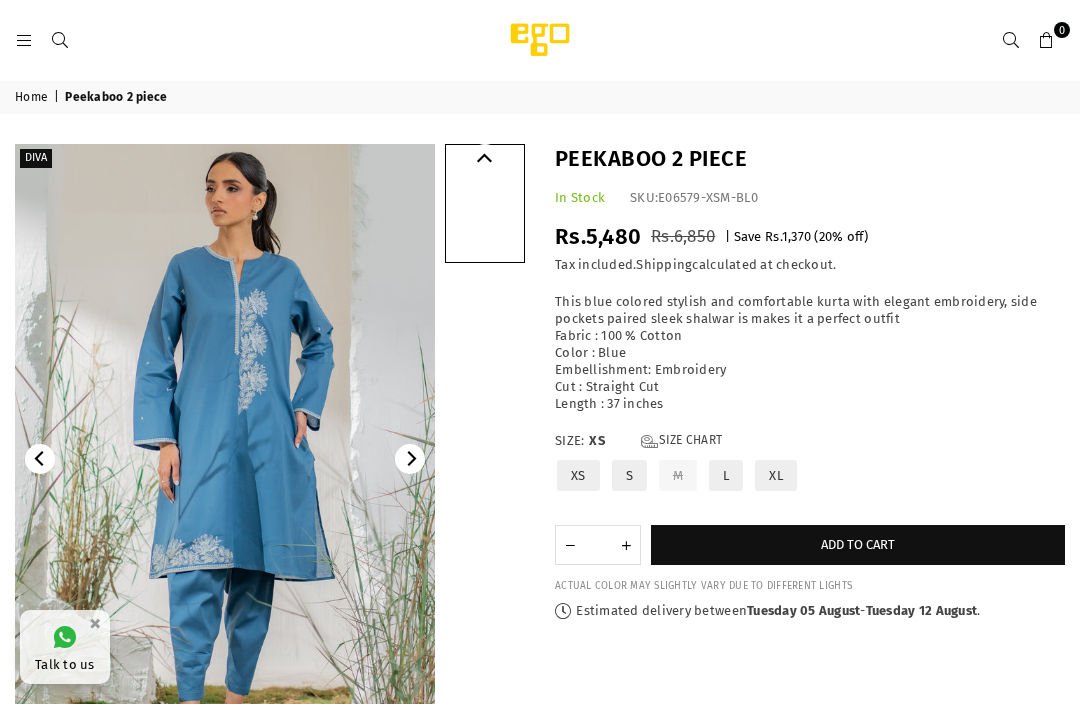 scroll, scrollTop: 0, scrollLeft: 0, axis: both 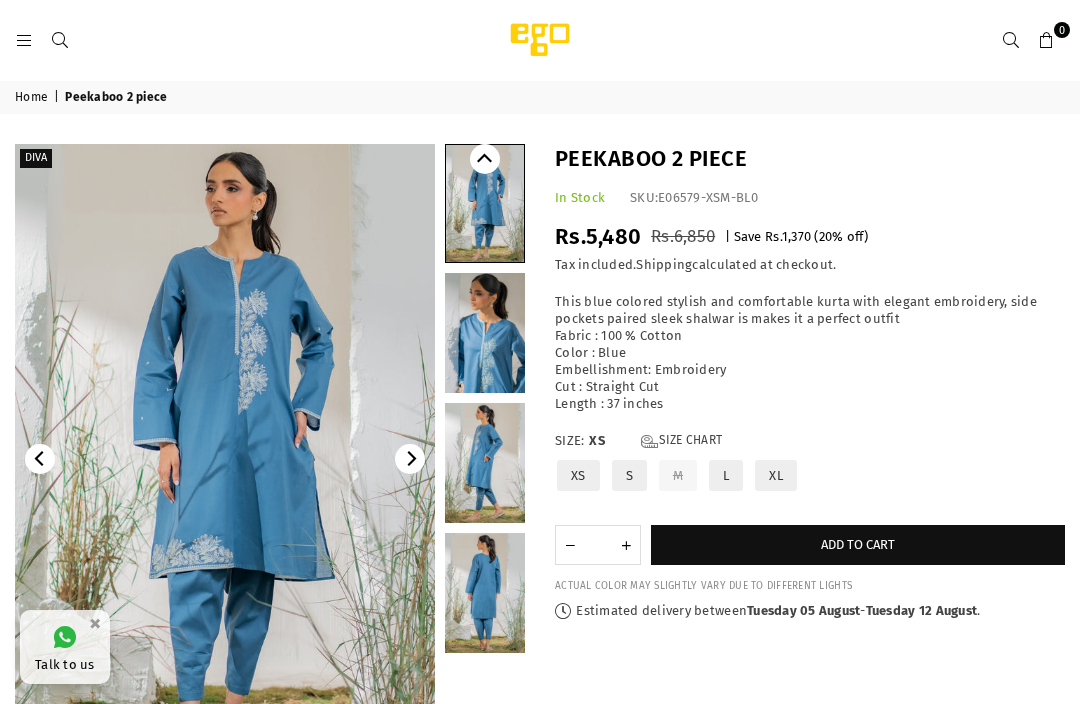 click at bounding box center [225, 459] 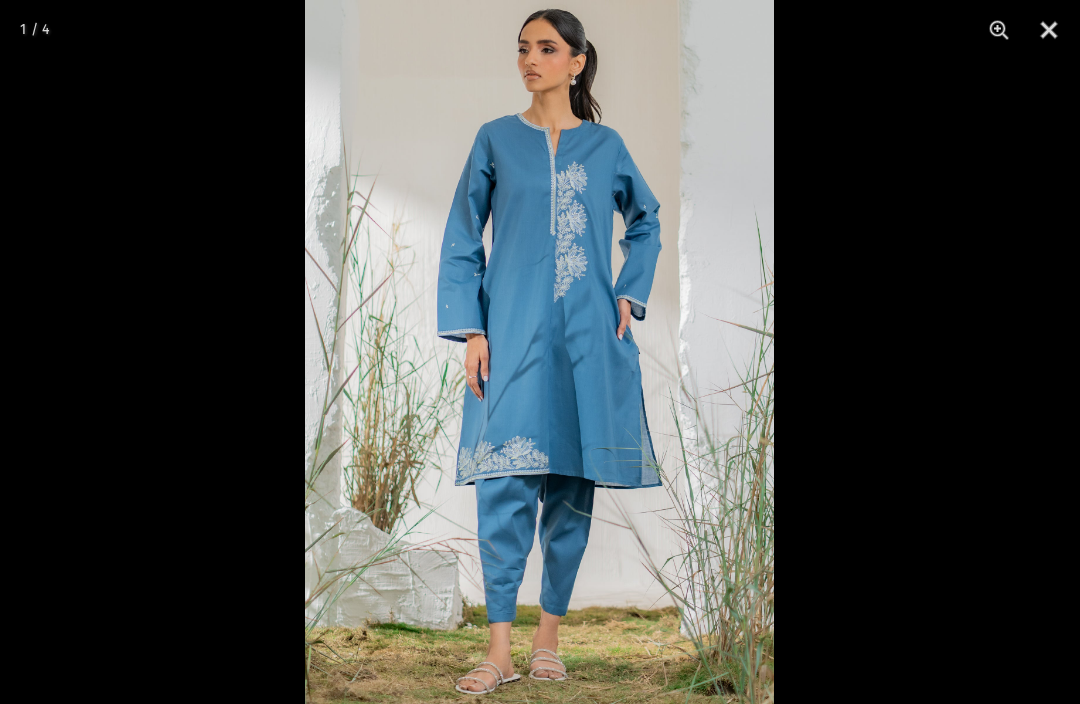click at bounding box center [1049, 30] 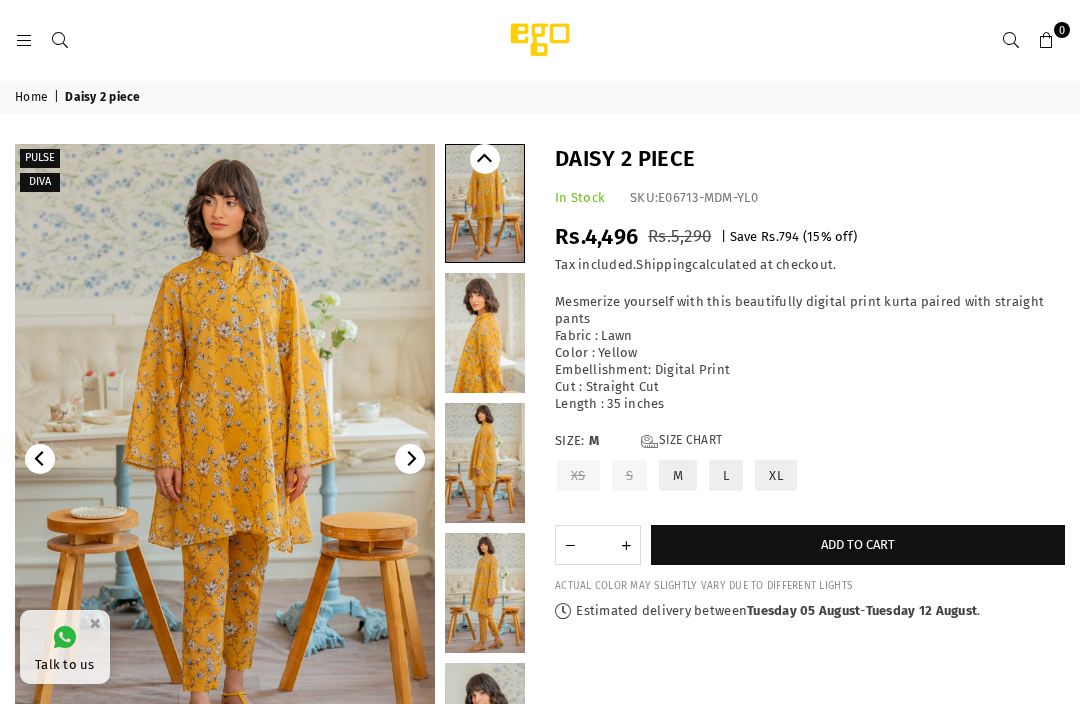 scroll, scrollTop: 0, scrollLeft: 0, axis: both 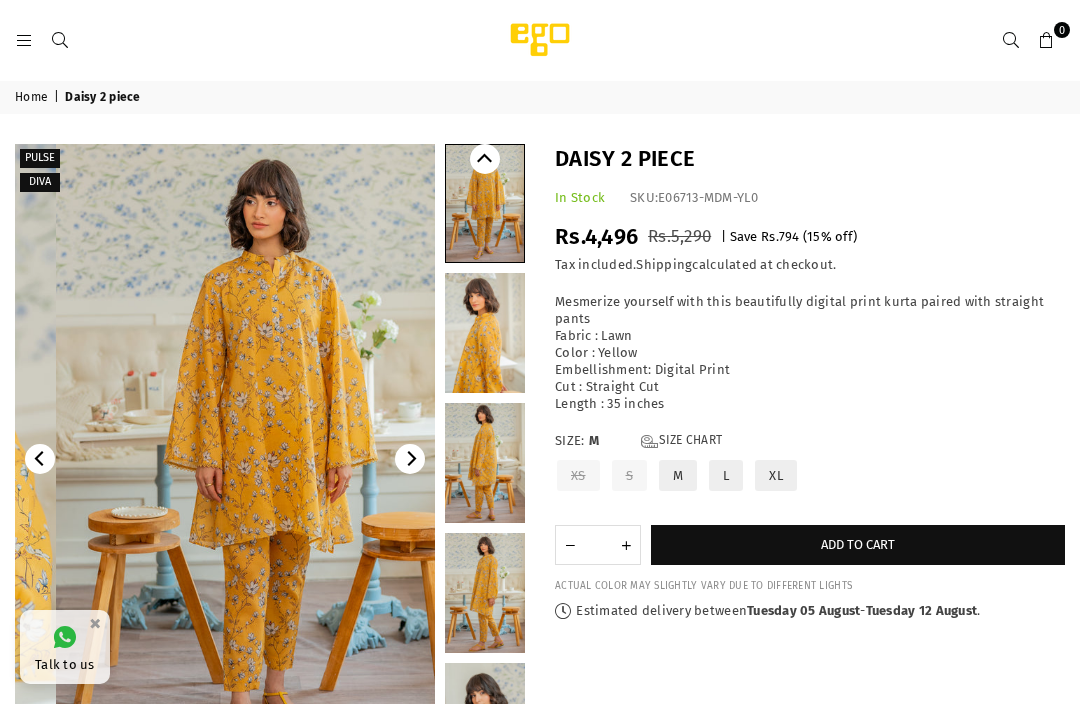 click at bounding box center (266, 459) 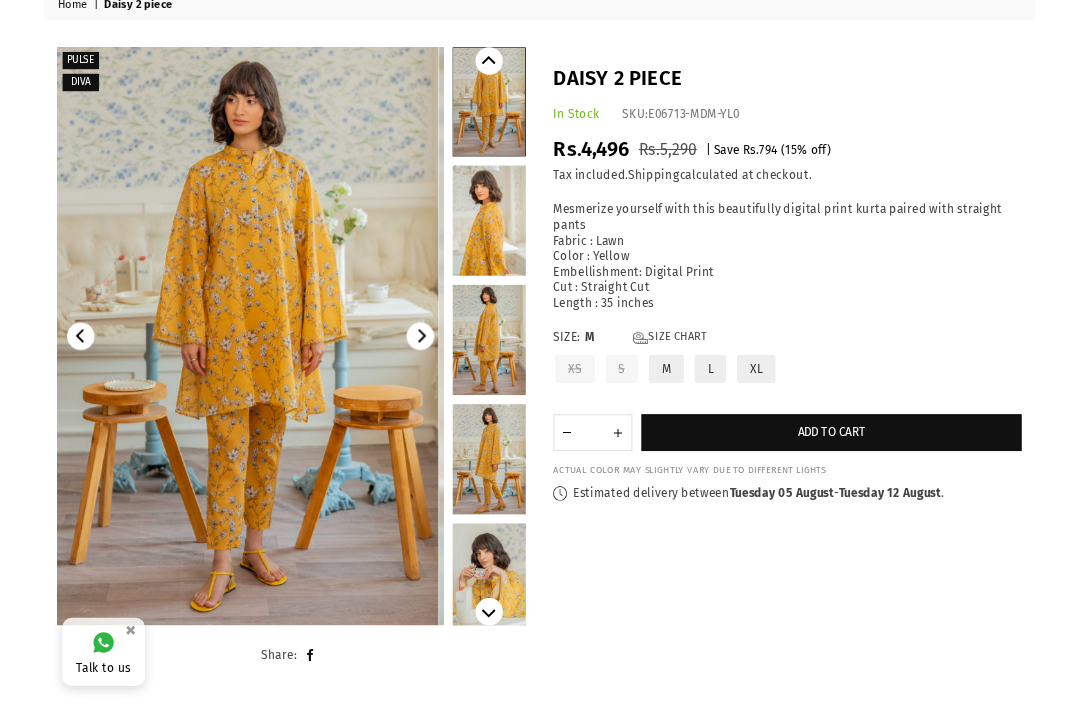 scroll, scrollTop: 0, scrollLeft: 0, axis: both 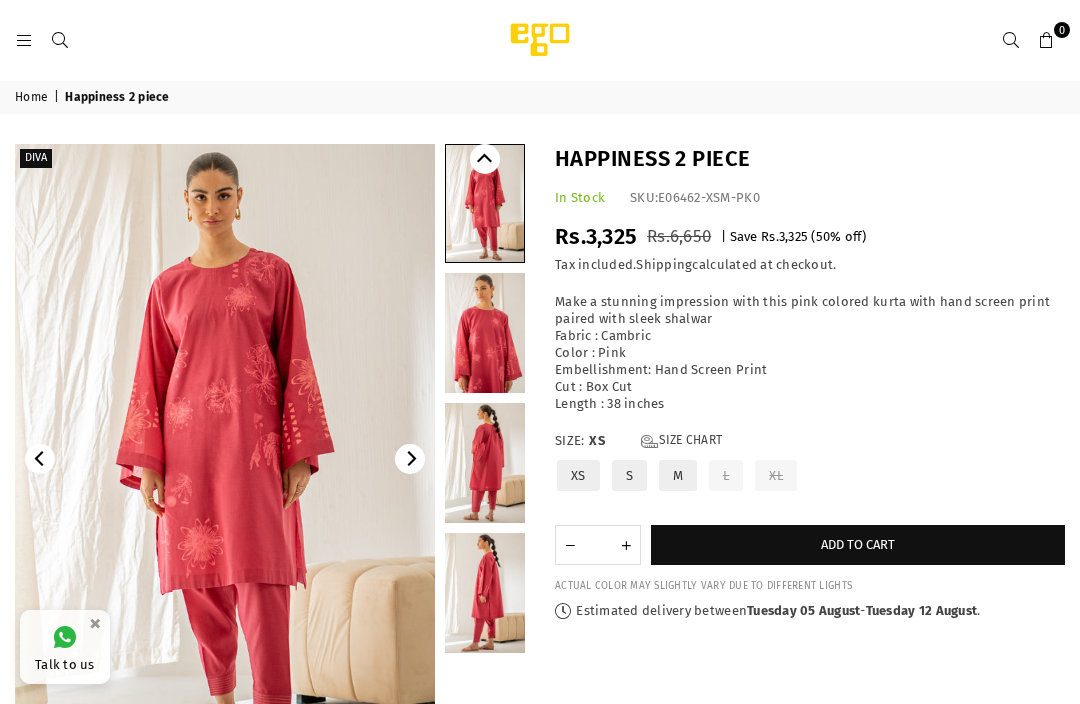 click at bounding box center (225, 459) 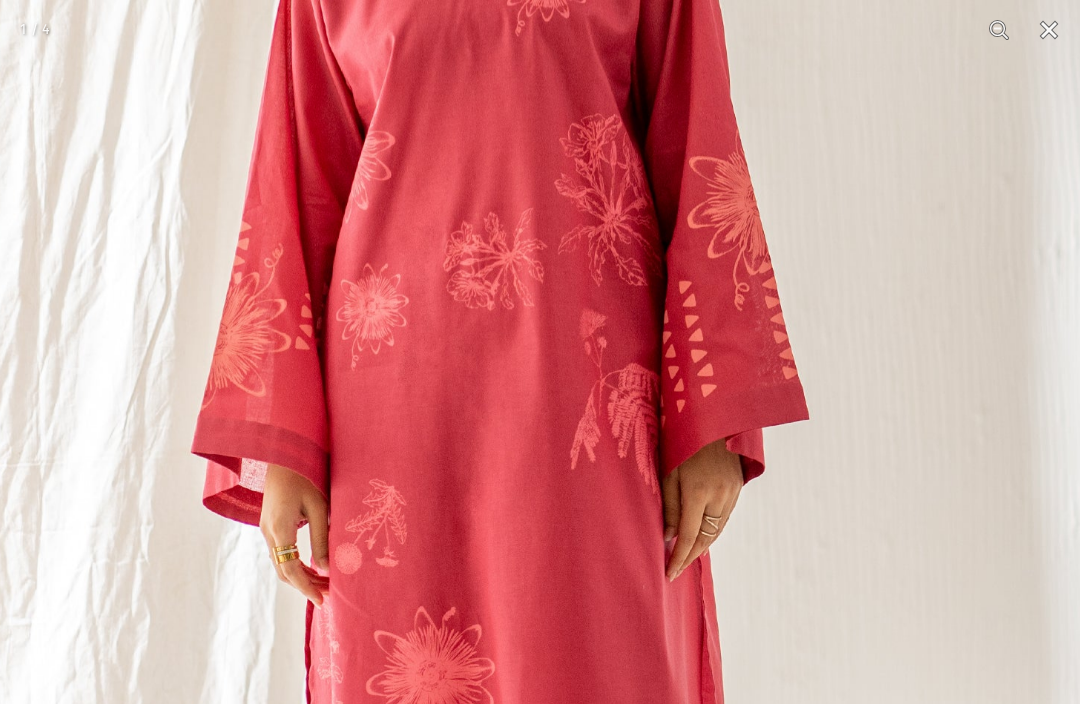 click at bounding box center (499, 439) 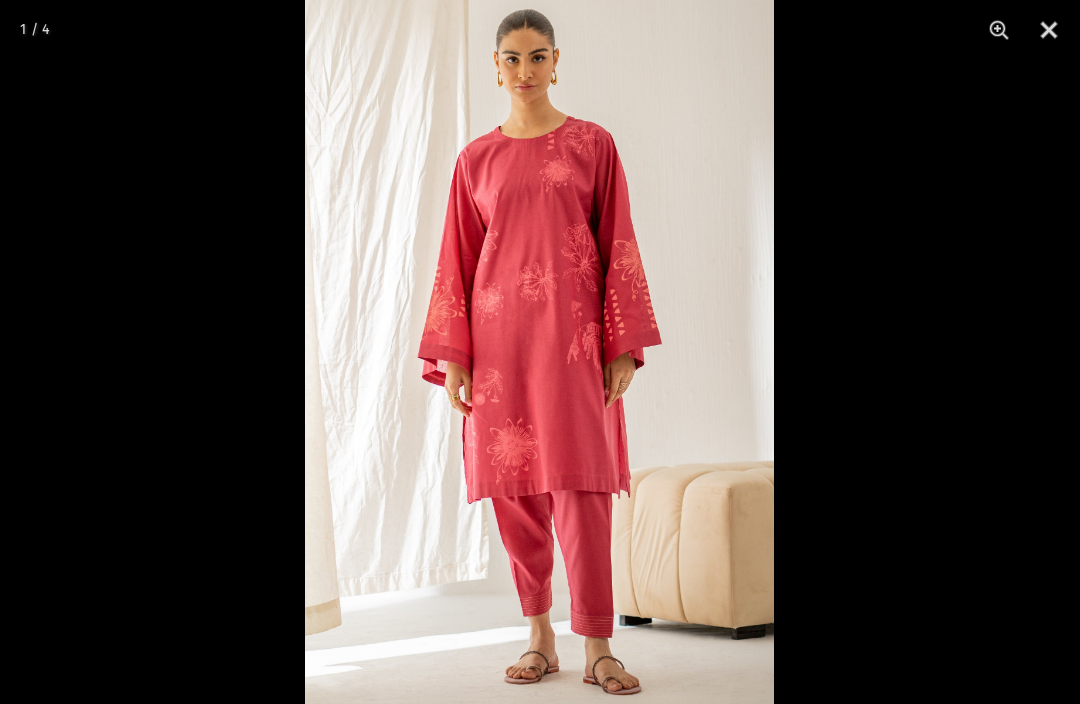 click at bounding box center (1049, 30) 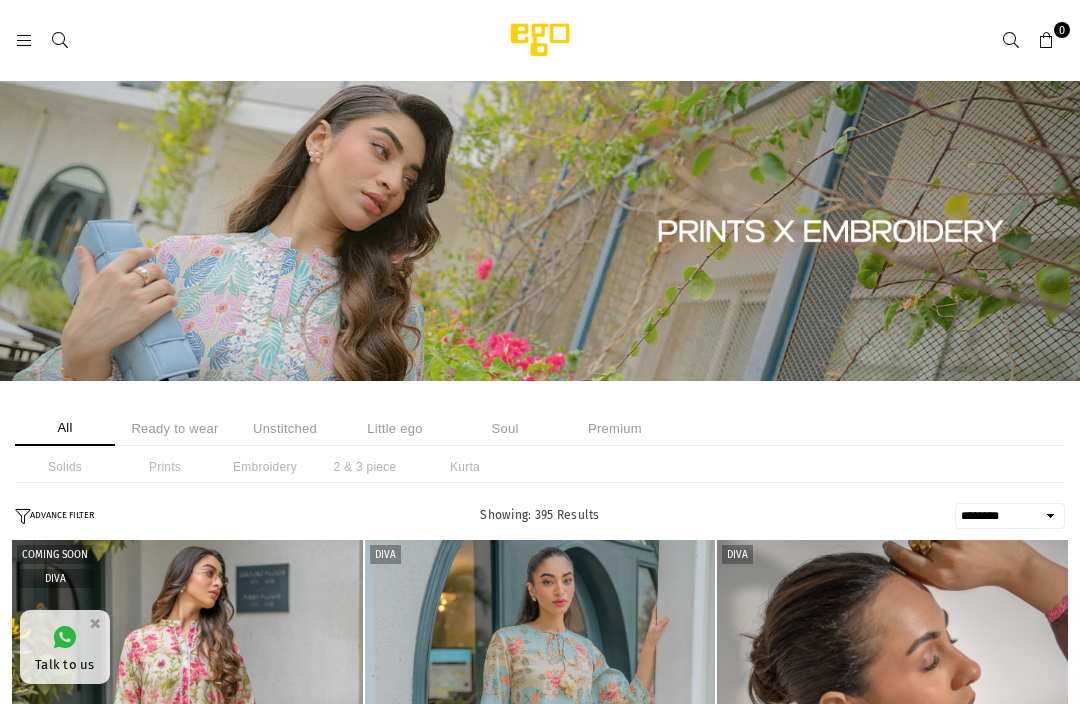 select on "******" 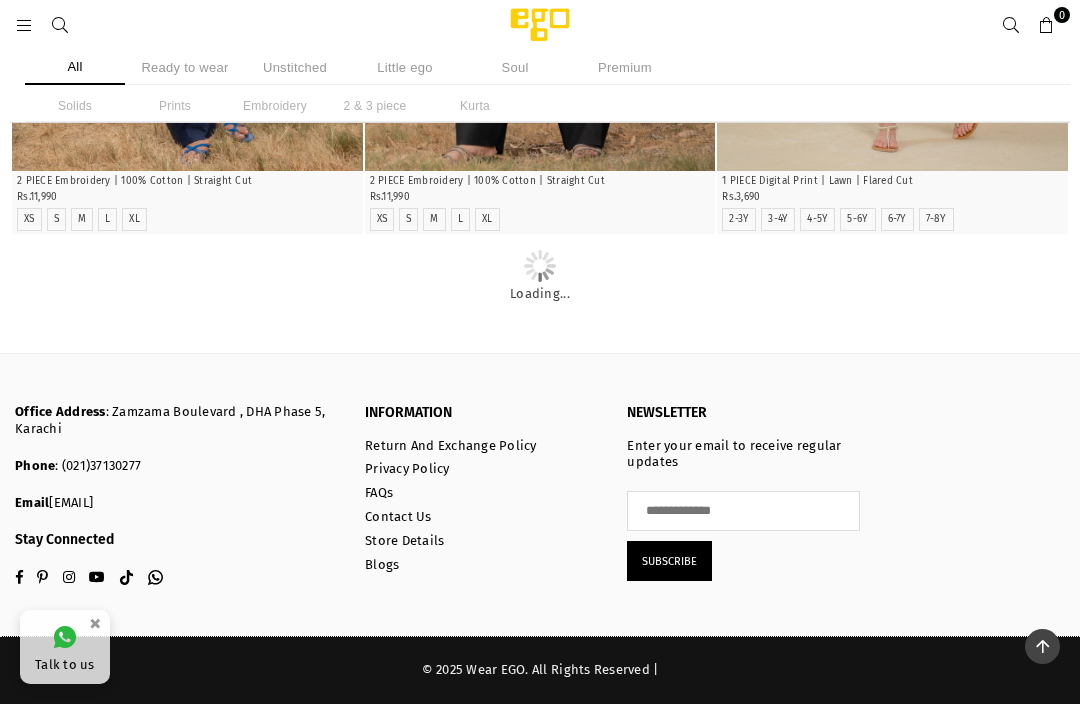 scroll, scrollTop: 9980, scrollLeft: 0, axis: vertical 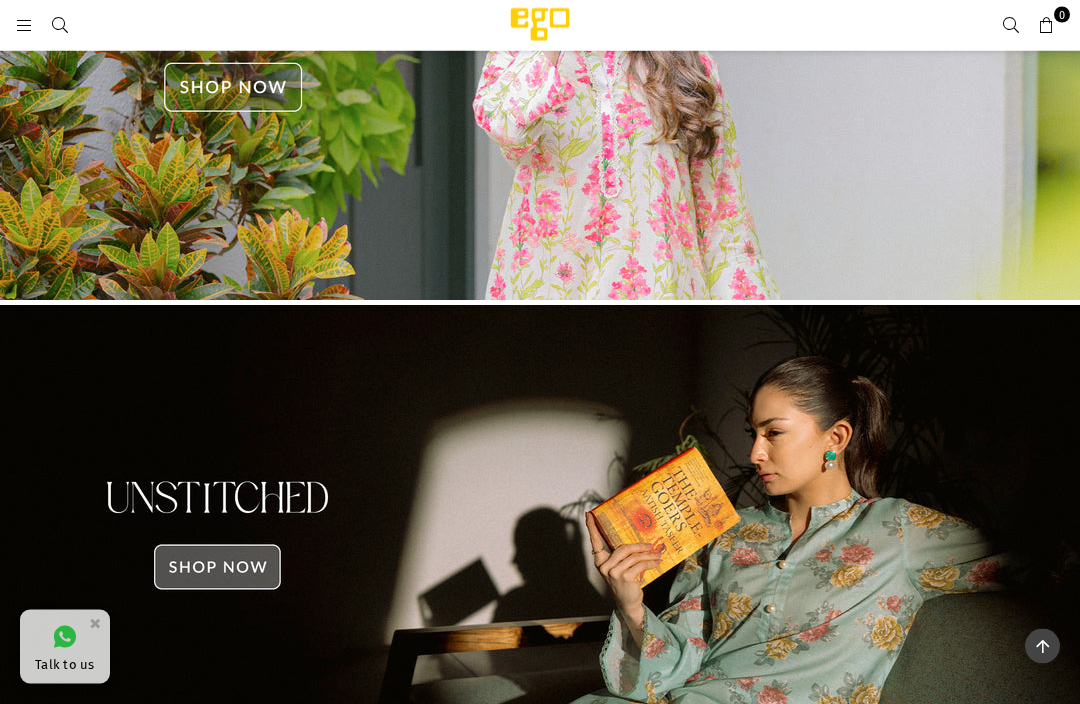 click at bounding box center [24, 26] 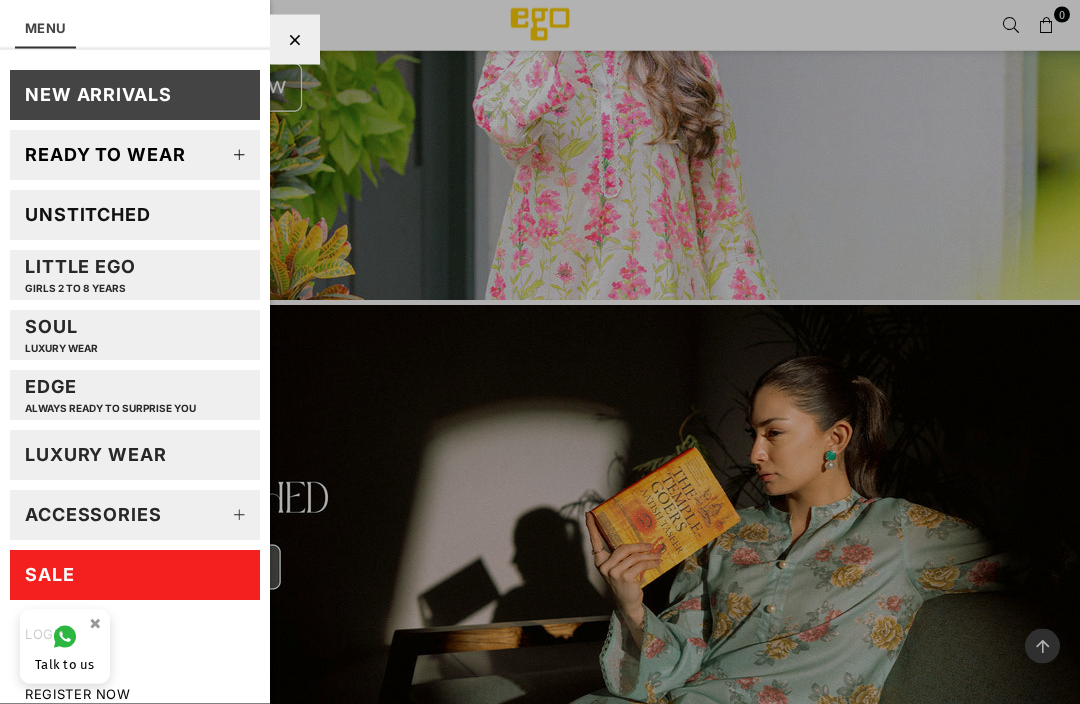 scroll, scrollTop: 216, scrollLeft: 0, axis: vertical 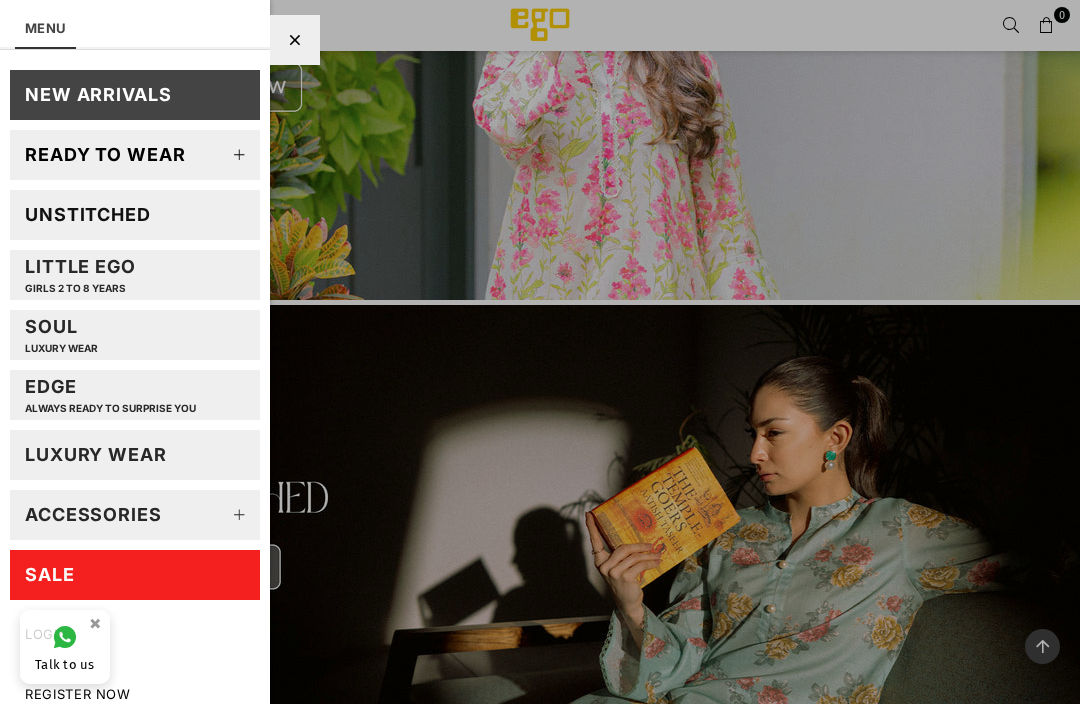 click on "Ready to wear" at bounding box center [105, 154] 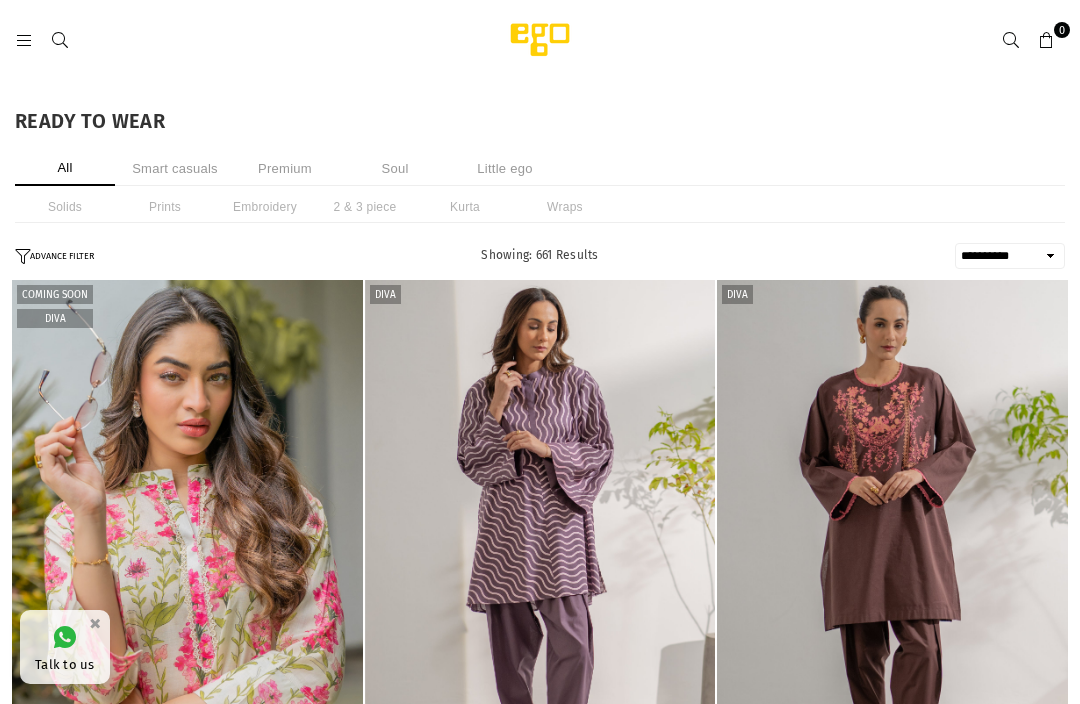 select on "**********" 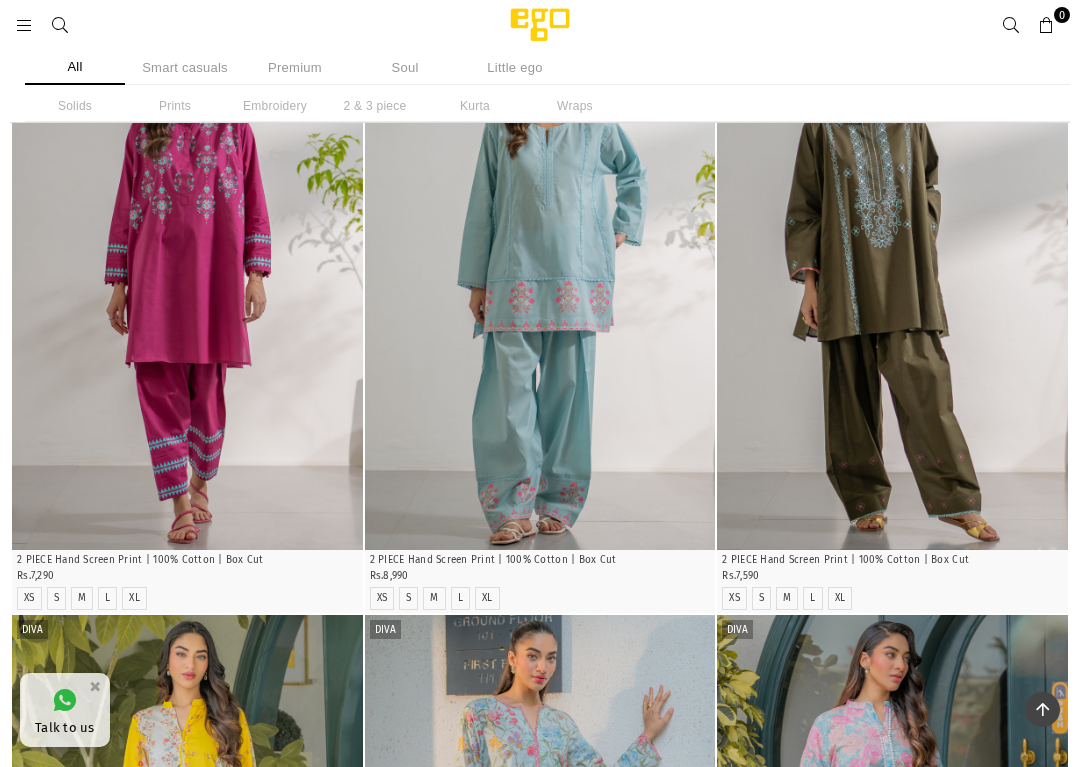 scroll, scrollTop: 1318, scrollLeft: 0, axis: vertical 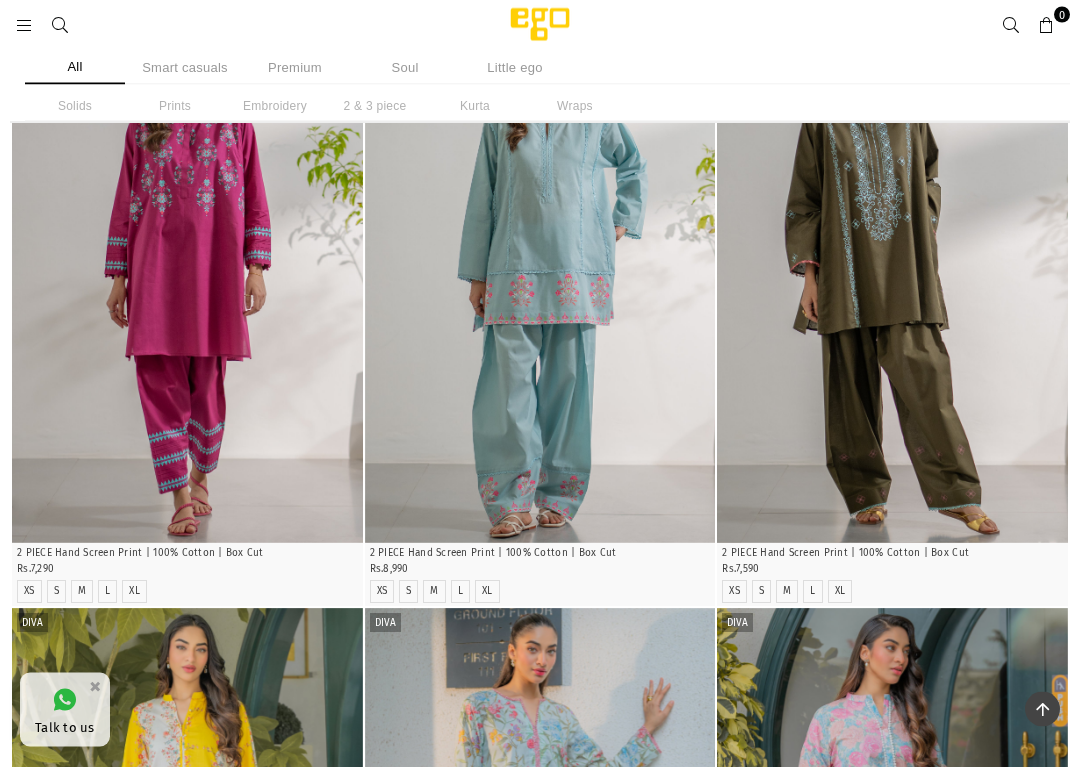click at bounding box center (540, 280) 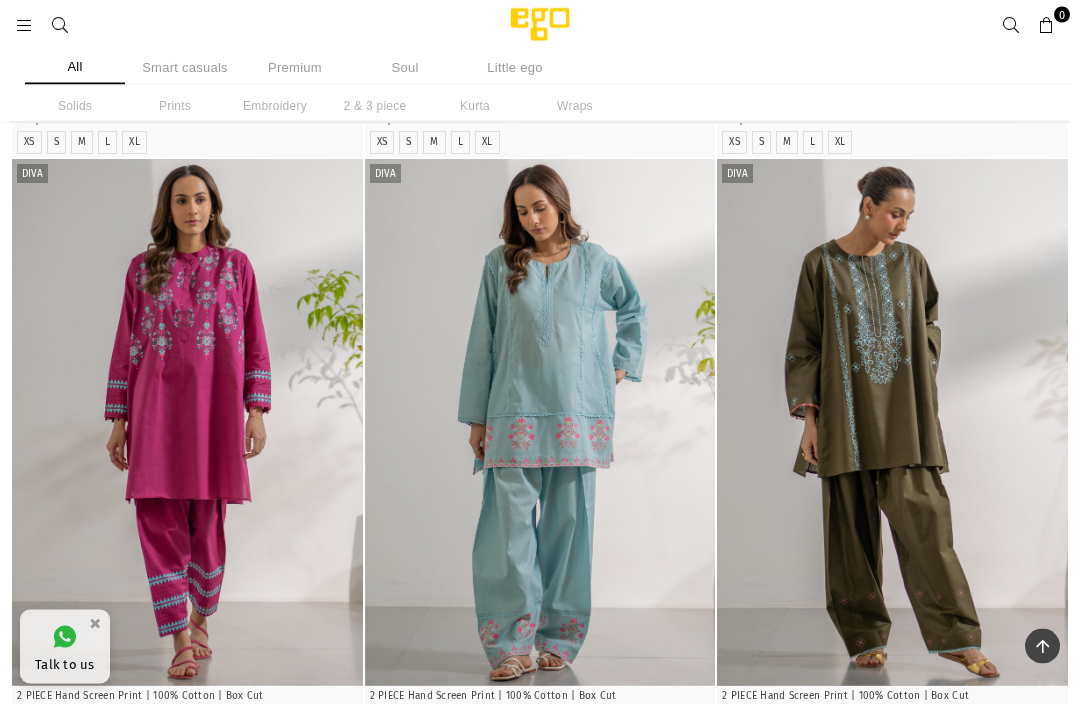 scroll, scrollTop: 1158, scrollLeft: 0, axis: vertical 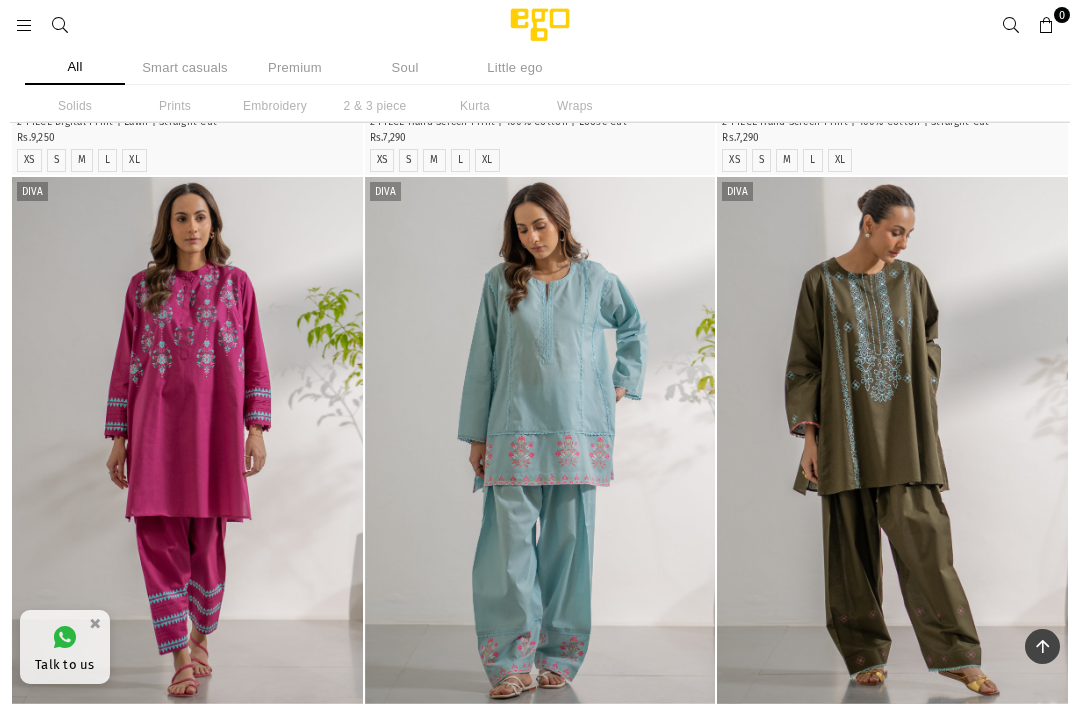 click at bounding box center [540, 440] 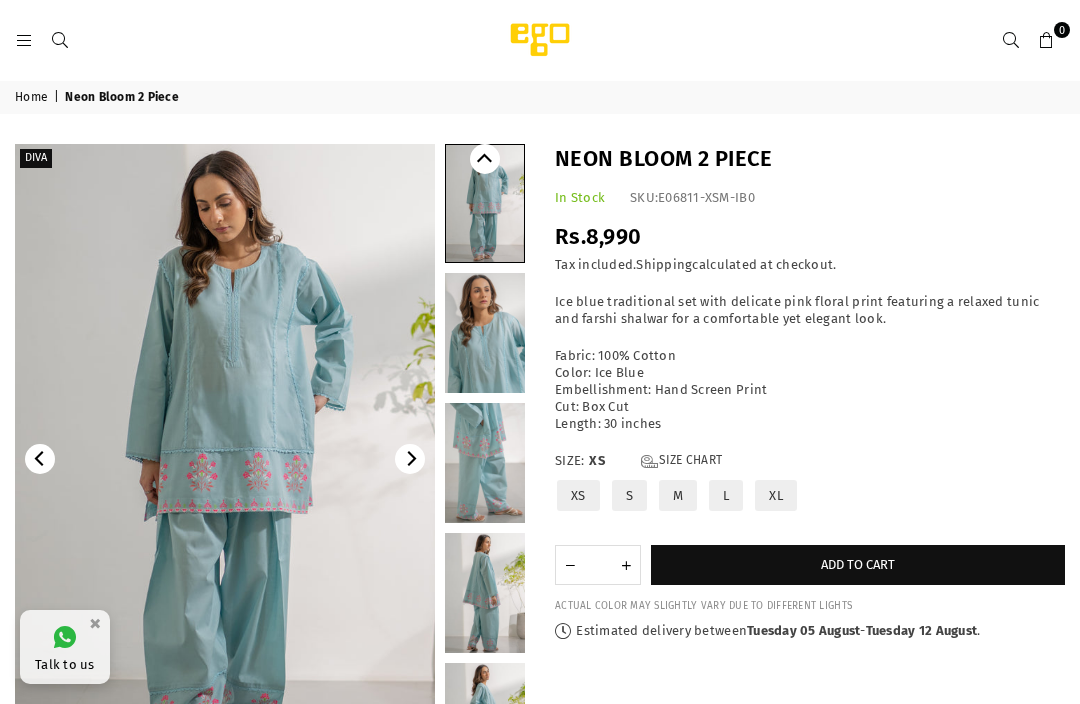 scroll, scrollTop: 0, scrollLeft: 0, axis: both 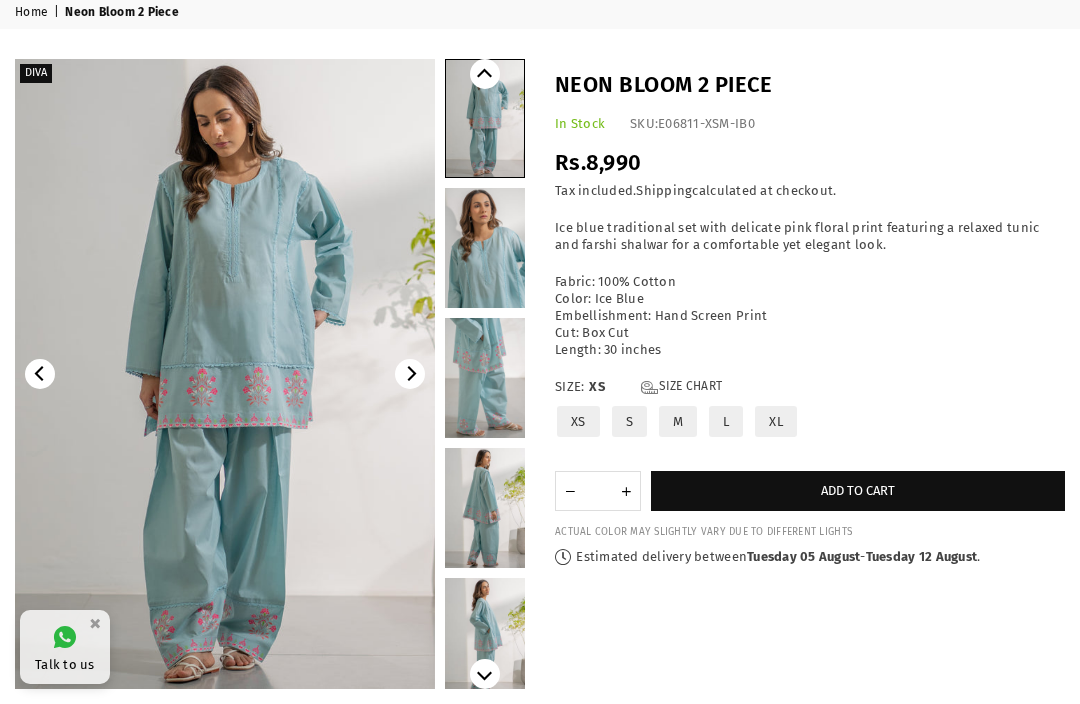 click at bounding box center [615, 959] 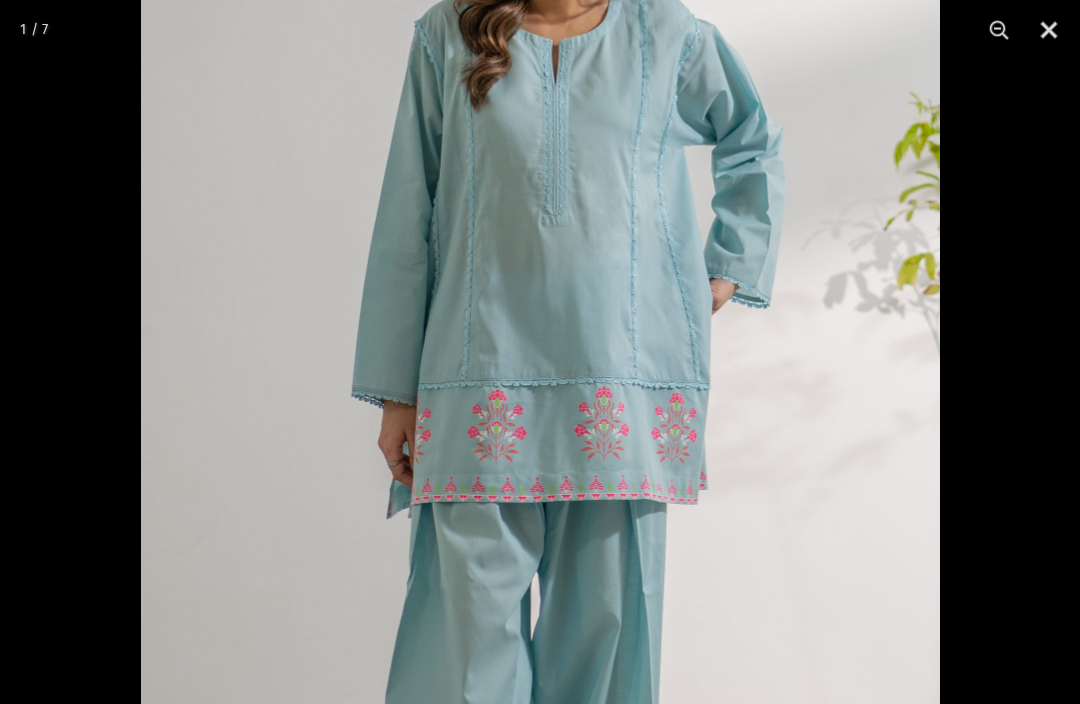 click at bounding box center [1049, 30] 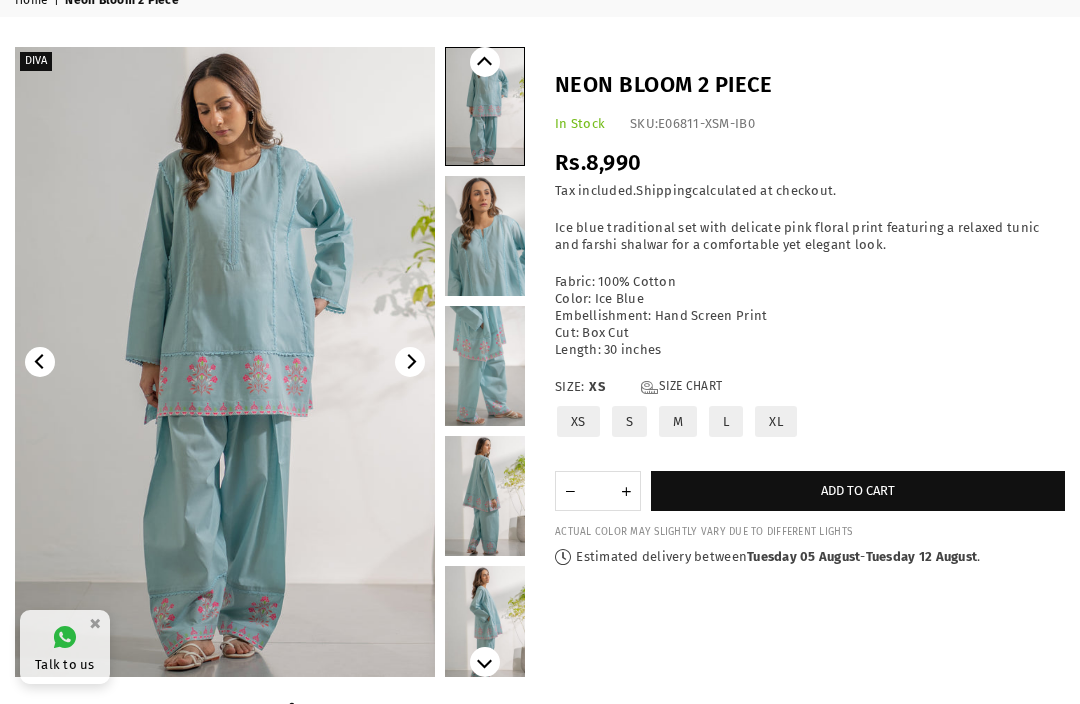 scroll, scrollTop: 96, scrollLeft: 0, axis: vertical 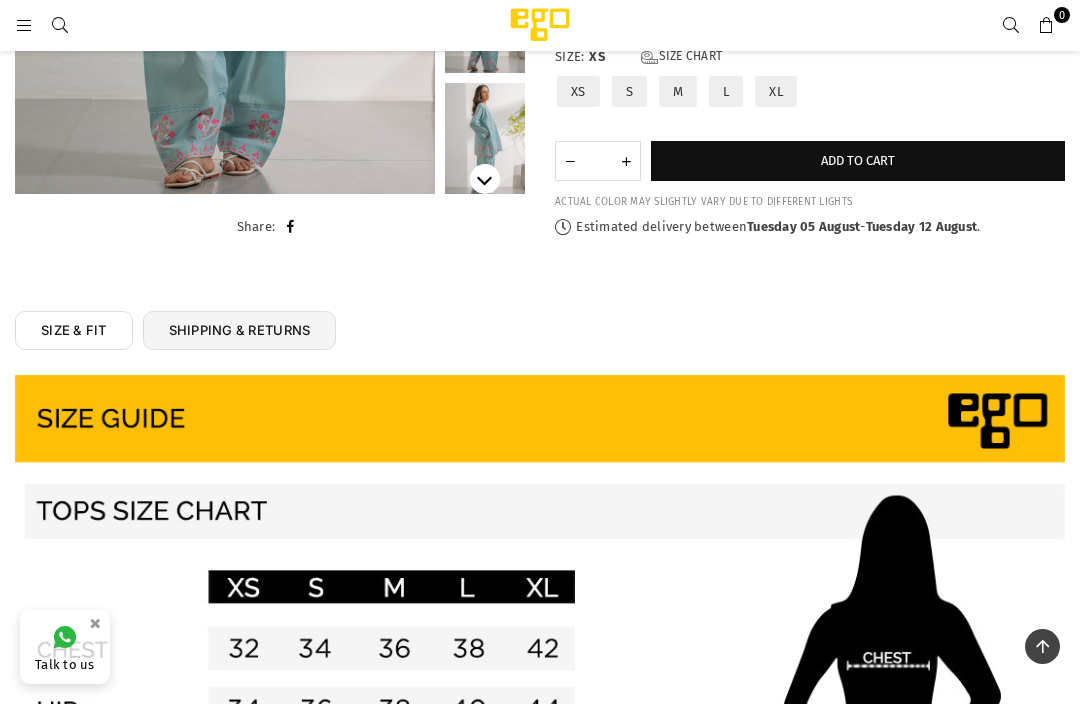 click at bounding box center [24, 26] 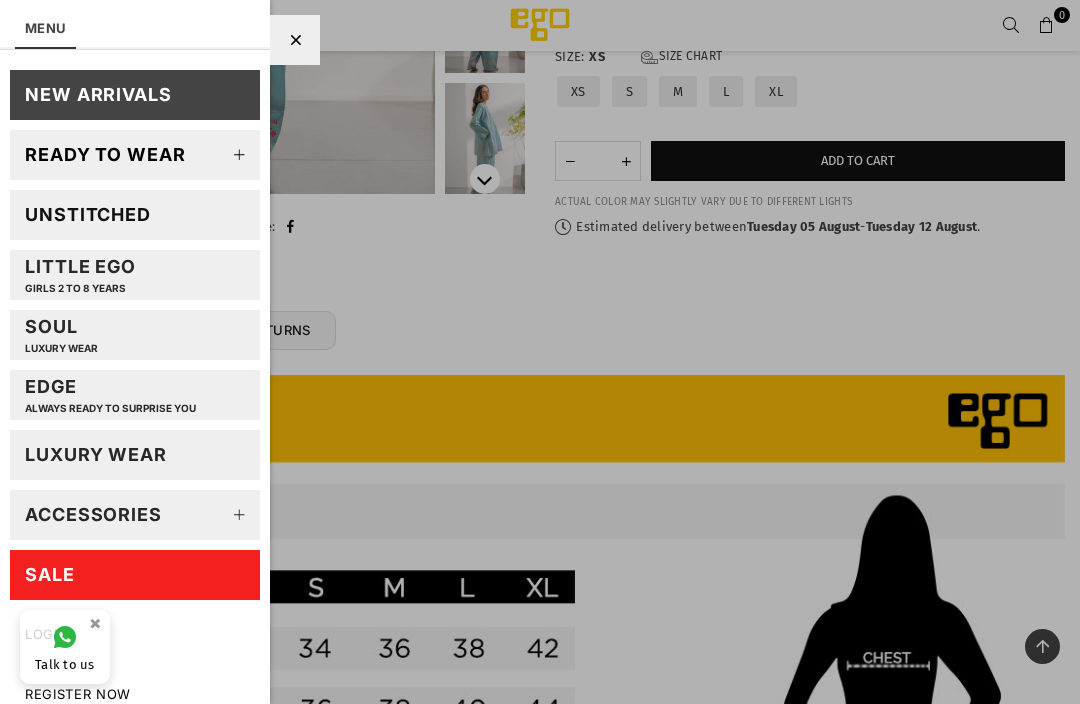 click on "Ready to wear" at bounding box center (105, 154) 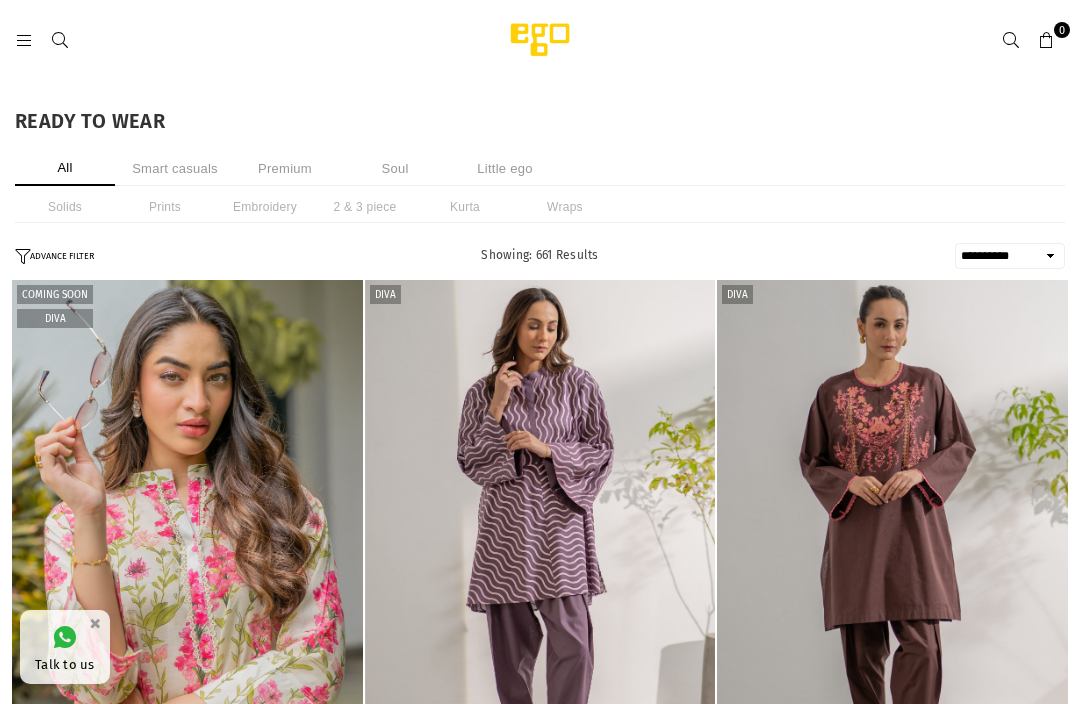 select on "**********" 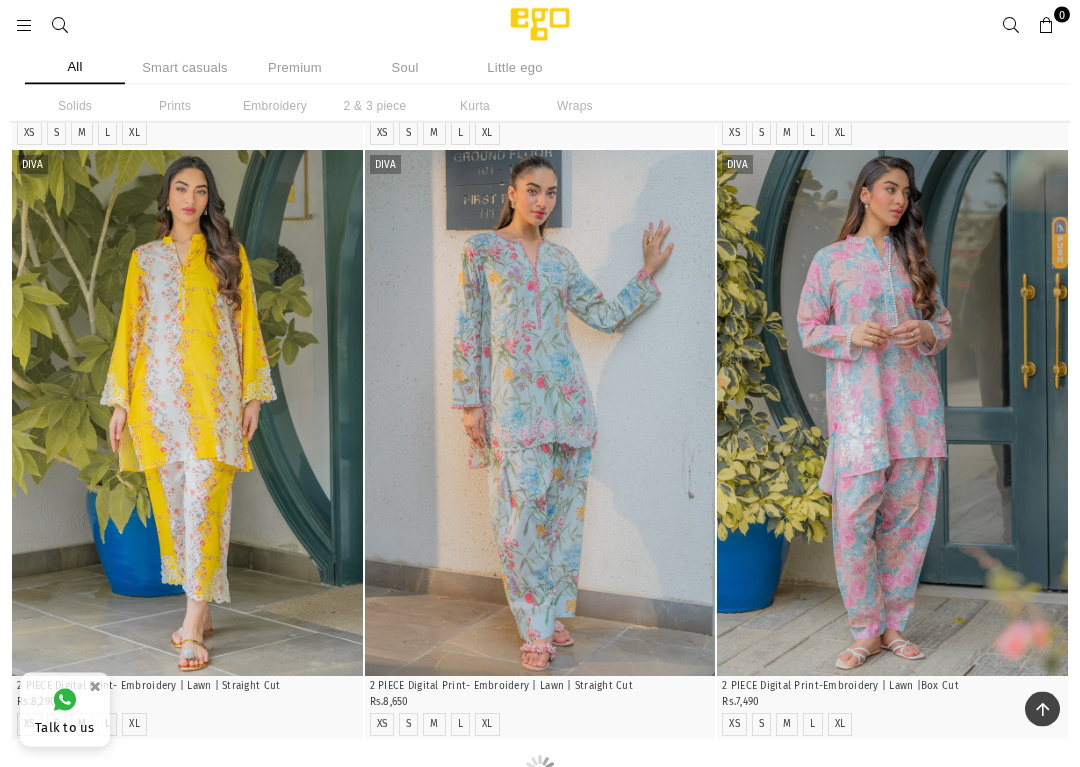 scroll, scrollTop: 1777, scrollLeft: 0, axis: vertical 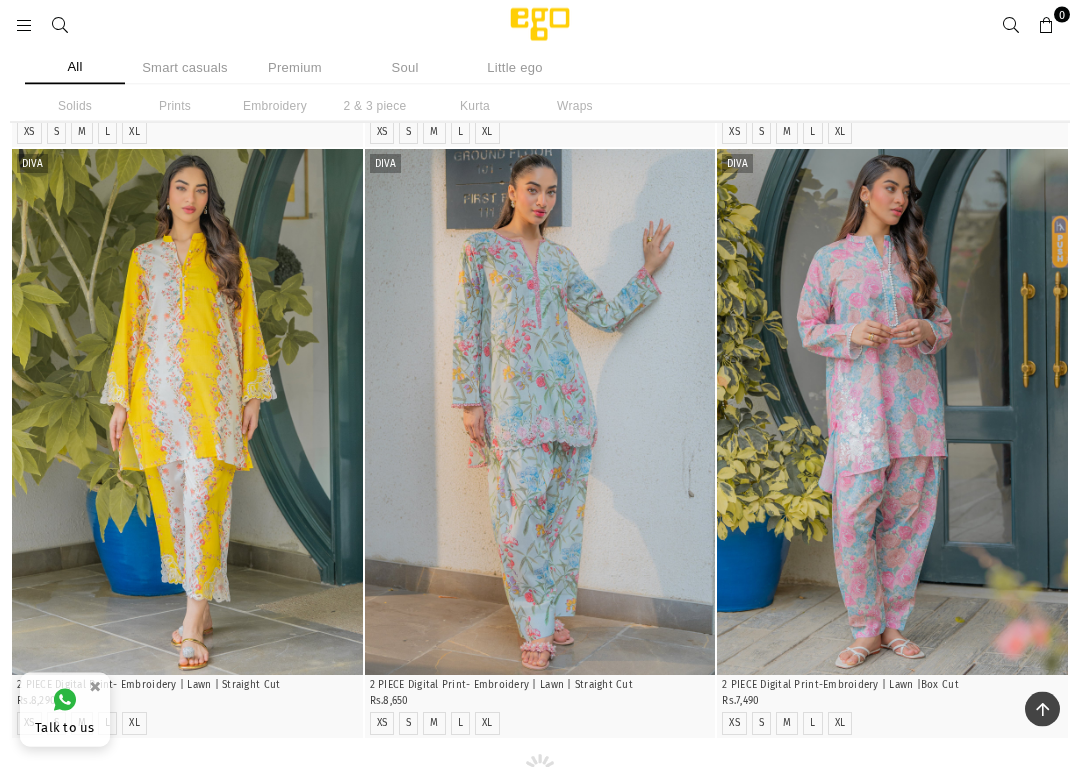 click at bounding box center [540, 413] 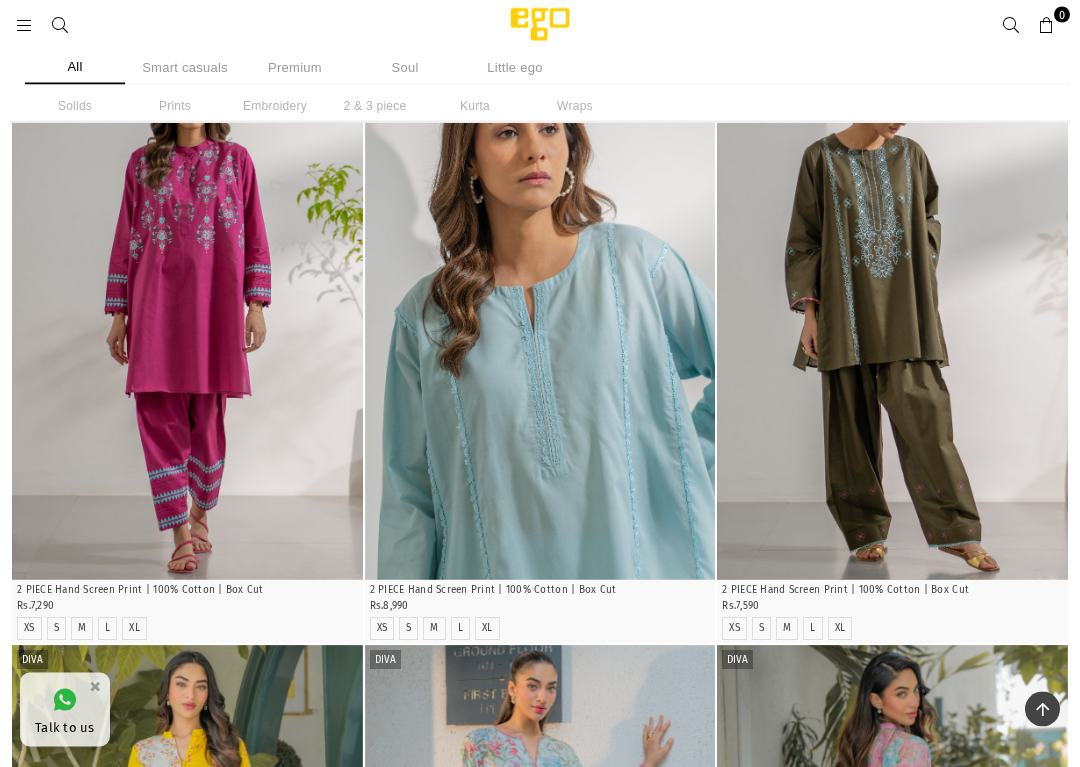 scroll, scrollTop: 1282, scrollLeft: 0, axis: vertical 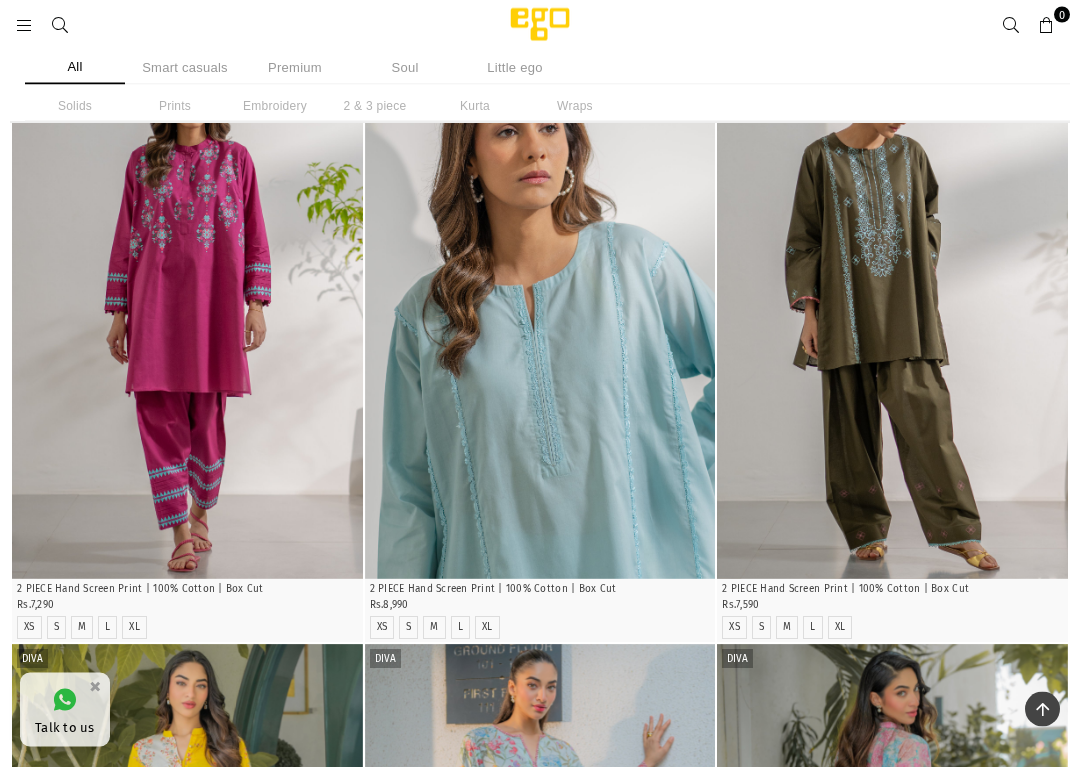 click at bounding box center (540, 316) 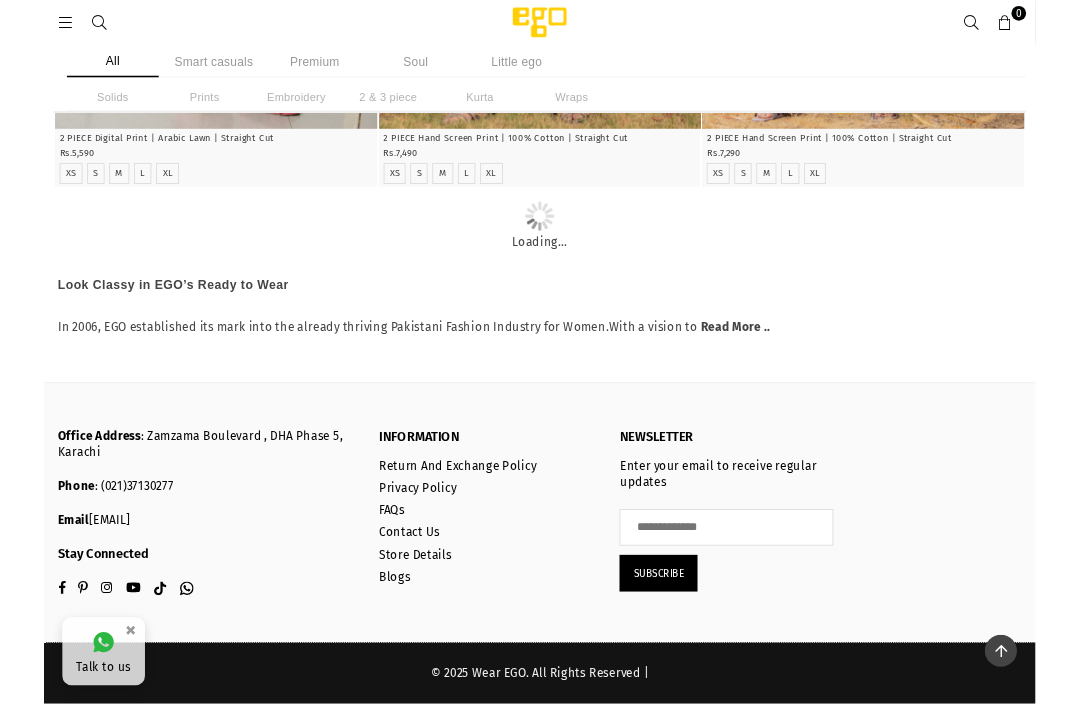 scroll, scrollTop: 11291, scrollLeft: 0, axis: vertical 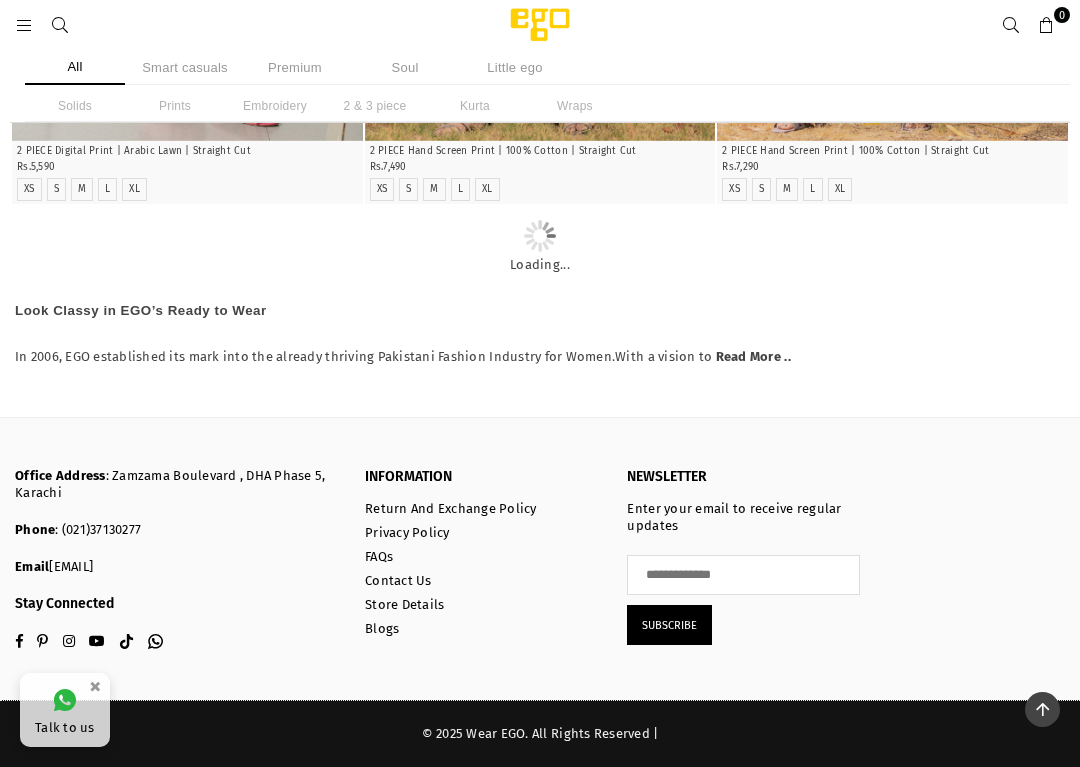 click at bounding box center [893, -1699] 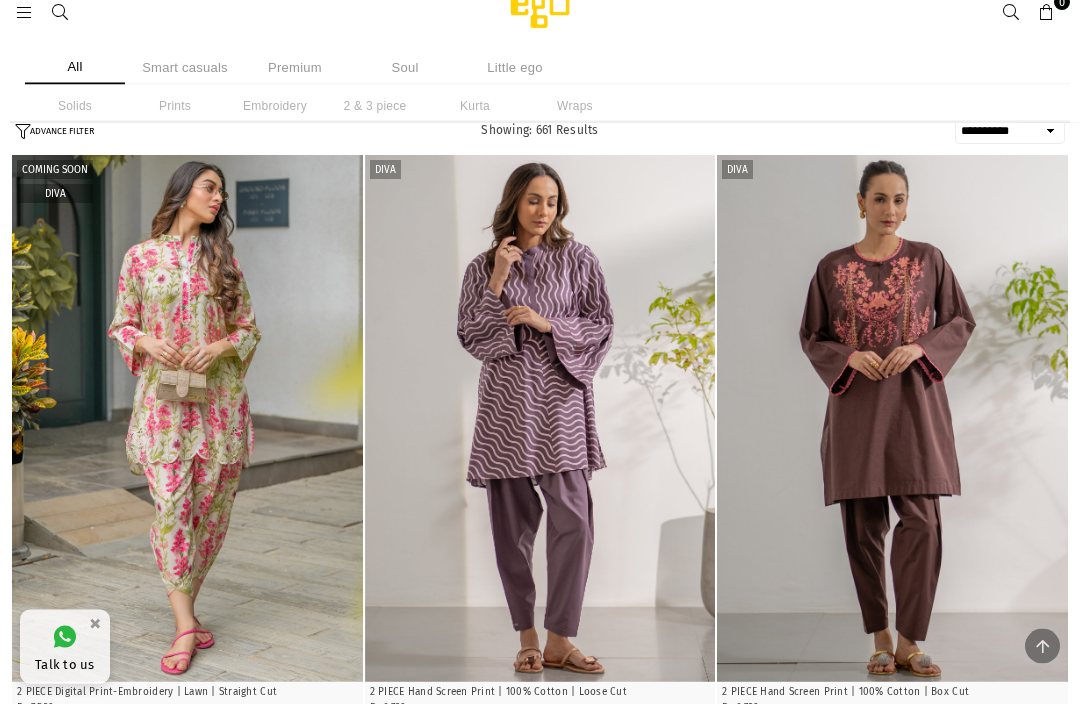 scroll, scrollTop: 0, scrollLeft: 0, axis: both 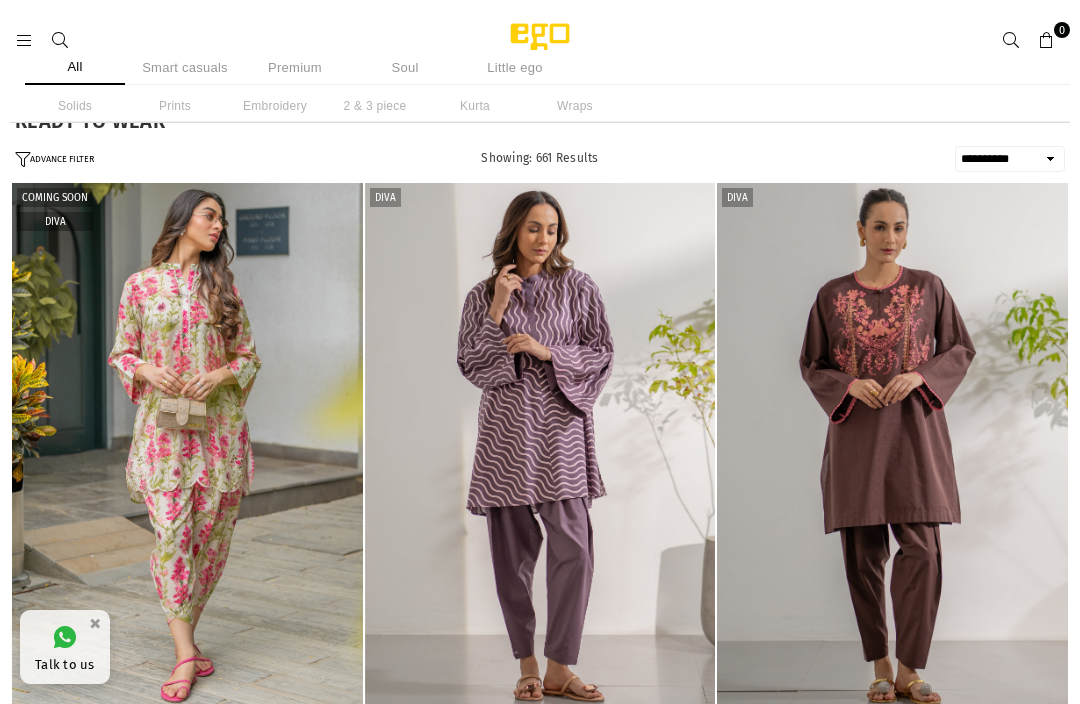 click at bounding box center (187, 446) 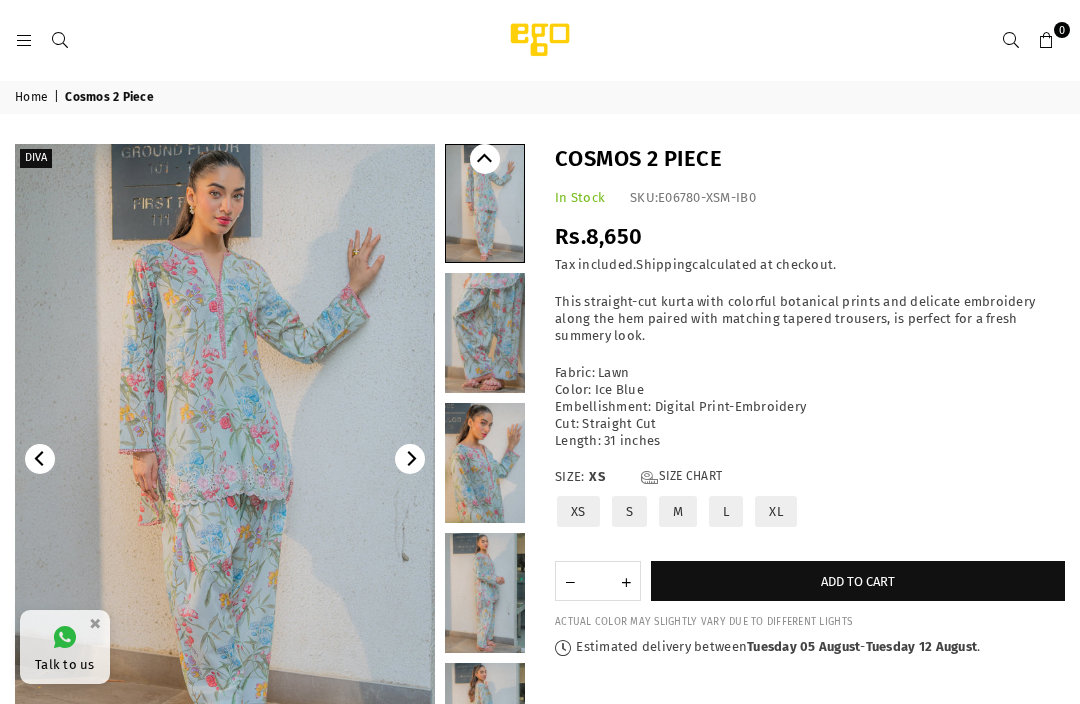 scroll, scrollTop: 0, scrollLeft: 0, axis: both 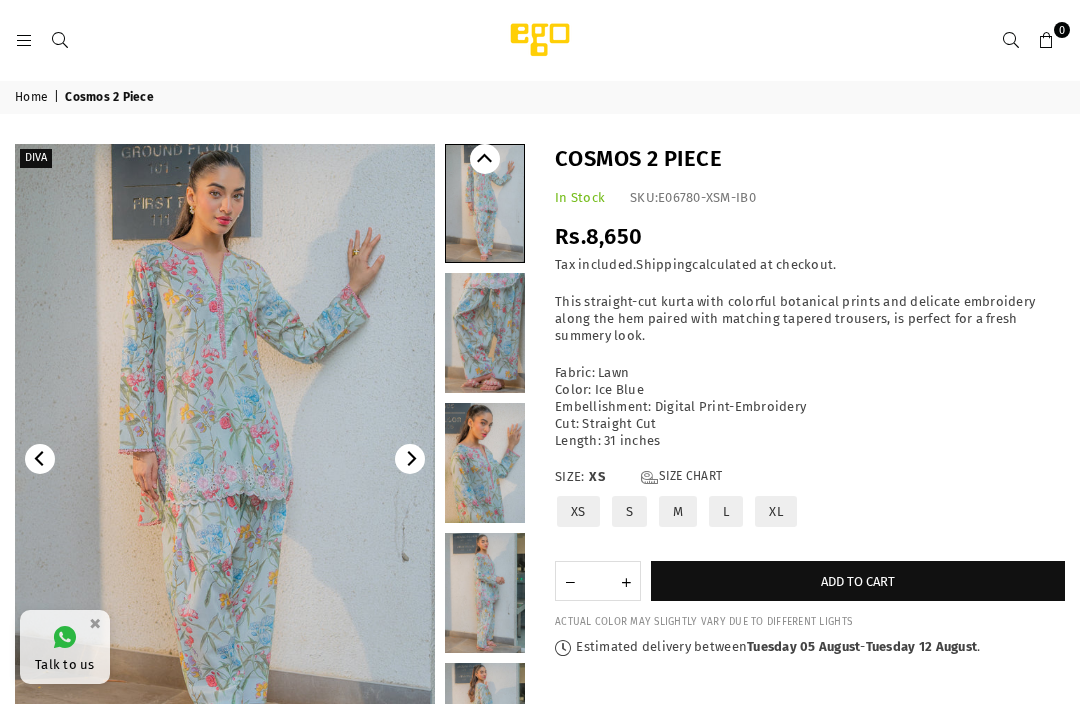 click at bounding box center [615, 1044] 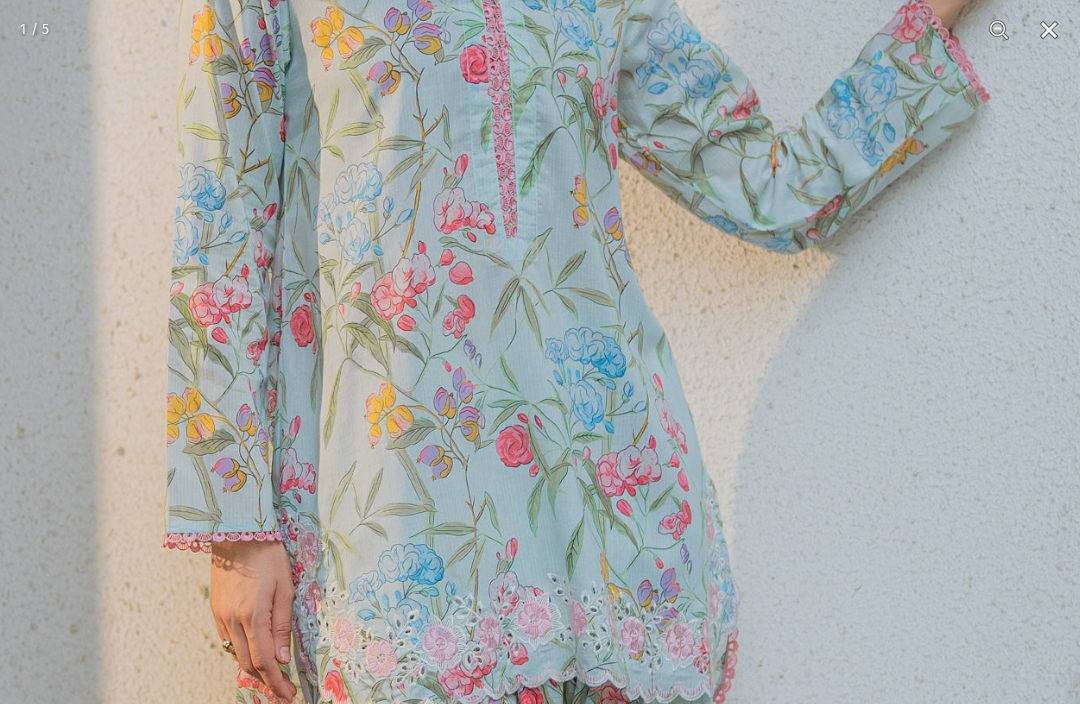 click at bounding box center [1049, 30] 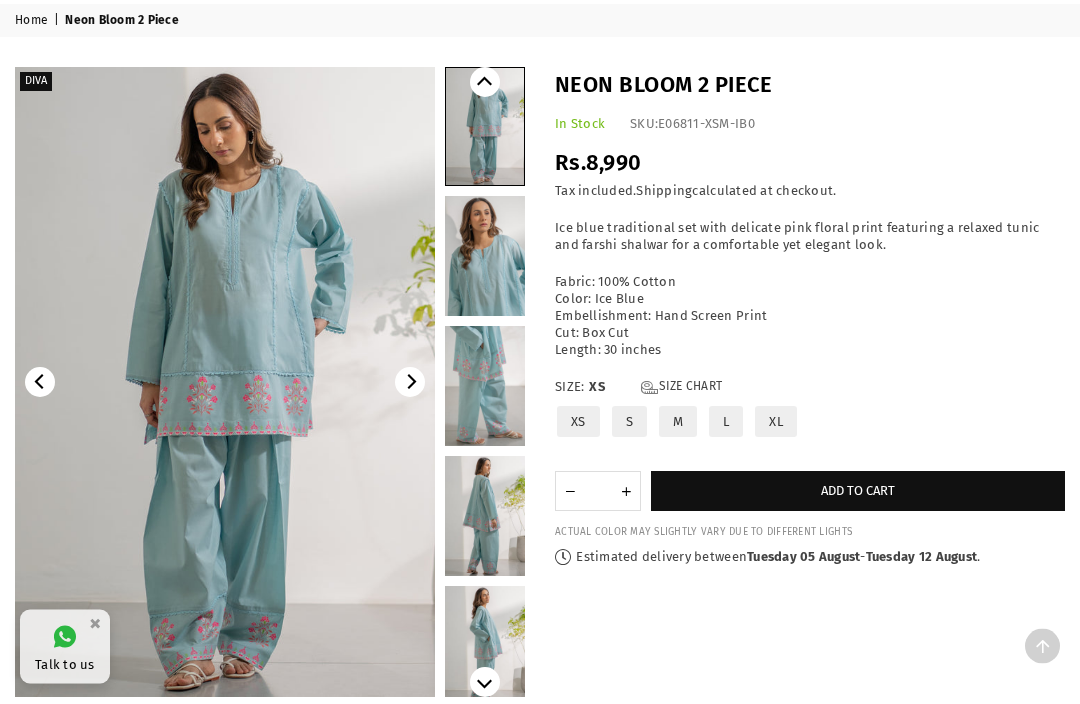 scroll, scrollTop: 0, scrollLeft: 0, axis: both 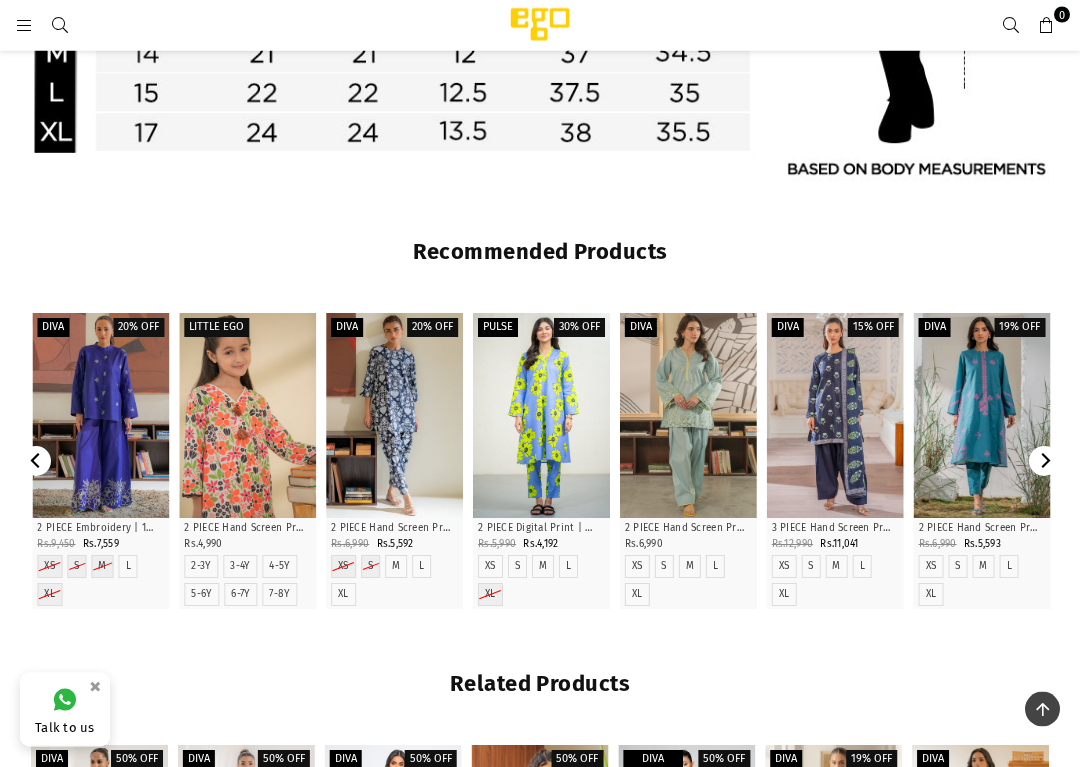 click on "Botanic Muse 2 Piece
2 PIECE Hand Screen Print | 100% Cotton | Straight Cut
Regular price
Rs.6,990
XS
S
M
L
XL" at bounding box center (688, 564) 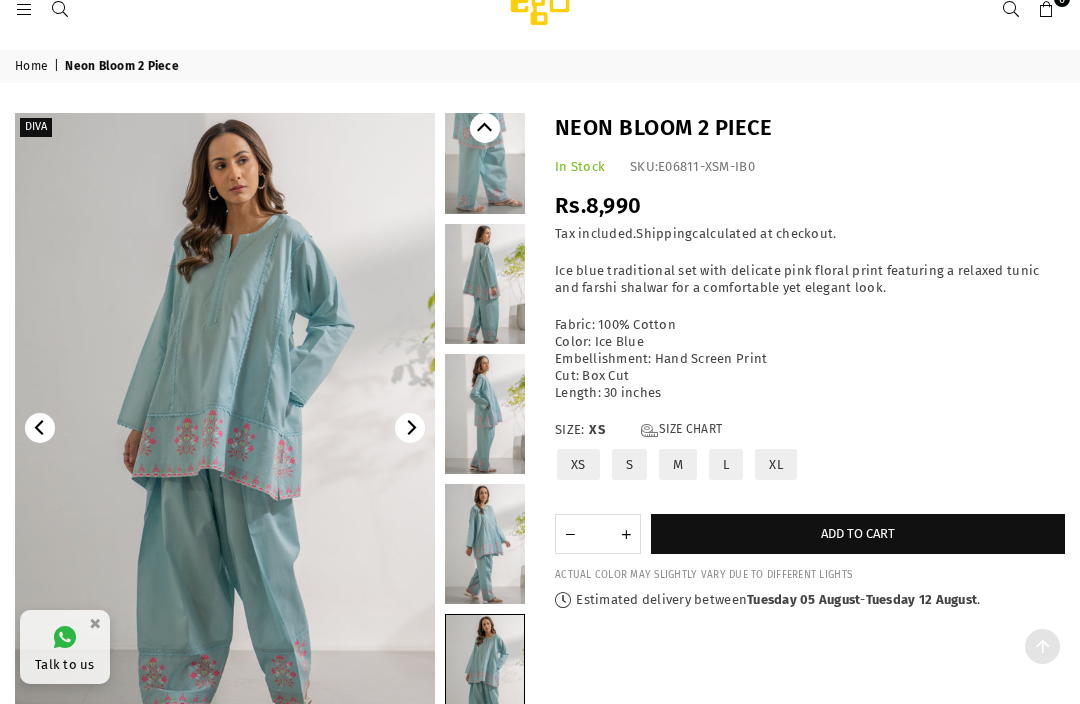 scroll, scrollTop: 0, scrollLeft: 0, axis: both 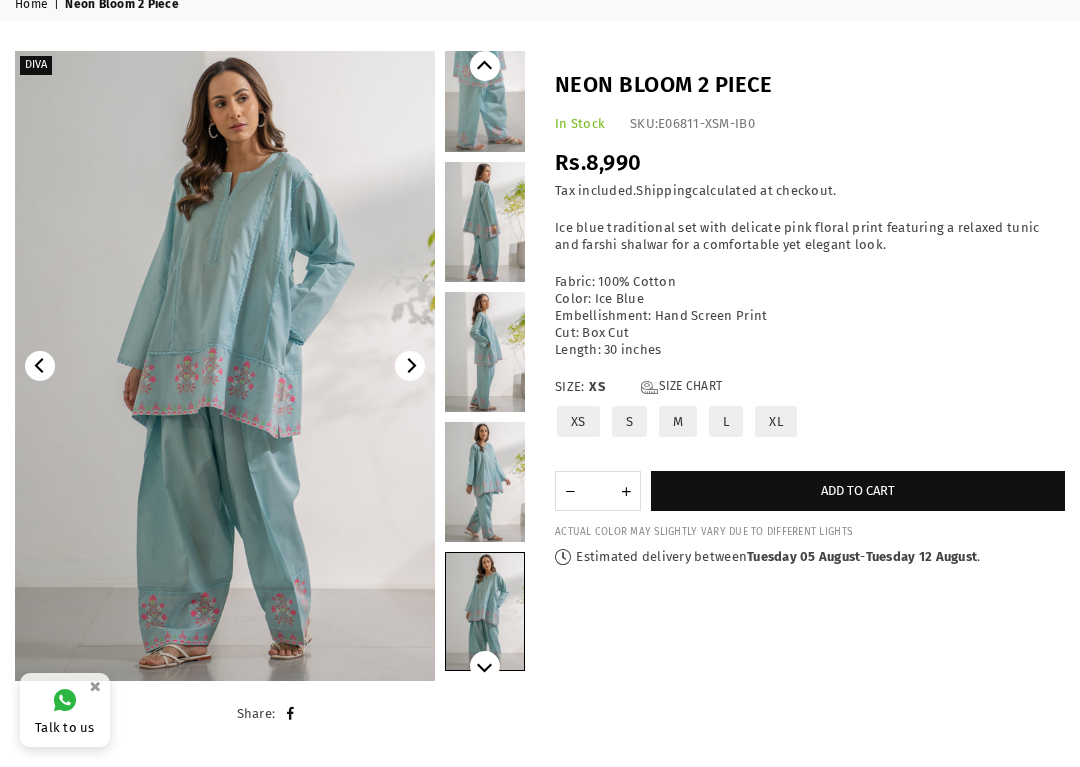 click on "×" at bounding box center (95, 686) 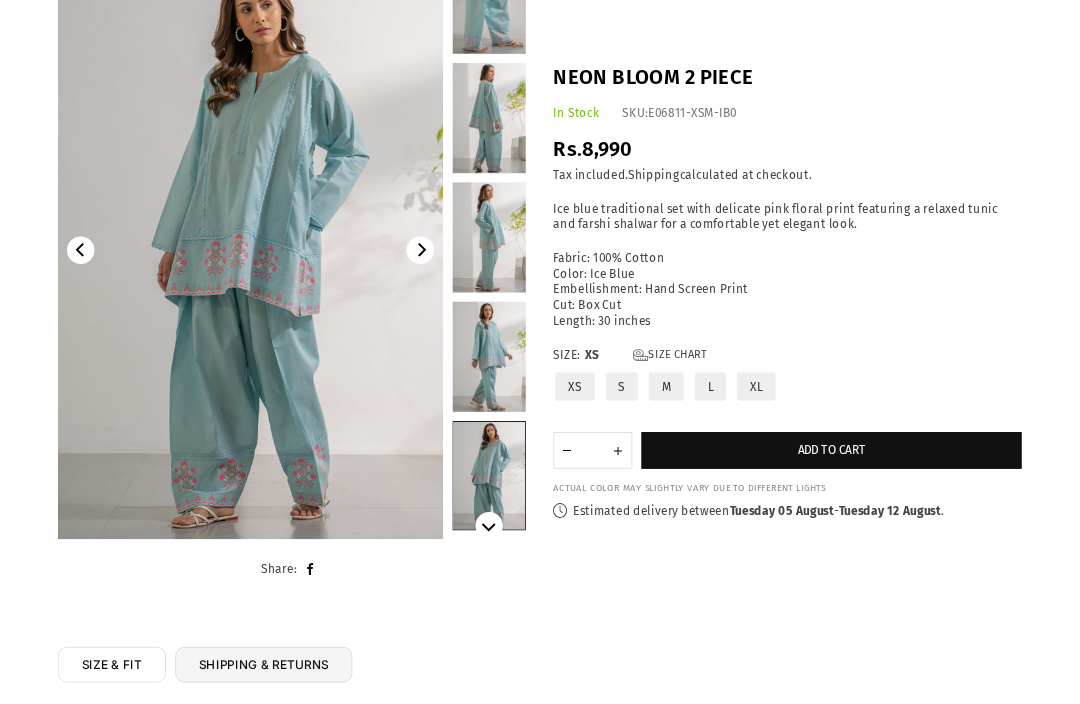 scroll, scrollTop: 0, scrollLeft: 0, axis: both 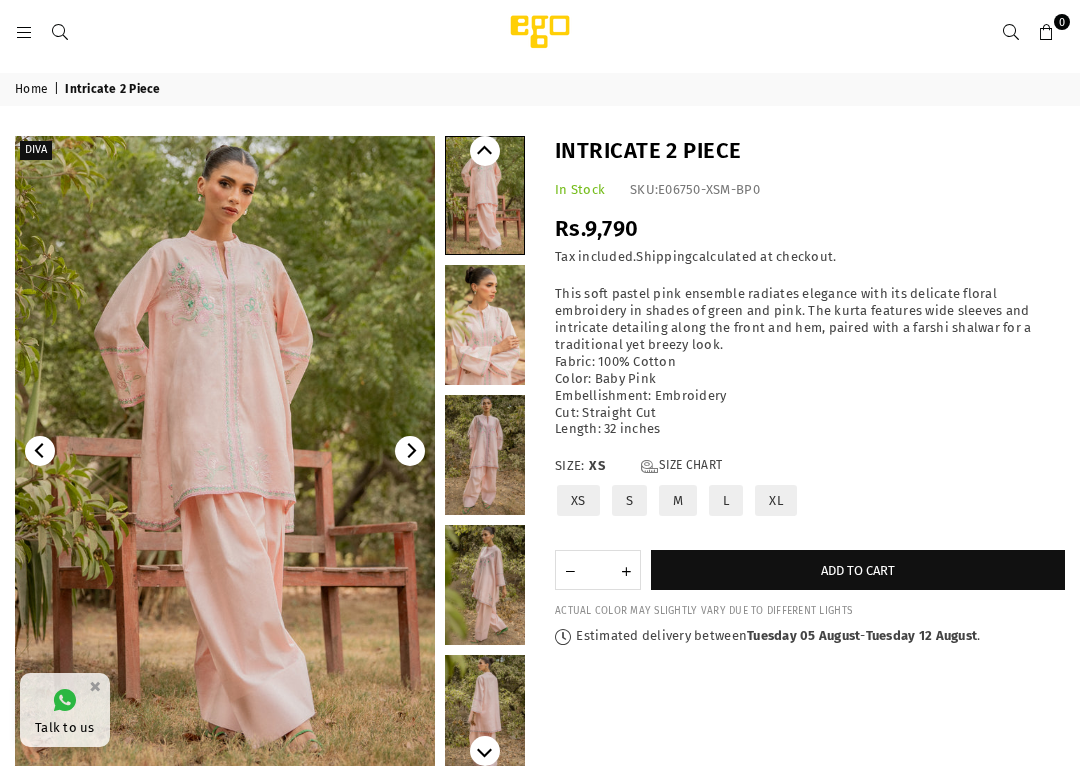 click at bounding box center [225, 451] 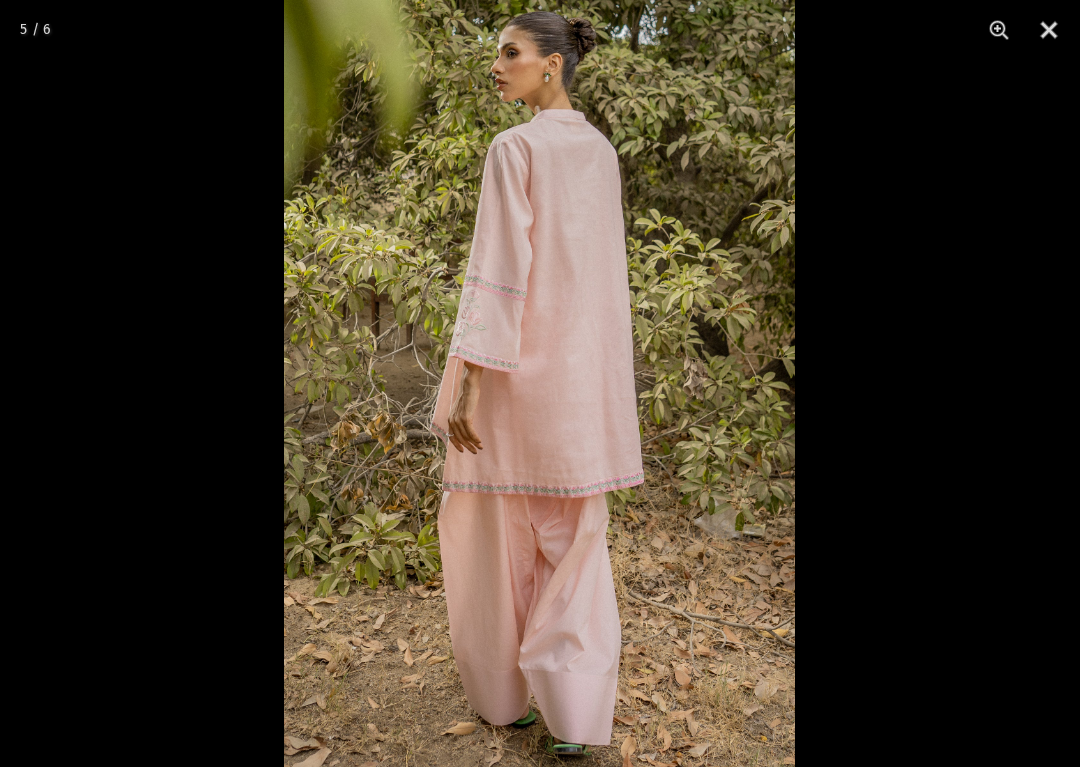 click at bounding box center [1049, 30] 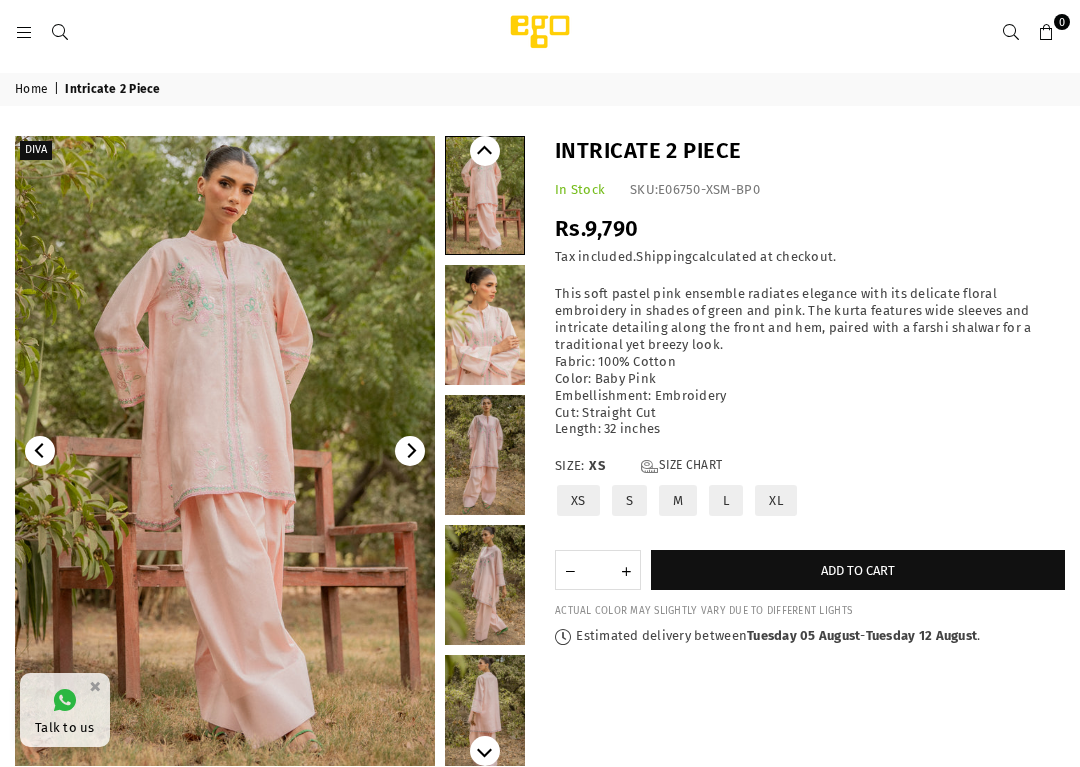 click on "Size Chart" at bounding box center (681, 466) 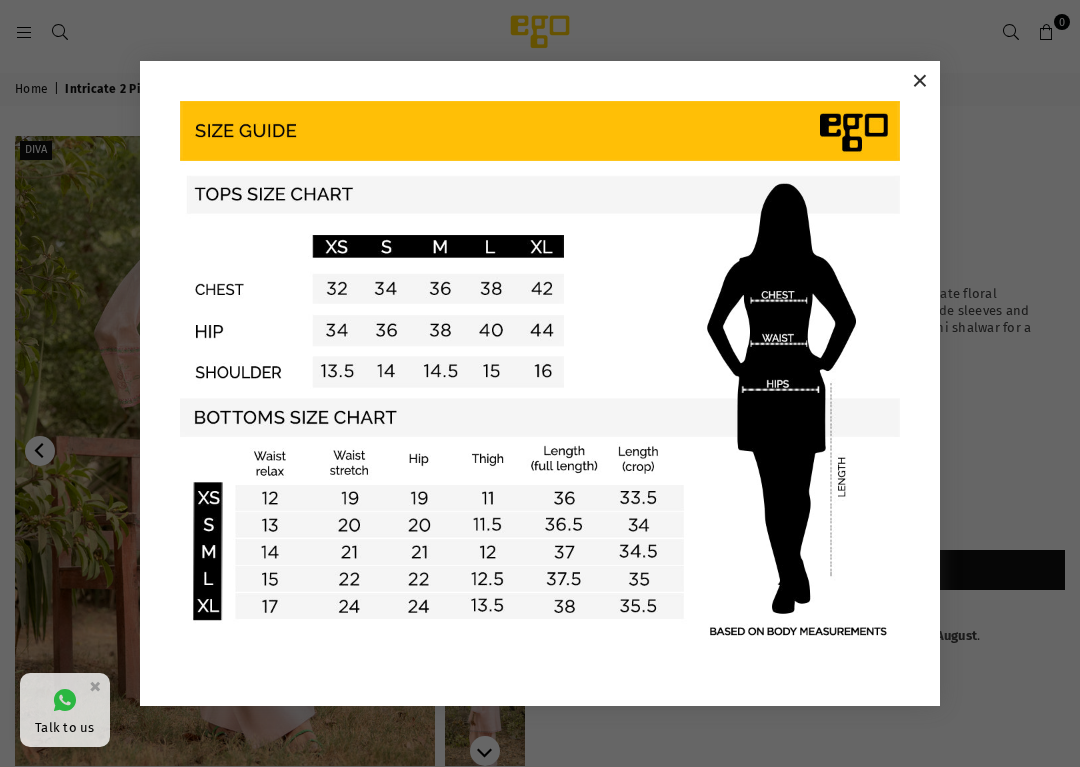 click on "×" at bounding box center (920, 81) 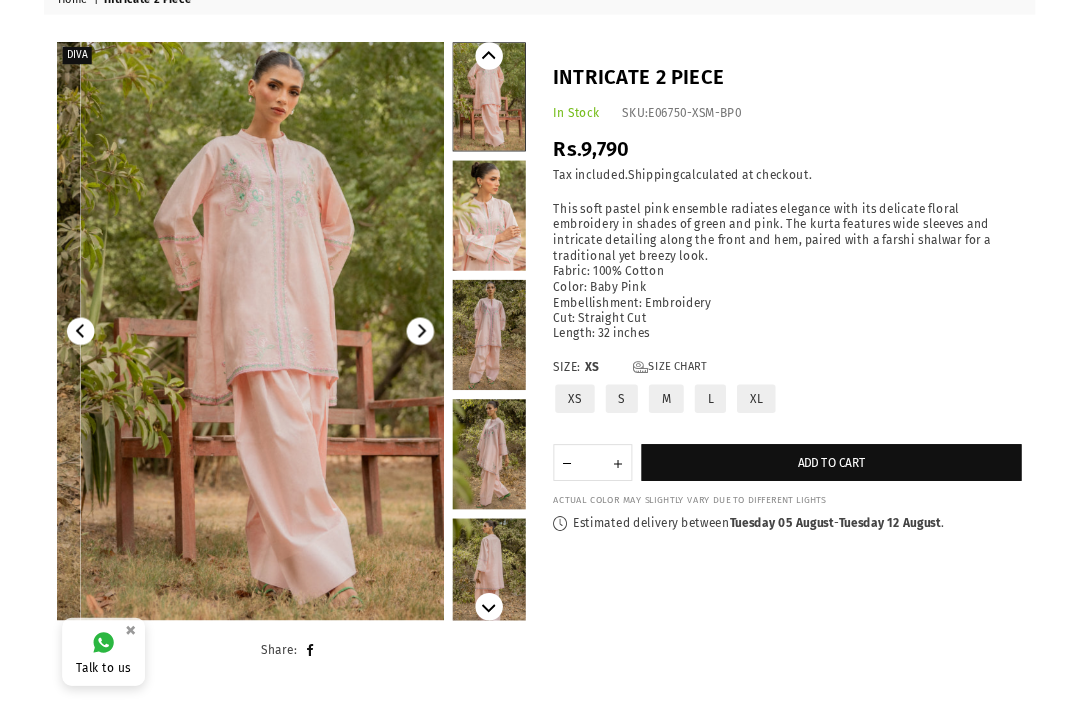 scroll, scrollTop: 88, scrollLeft: 0, axis: vertical 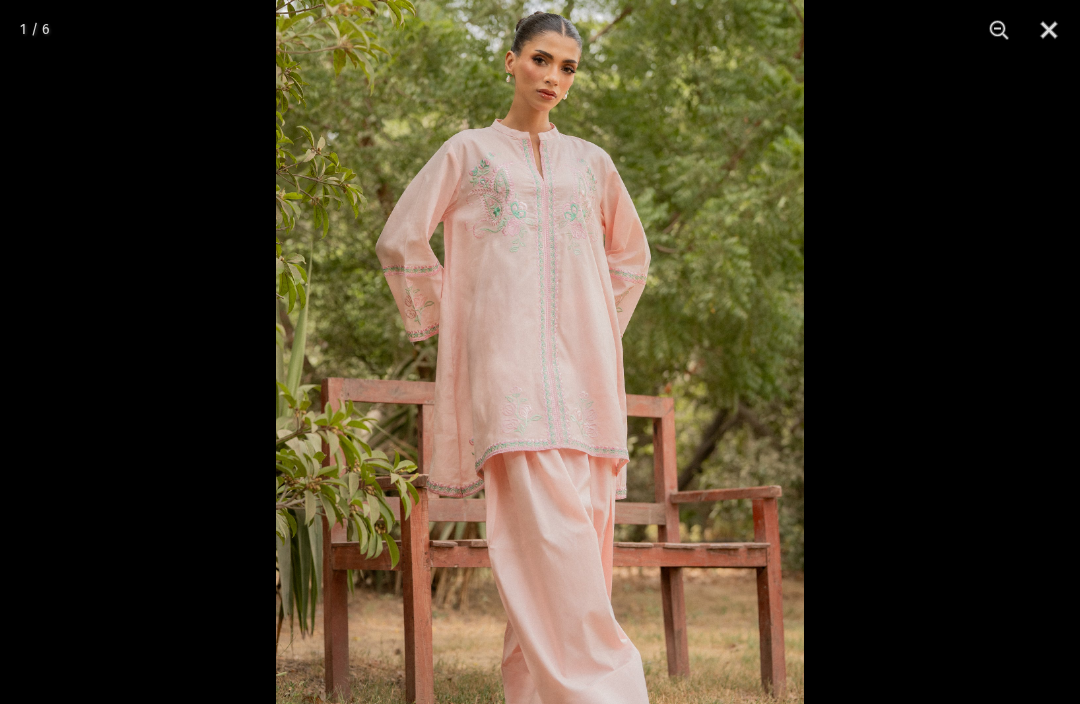 click at bounding box center (1049, 30) 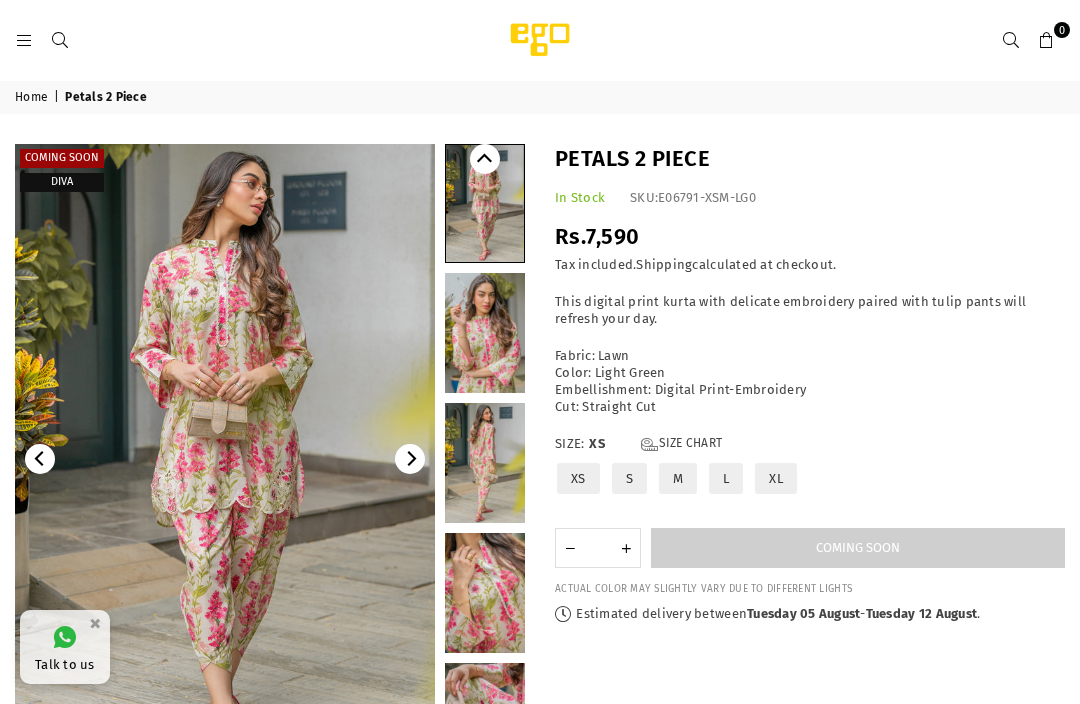 scroll, scrollTop: 0, scrollLeft: 0, axis: both 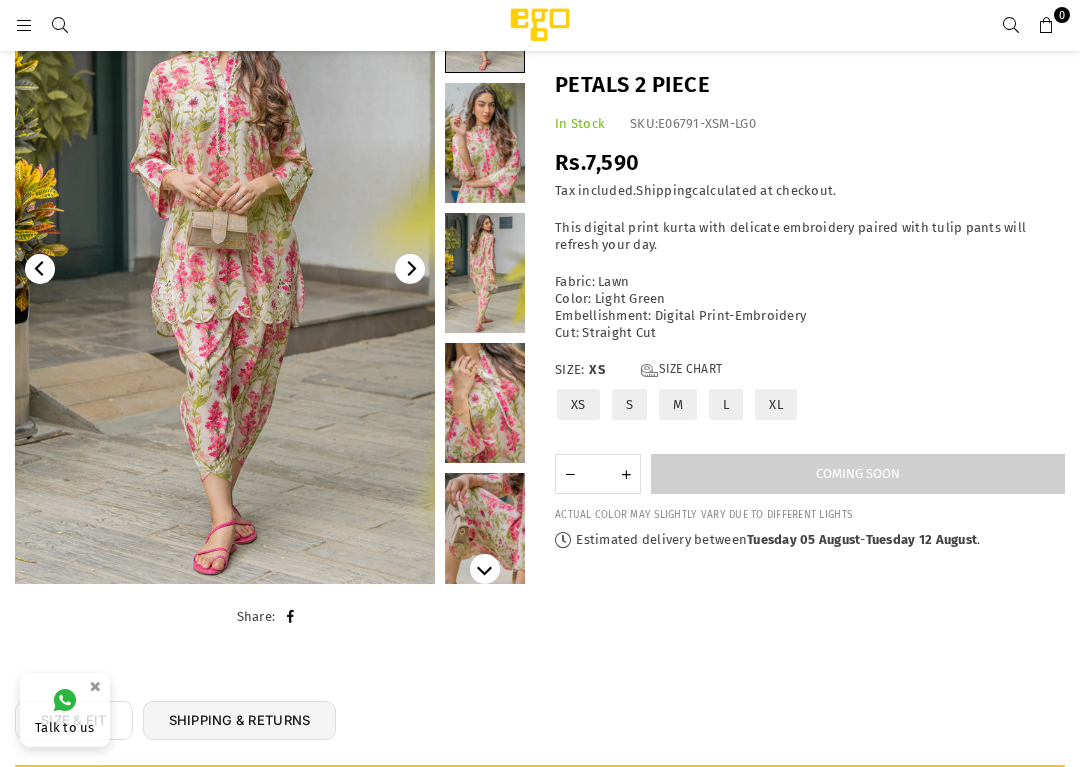 click at bounding box center (225, 269) 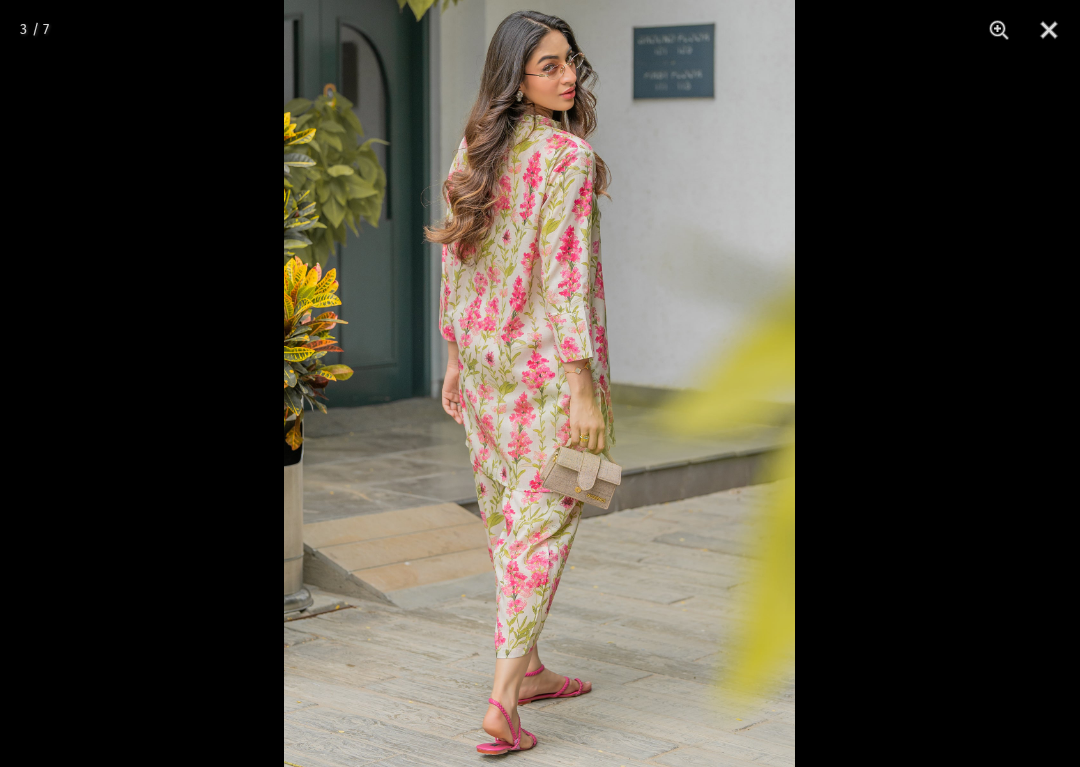 click at bounding box center (1049, 30) 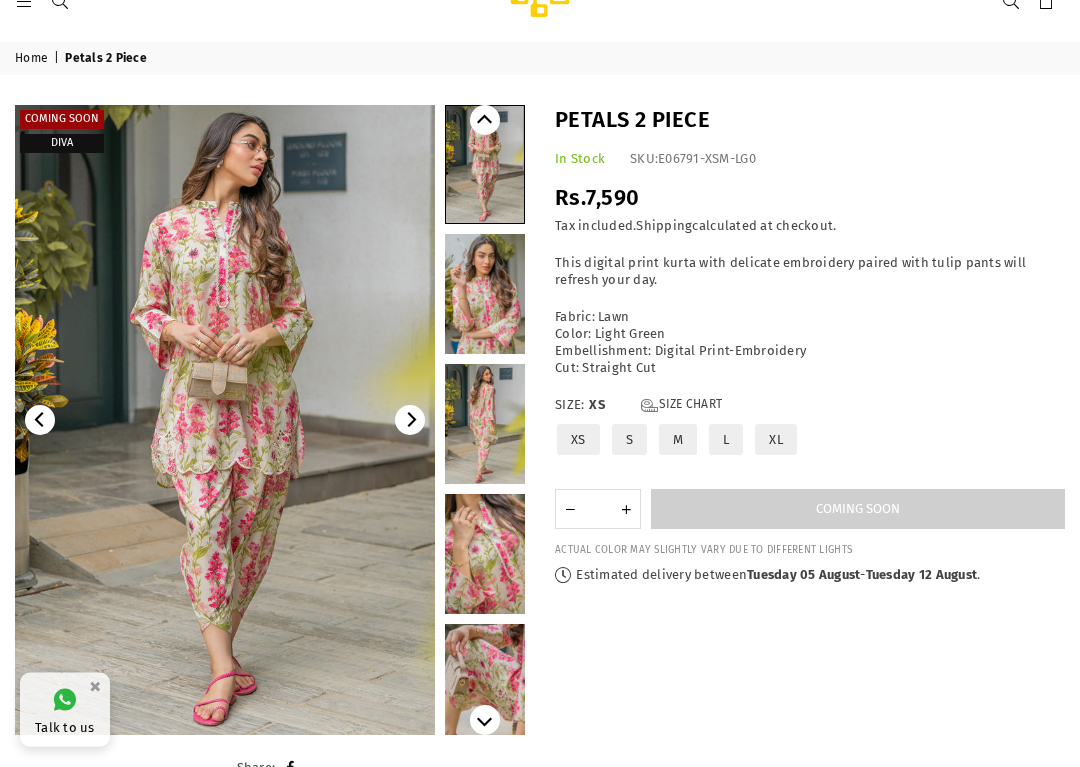 scroll, scrollTop: 40, scrollLeft: 0, axis: vertical 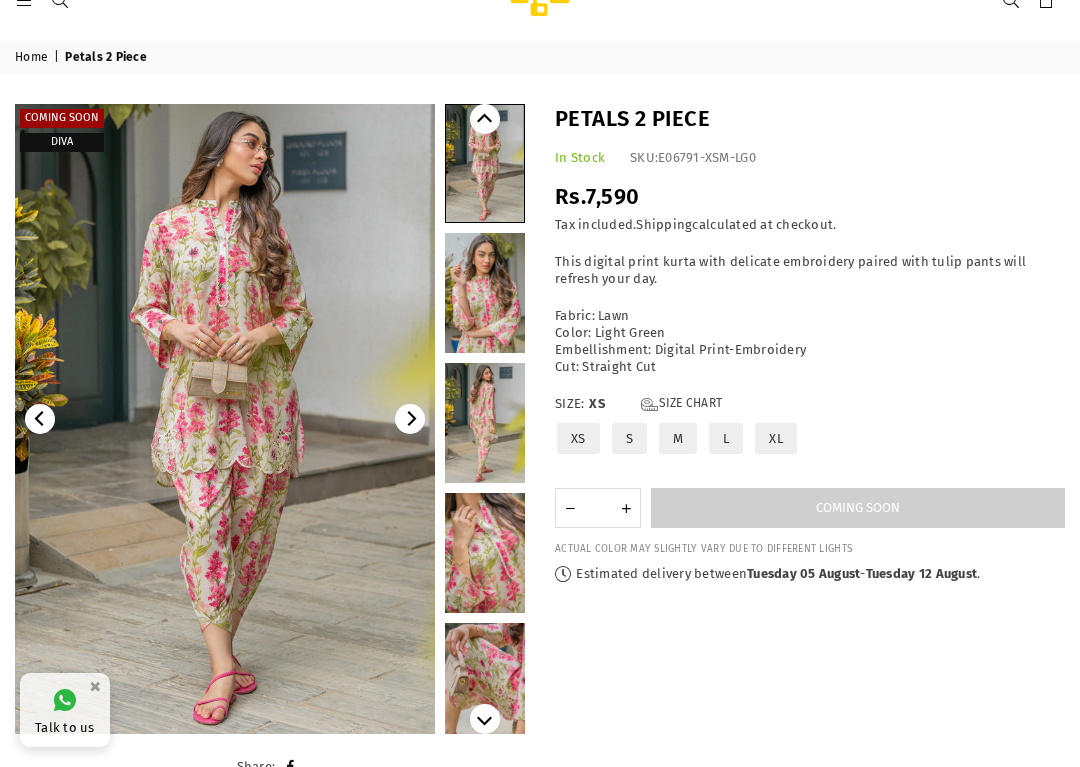 click on "XL" at bounding box center [776, 438] 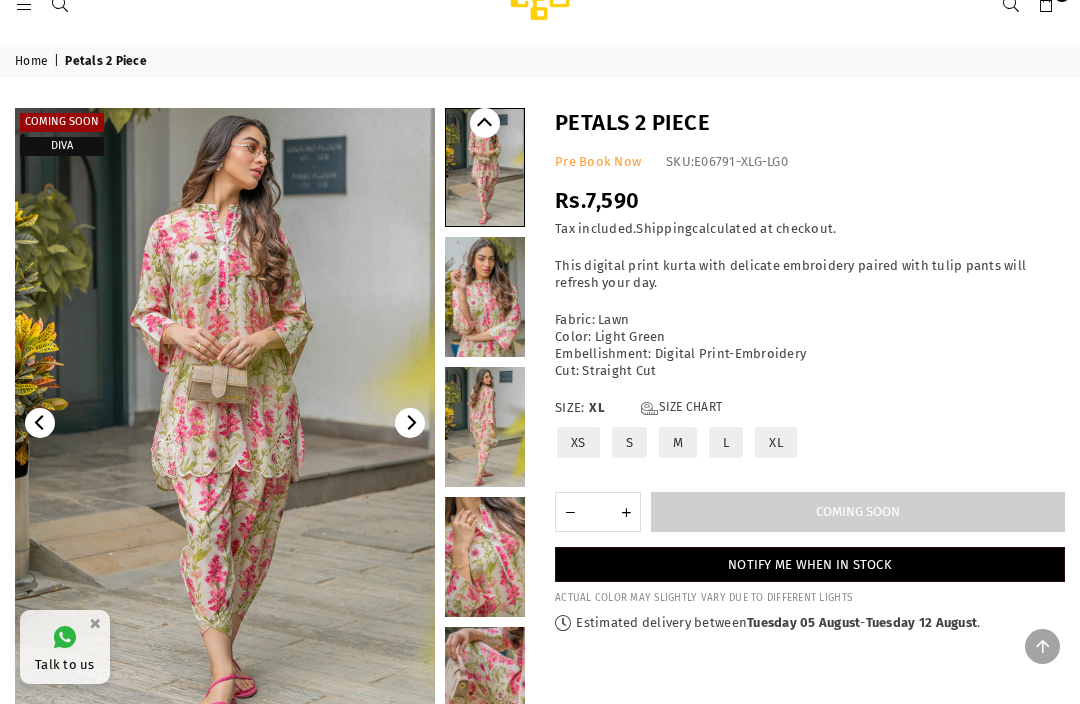 scroll, scrollTop: 0, scrollLeft: 0, axis: both 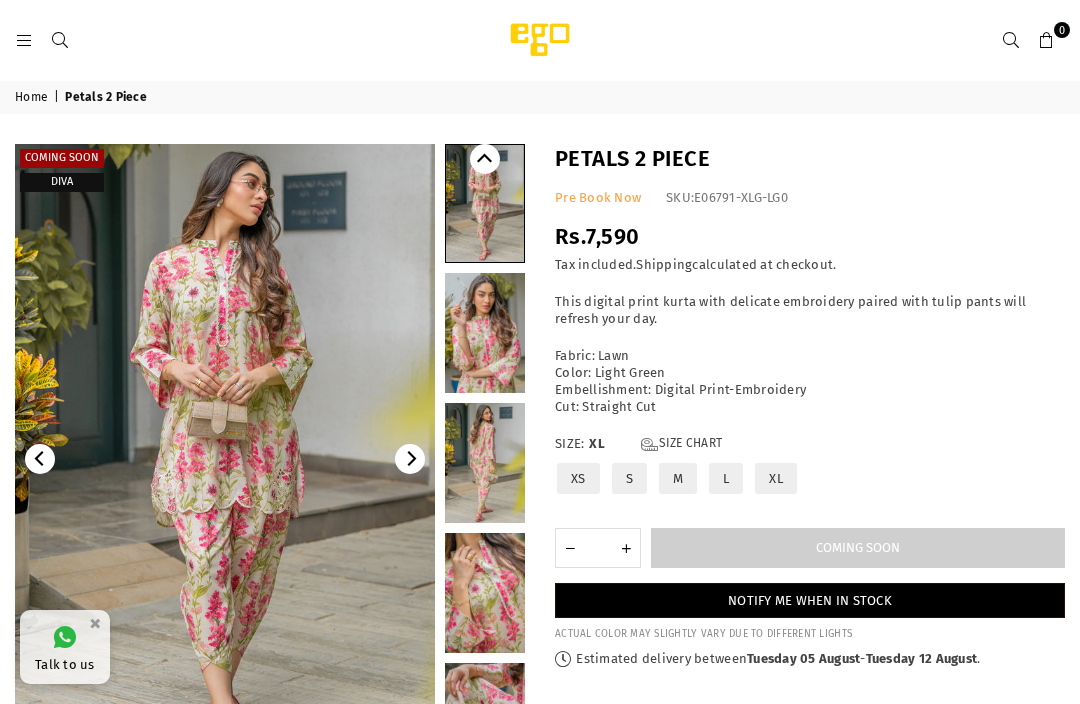 click on "Notify me when in stock" at bounding box center (810, 600) 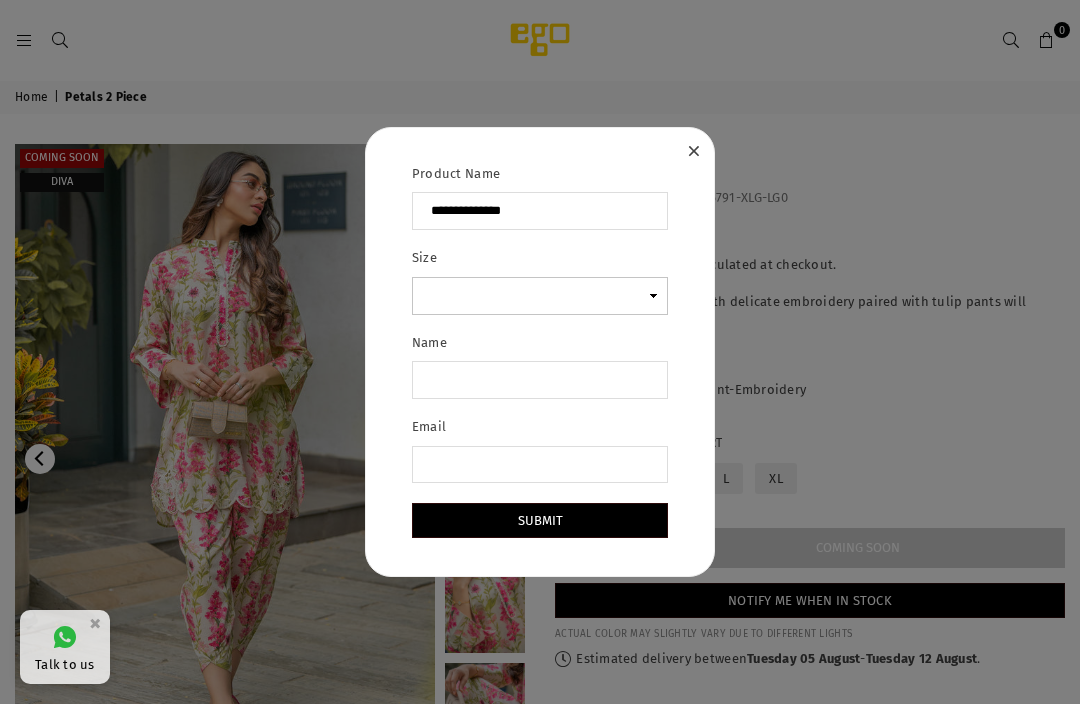 click on "Size" at bounding box center [540, 296] 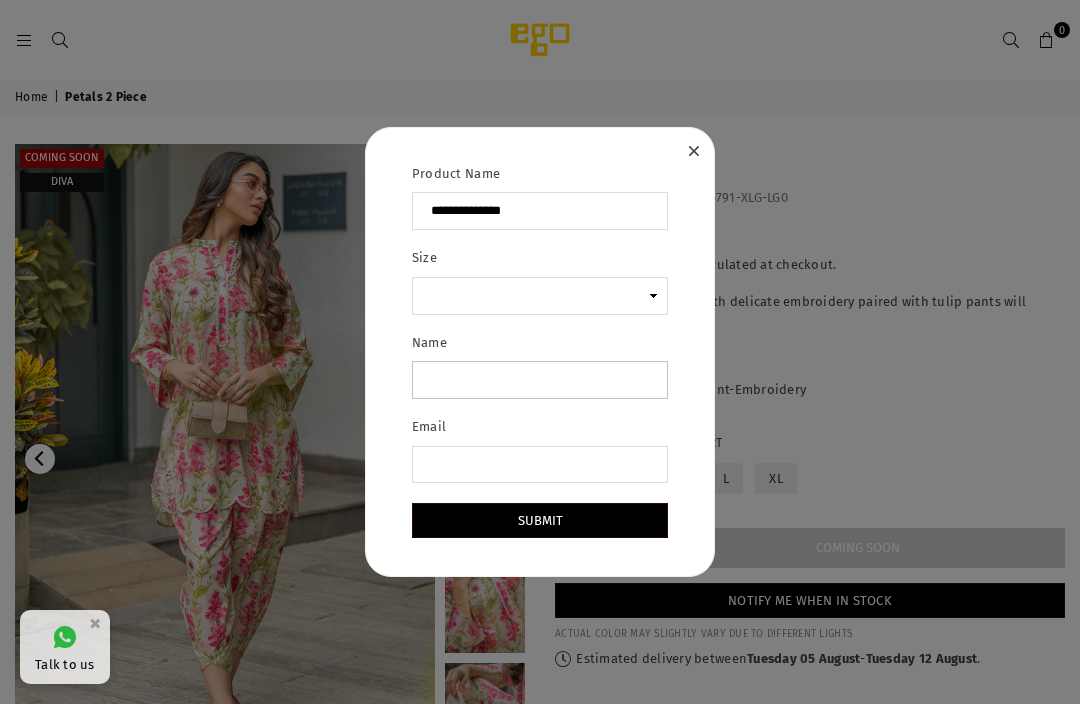 click on "Name" at bounding box center [540, 380] 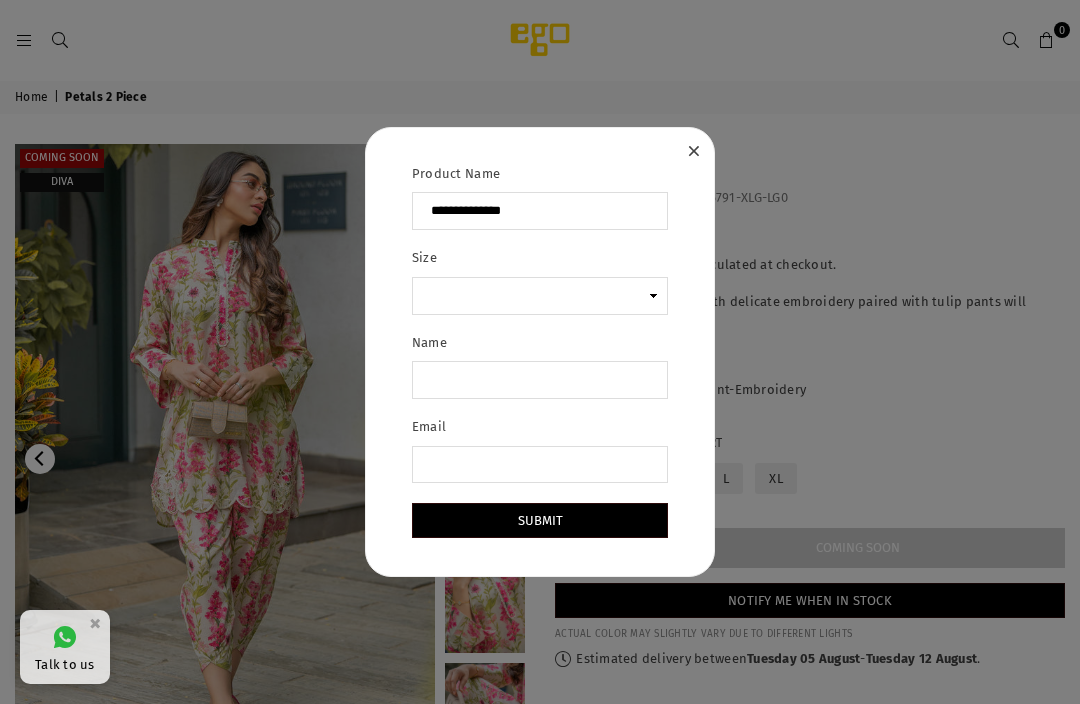 type on "**********" 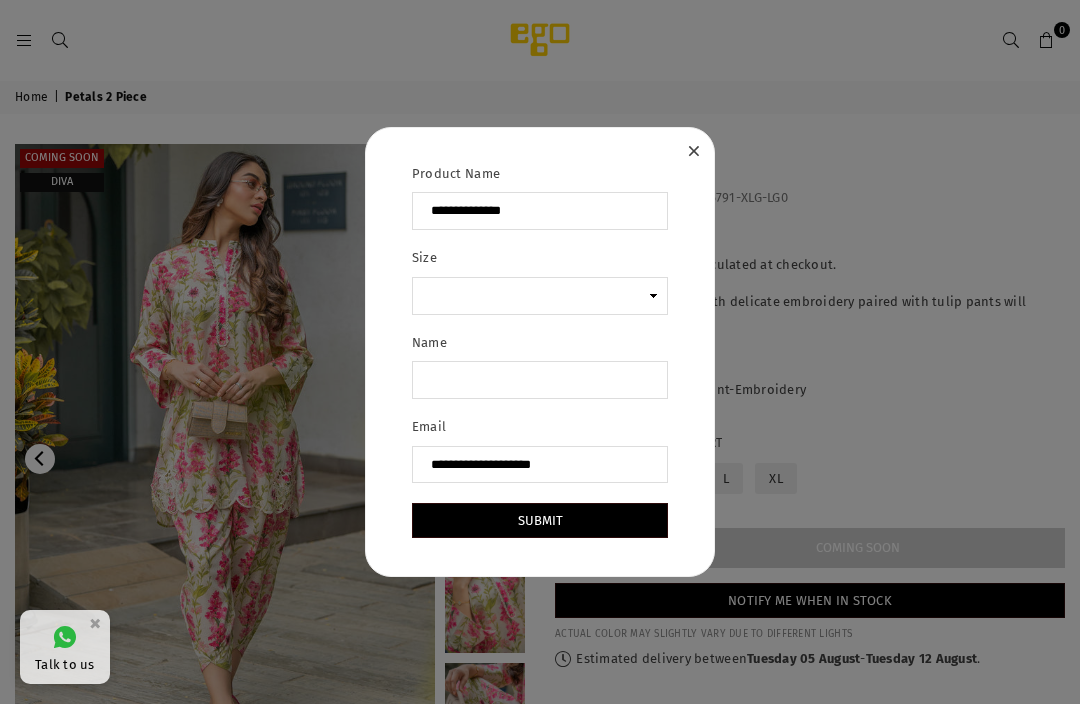 type on "**********" 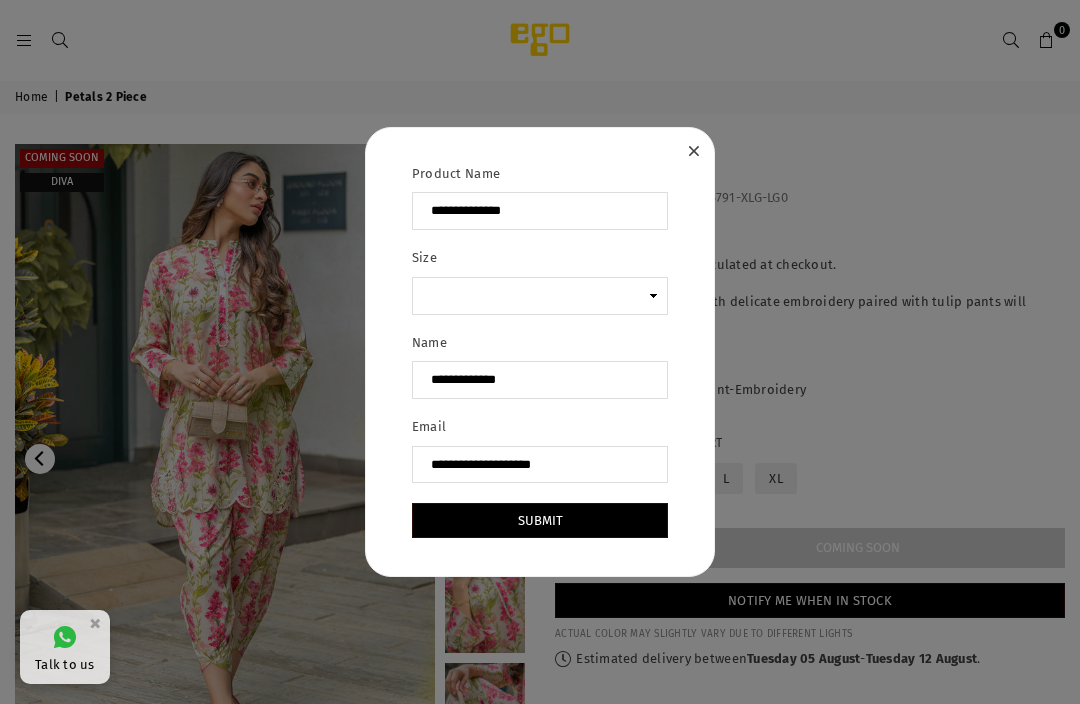 scroll, scrollTop: 0, scrollLeft: 0, axis: both 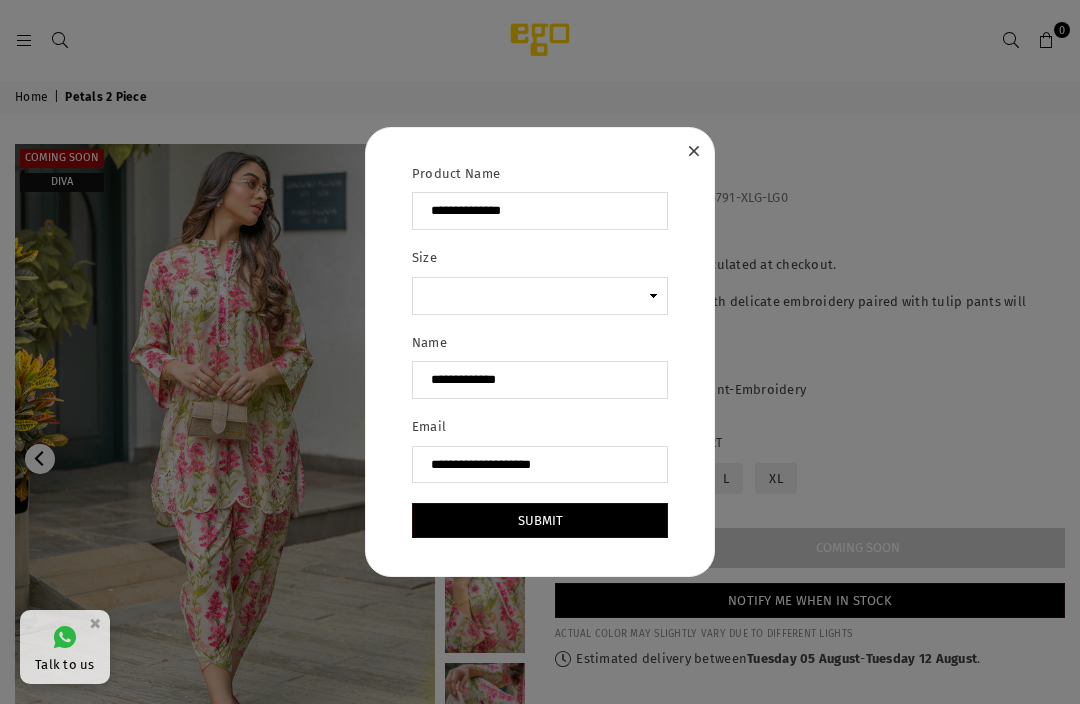 click on "Submit" at bounding box center [540, 520] 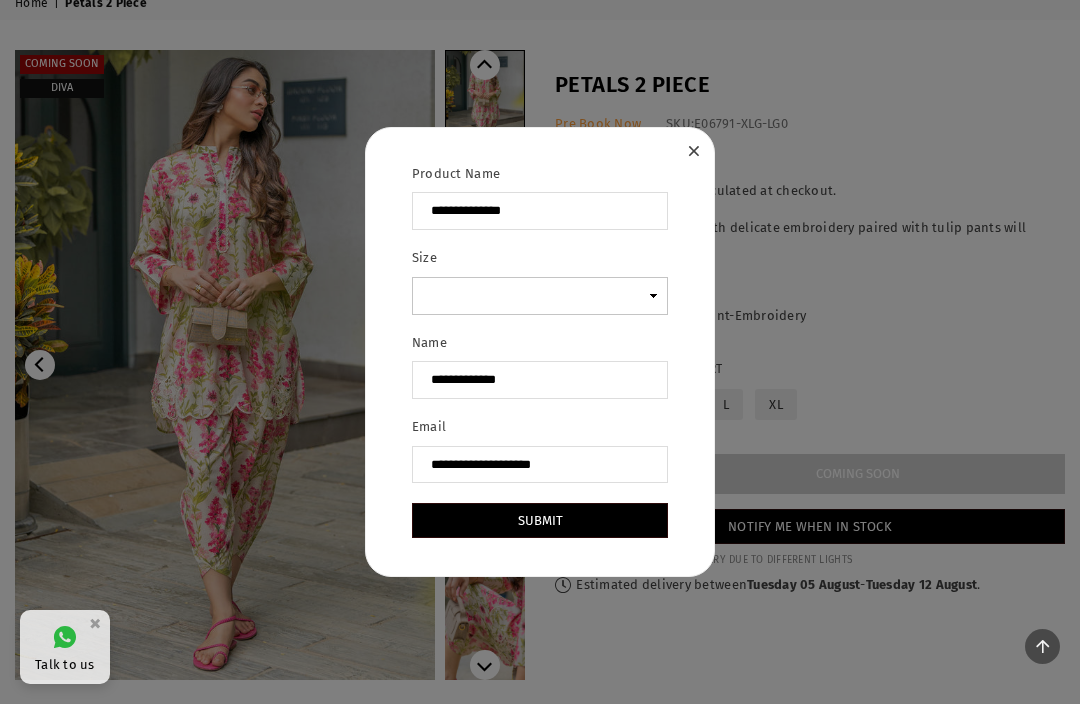 scroll, scrollTop: 0, scrollLeft: 0, axis: both 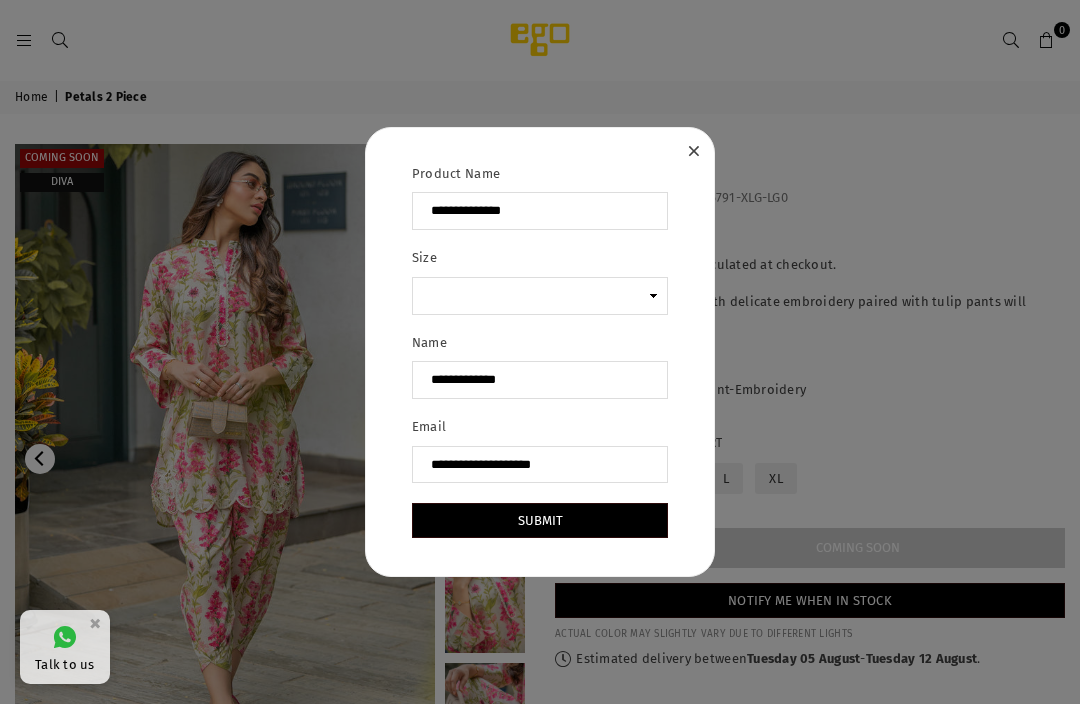 click at bounding box center (693, 151) 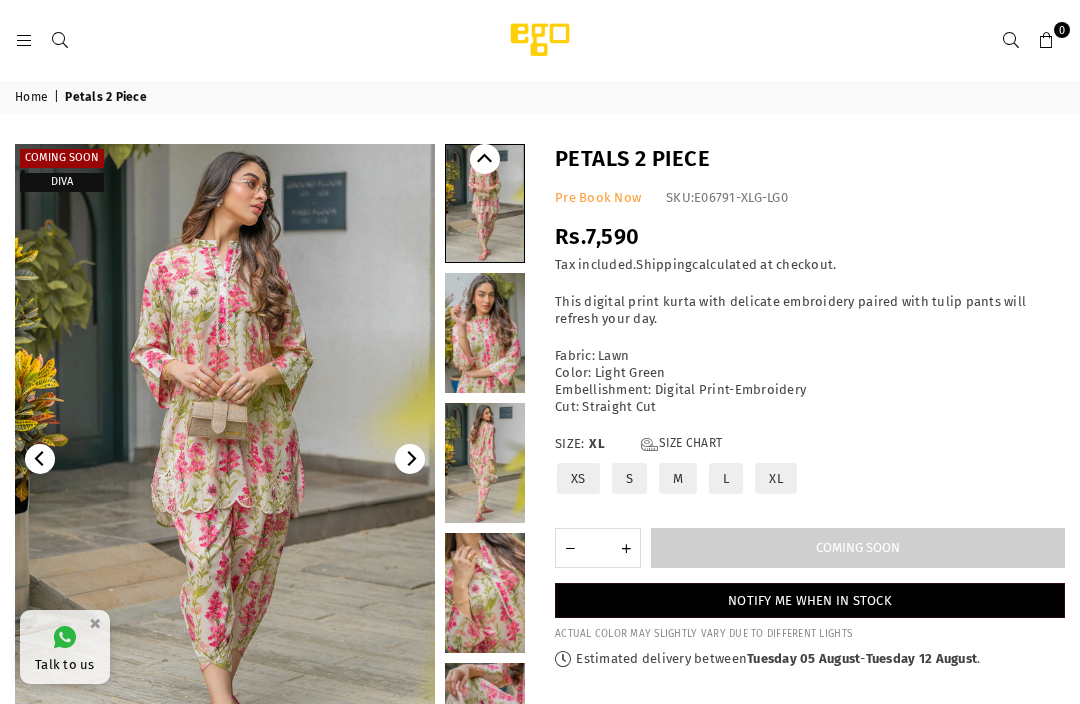 click on "Notify me when in stock" at bounding box center [810, 600] 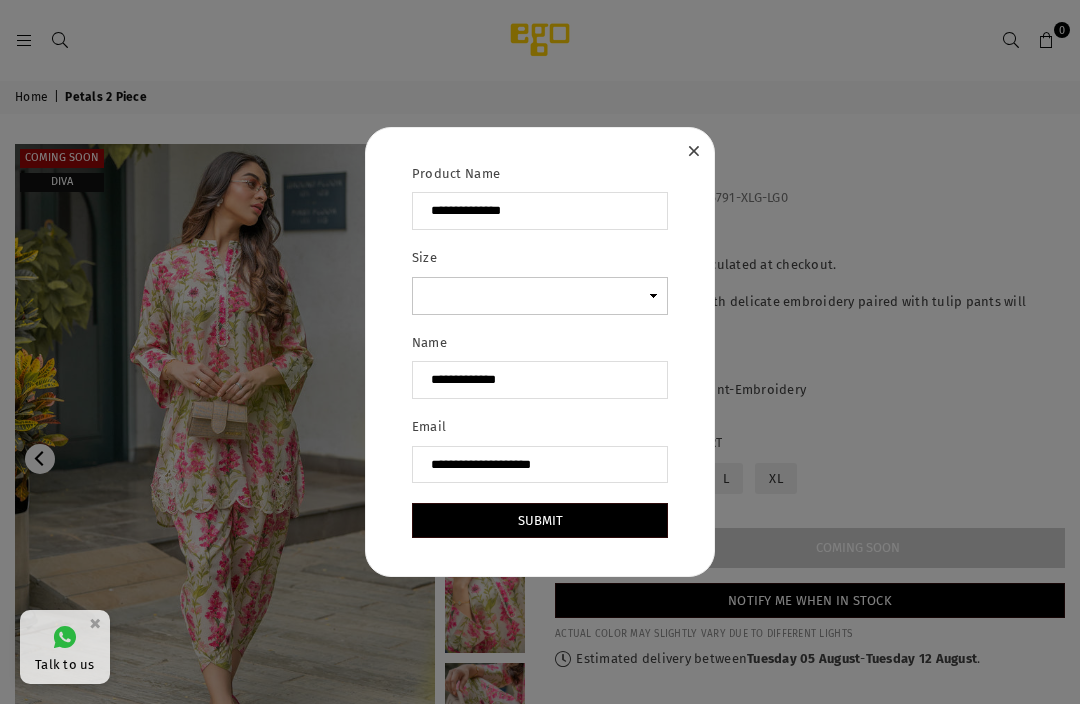 click on "Size" at bounding box center (540, 296) 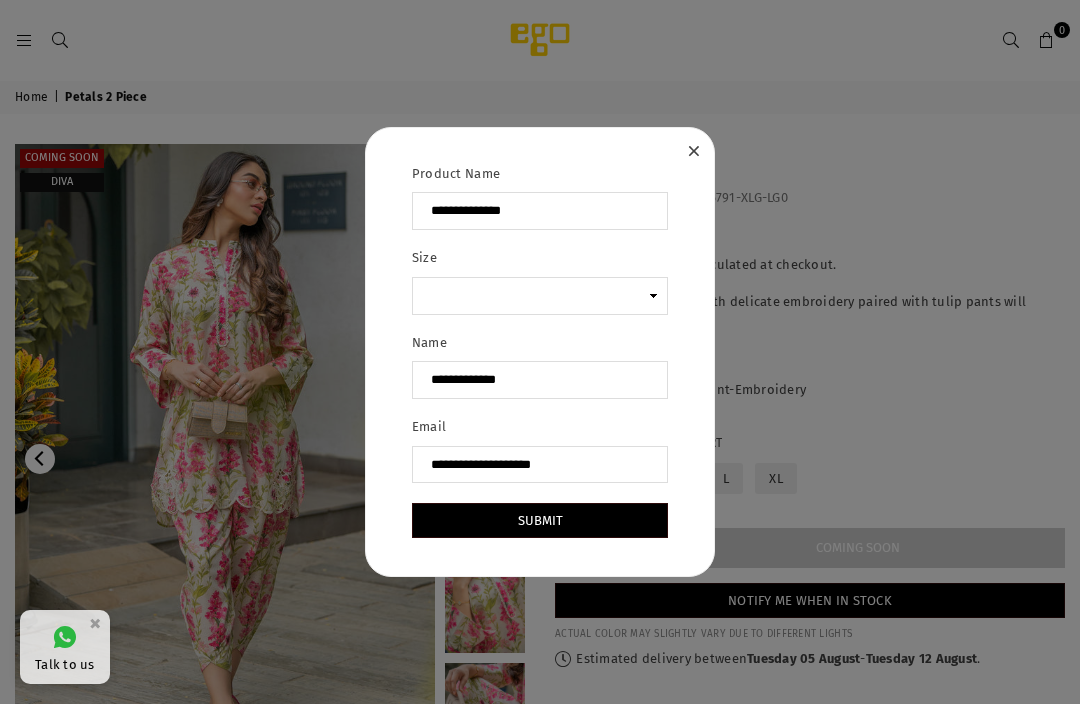 click on "Submit" at bounding box center (540, 520) 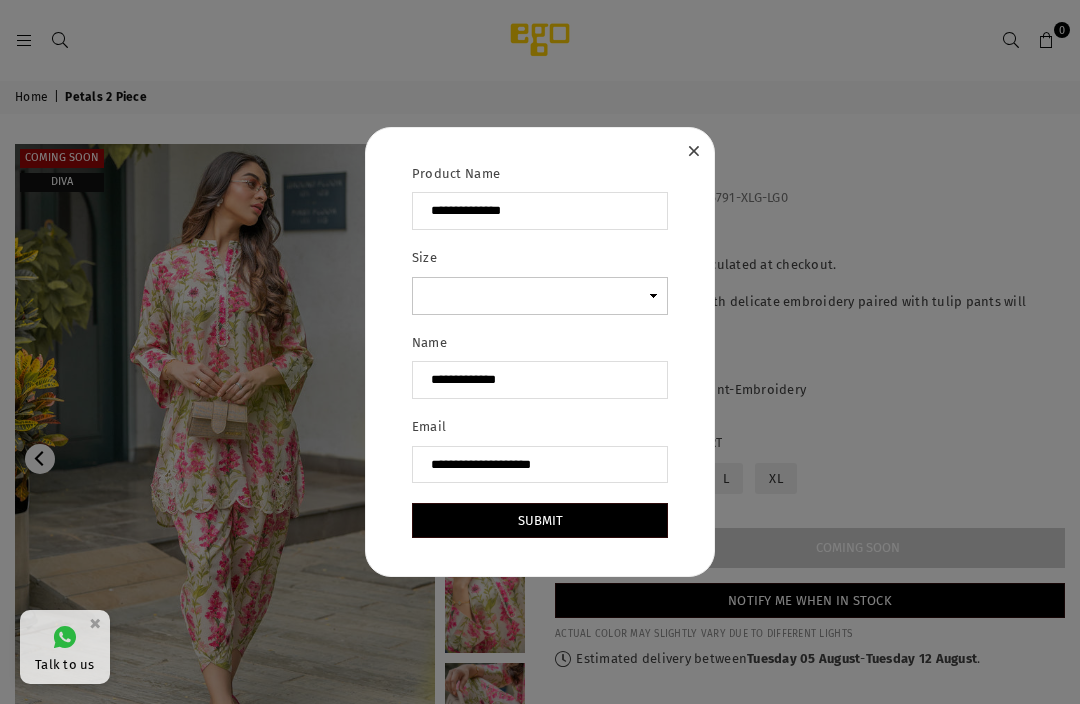 click on "Size" at bounding box center (540, 296) 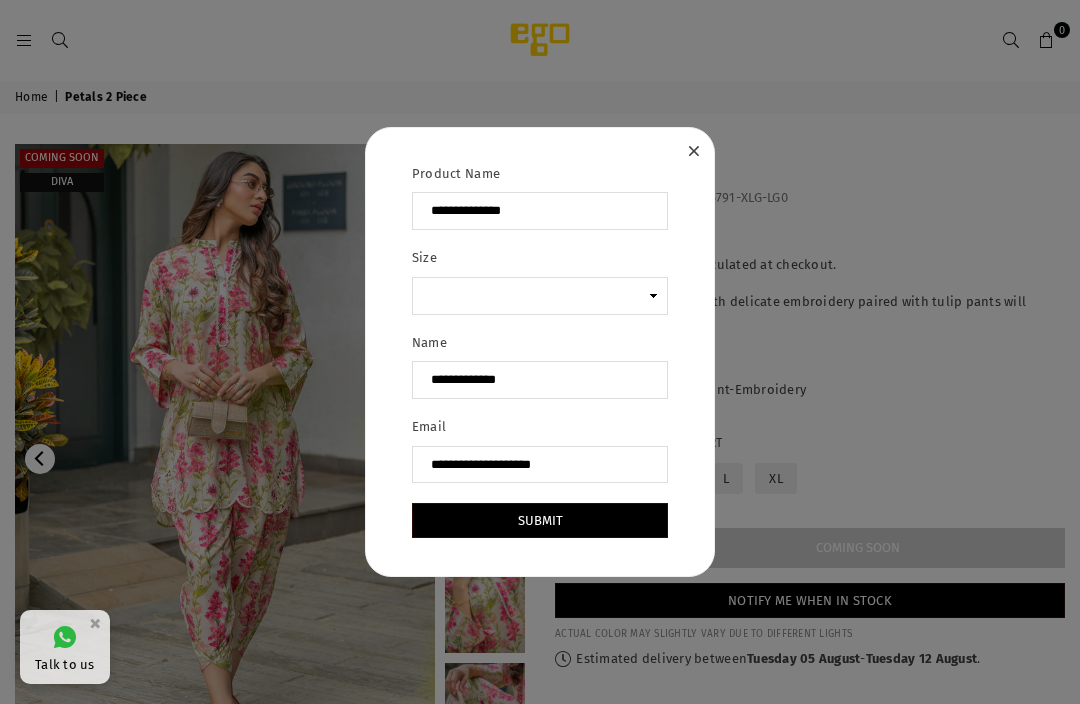 click on "Submit" at bounding box center (540, 520) 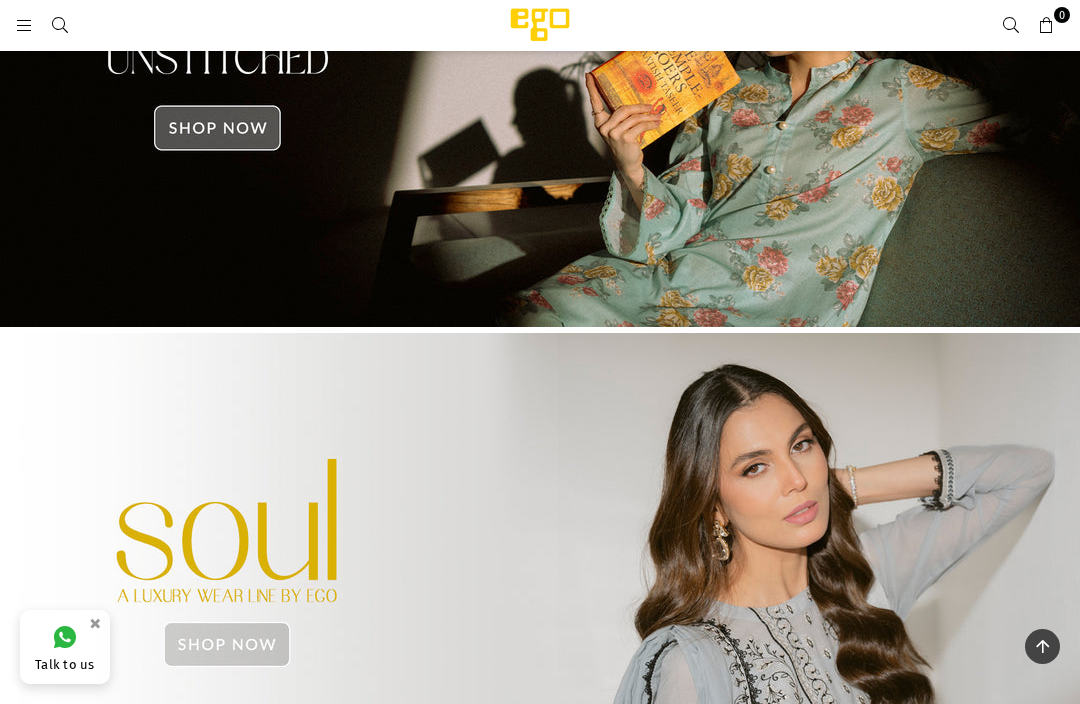 scroll, scrollTop: 653, scrollLeft: 0, axis: vertical 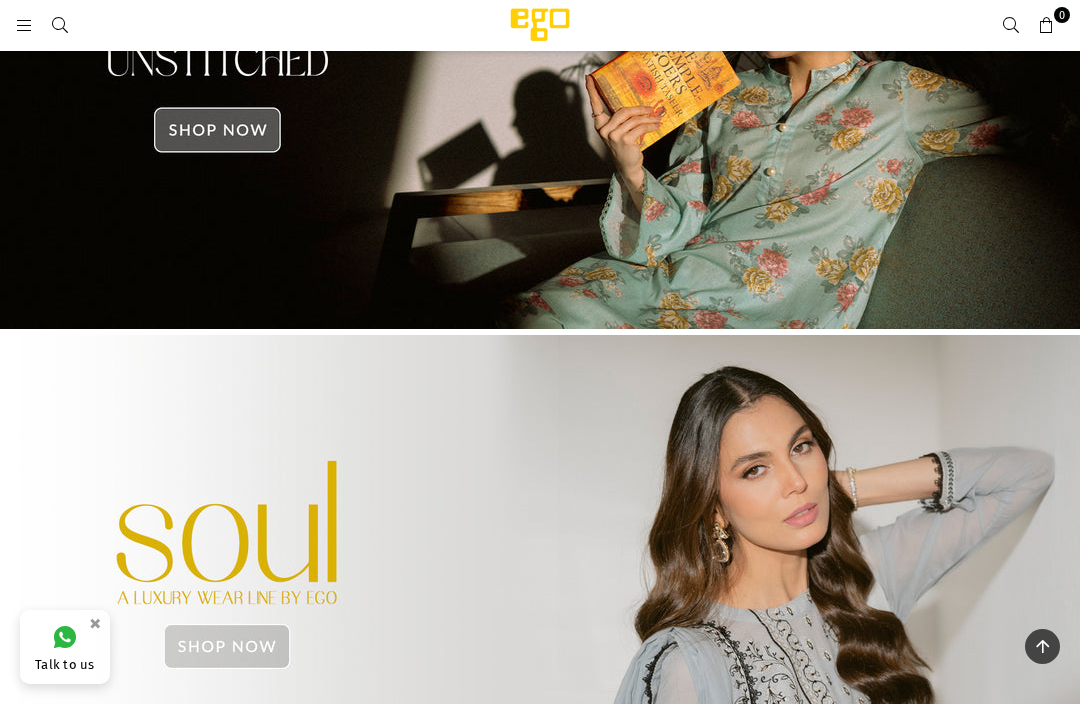 click at bounding box center (24, 26) 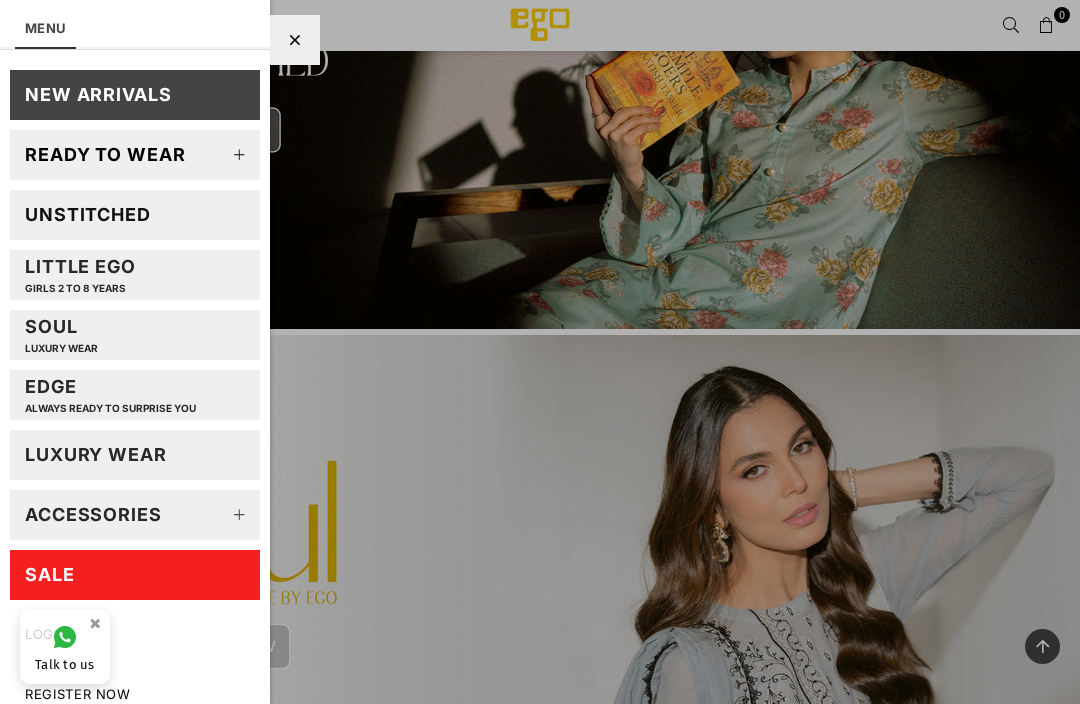 click on "New Arrivals" at bounding box center (98, 94) 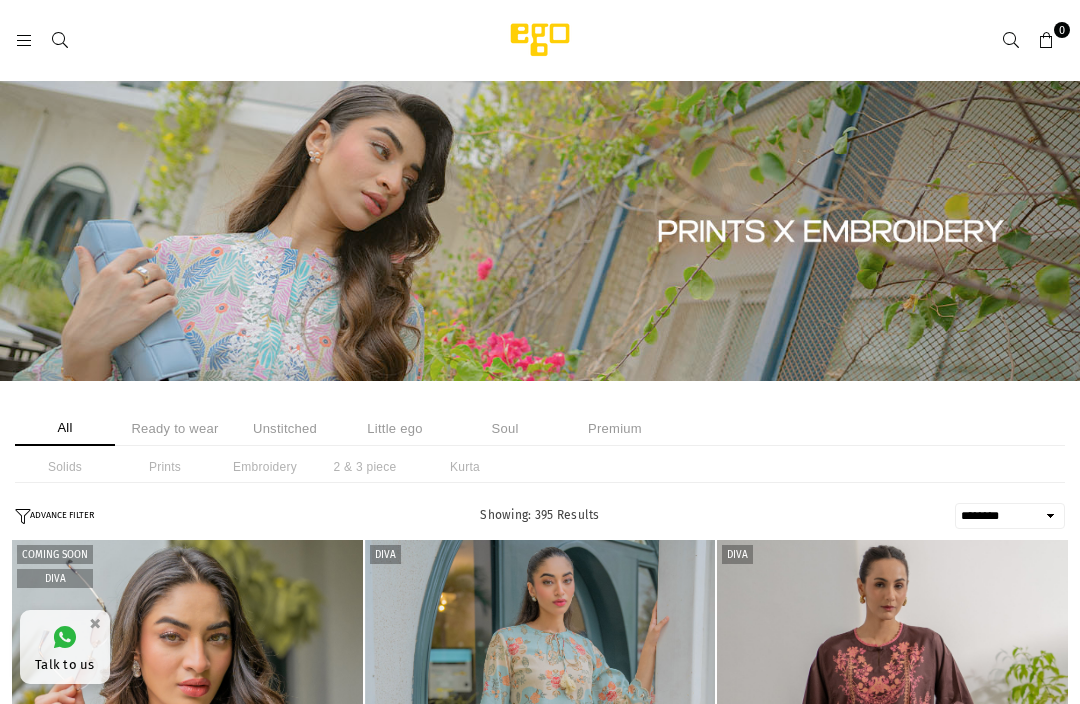 select on "******" 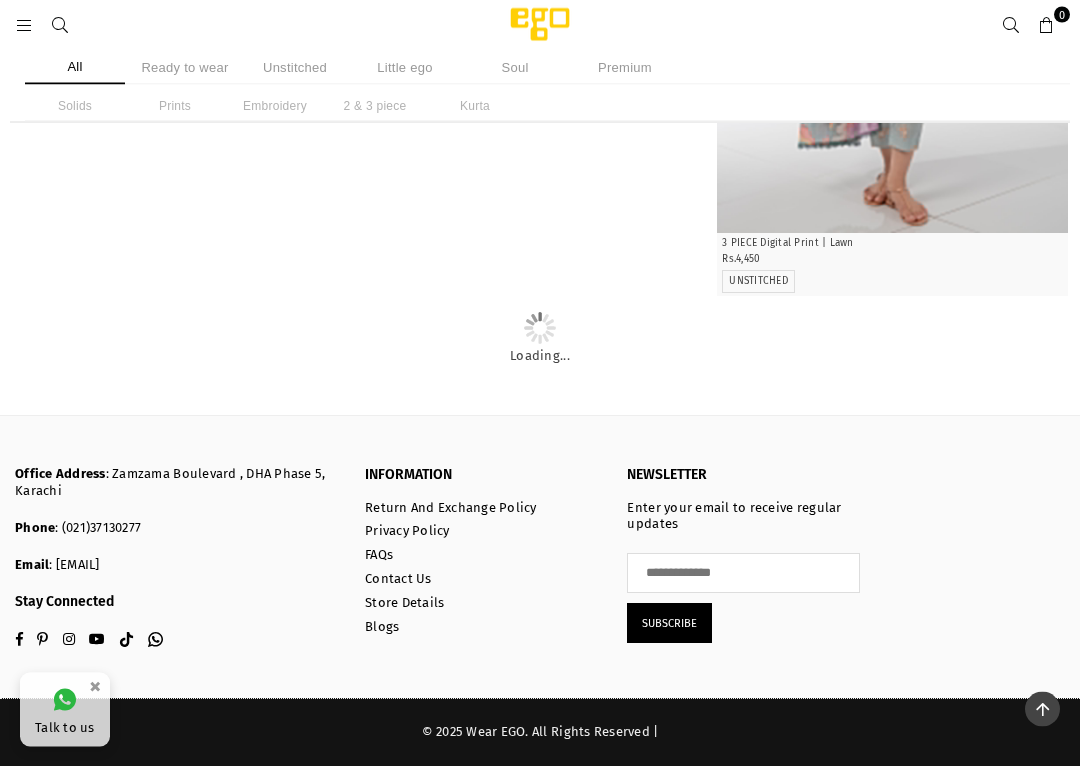 scroll, scrollTop: 13269, scrollLeft: 0, axis: vertical 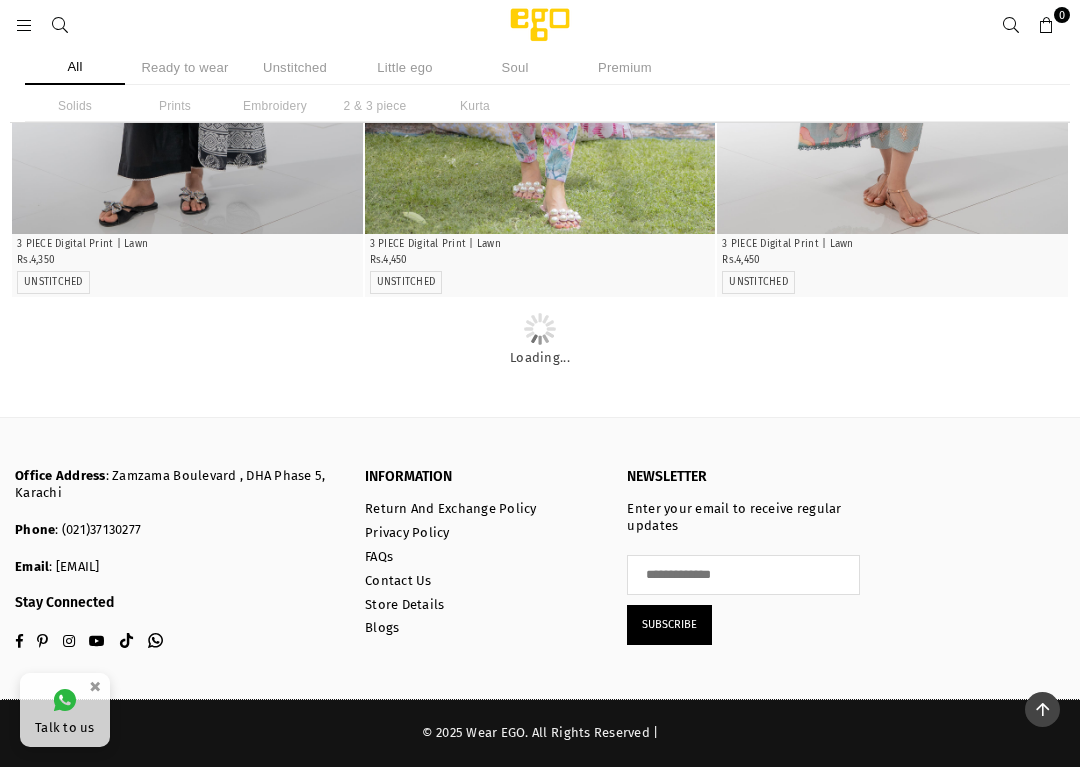 click at bounding box center [893, -2197] 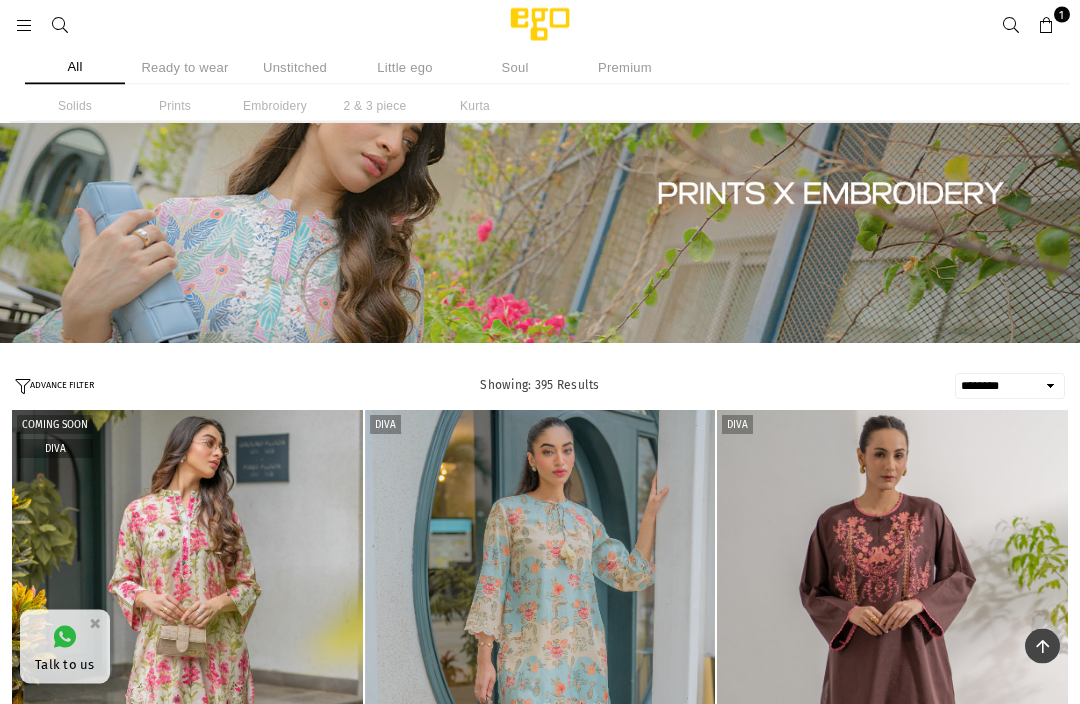 scroll, scrollTop: 0, scrollLeft: 0, axis: both 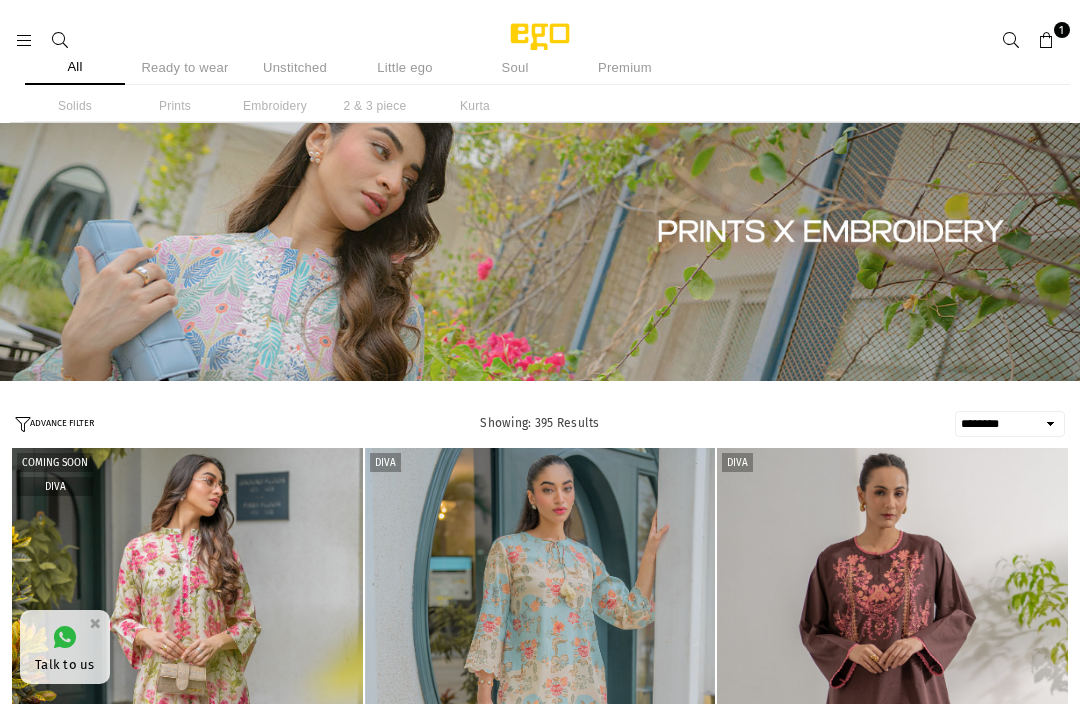click on "Ready to wear" at bounding box center (185, 67) 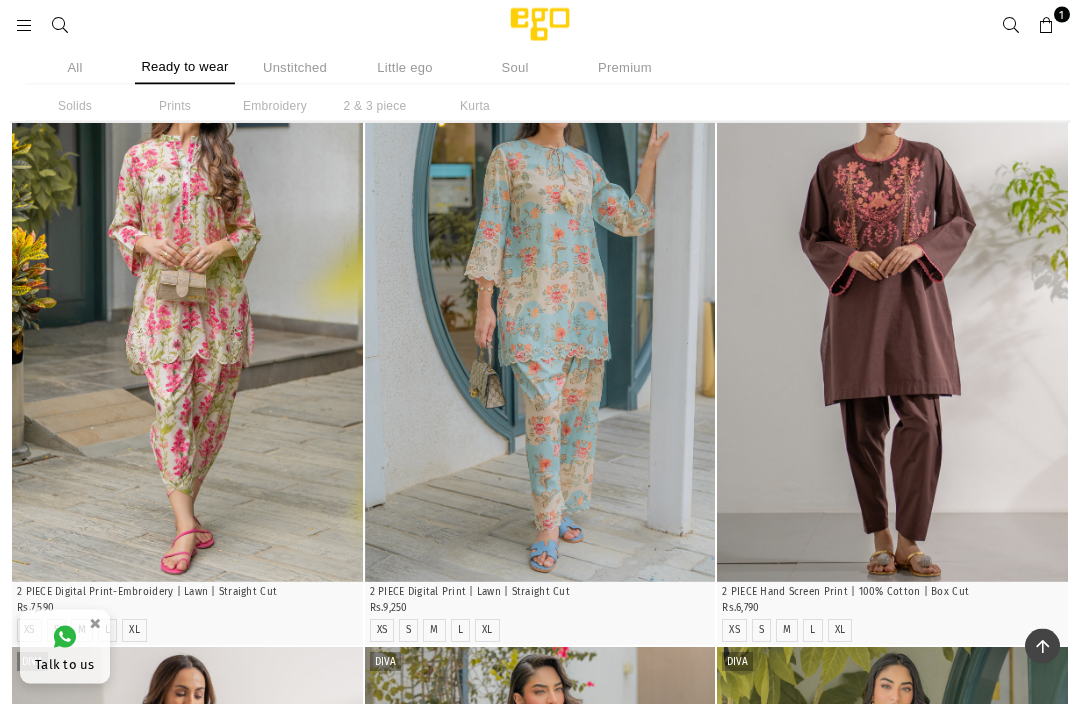 scroll, scrollTop: 382, scrollLeft: 0, axis: vertical 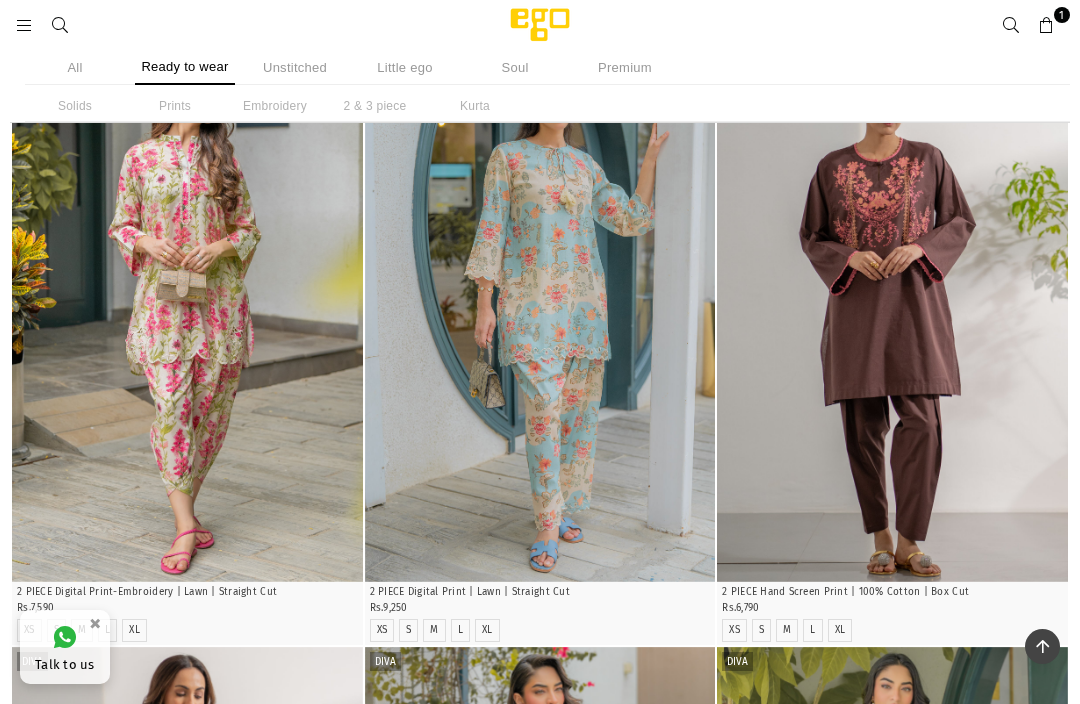click at bounding box center (187, 318) 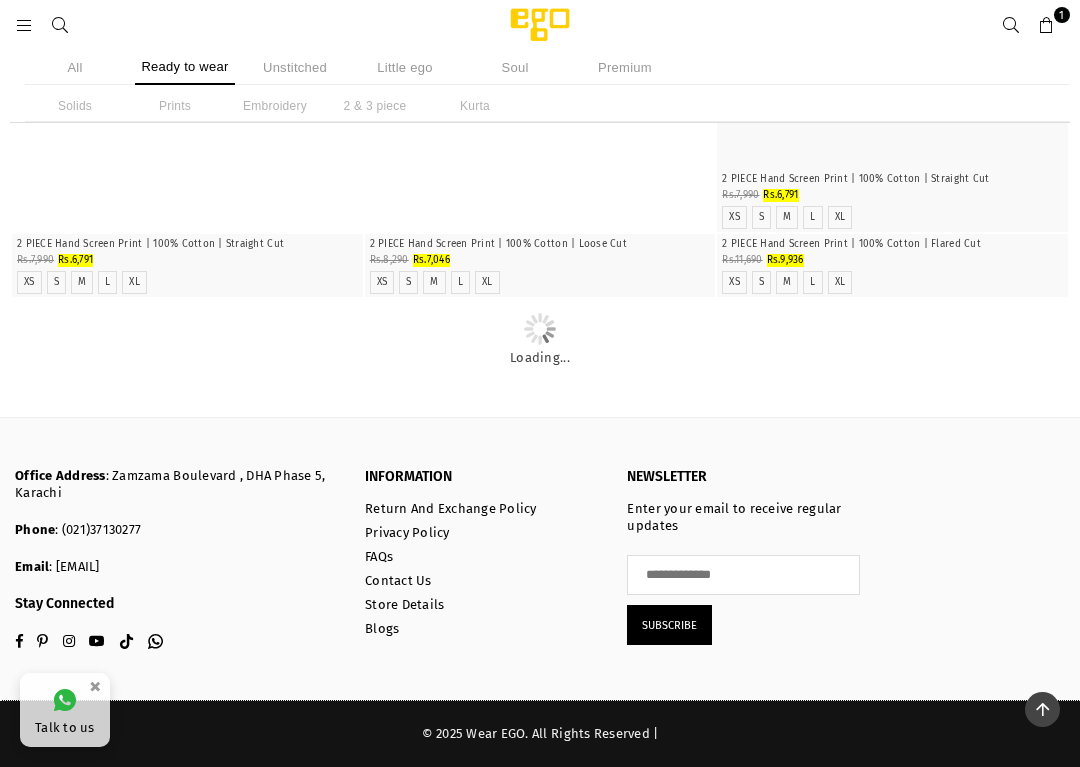 scroll, scrollTop: 23811, scrollLeft: 0, axis: vertical 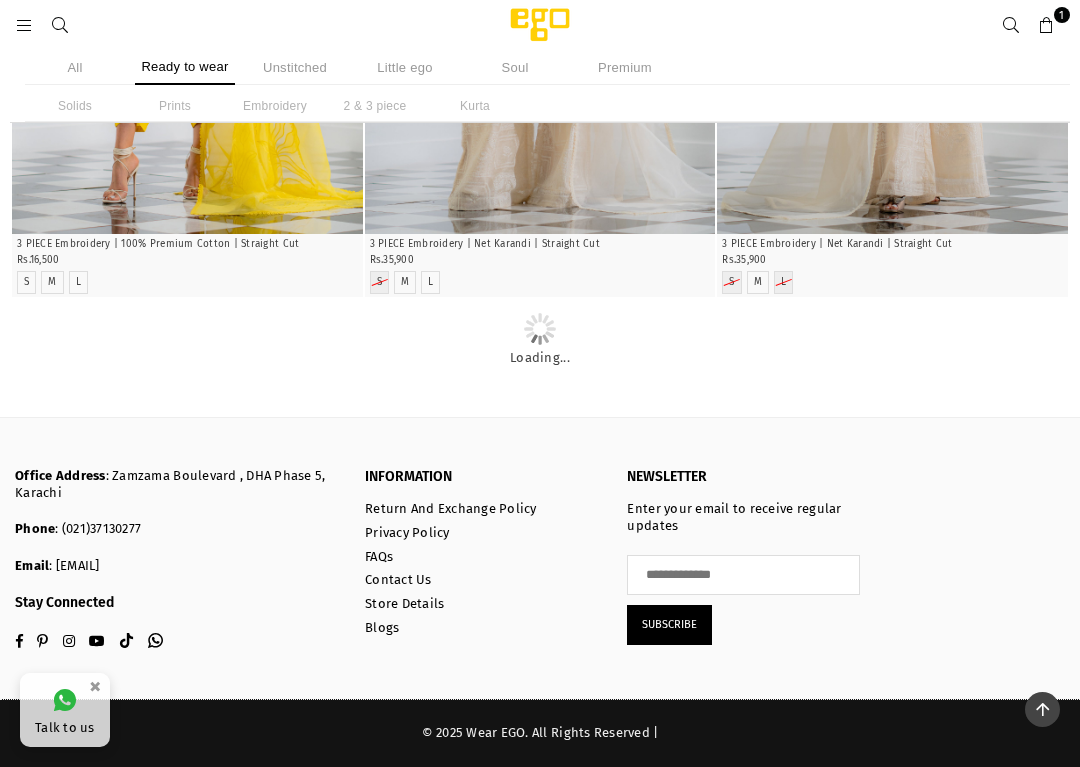click at bounding box center (60, 26) 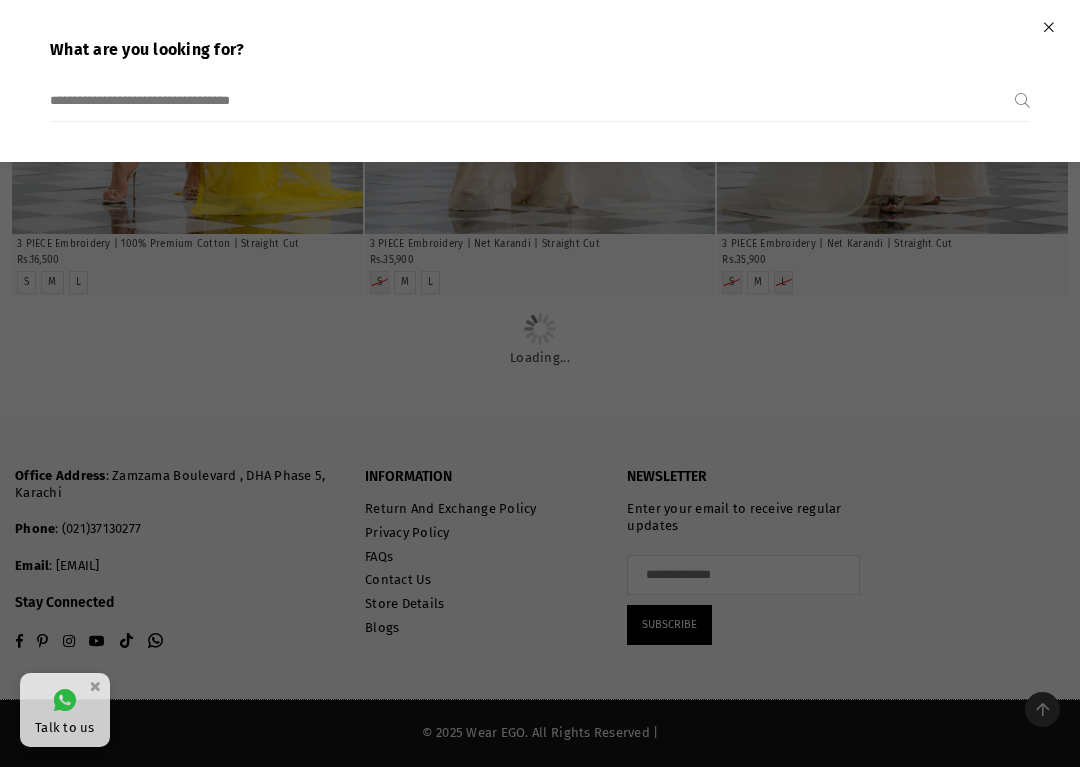 click on "What are you looking for?   Submit" at bounding box center [540, 81] 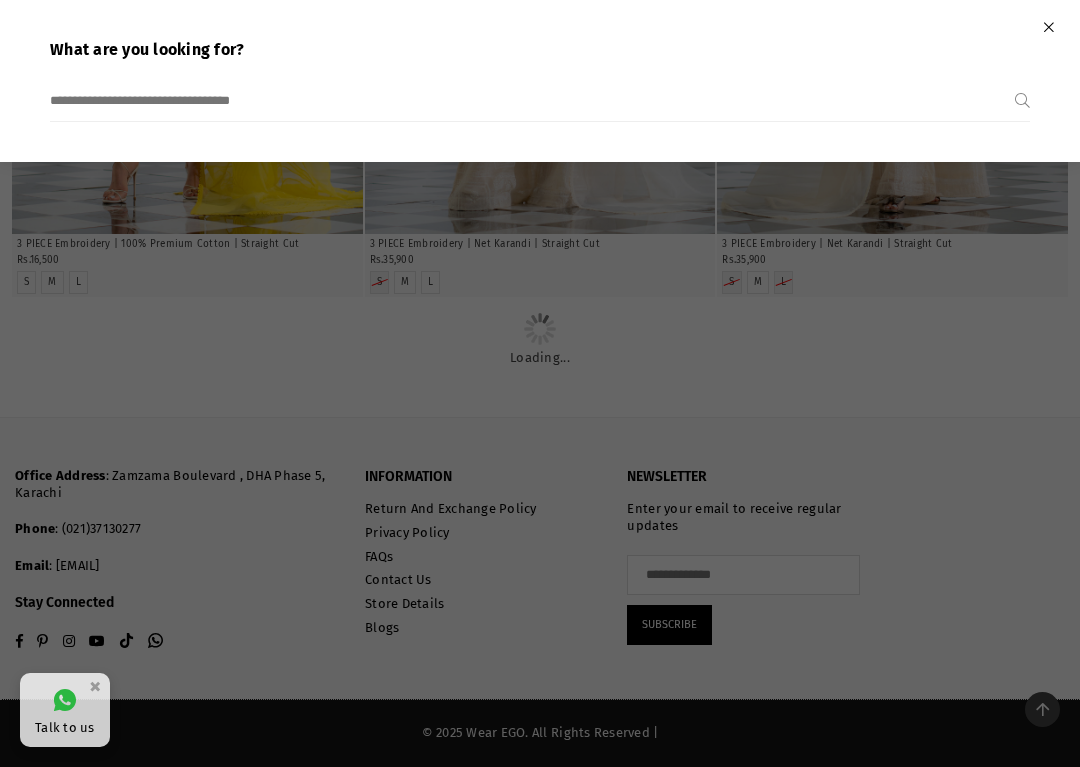 scroll, scrollTop: 47229, scrollLeft: 0, axis: vertical 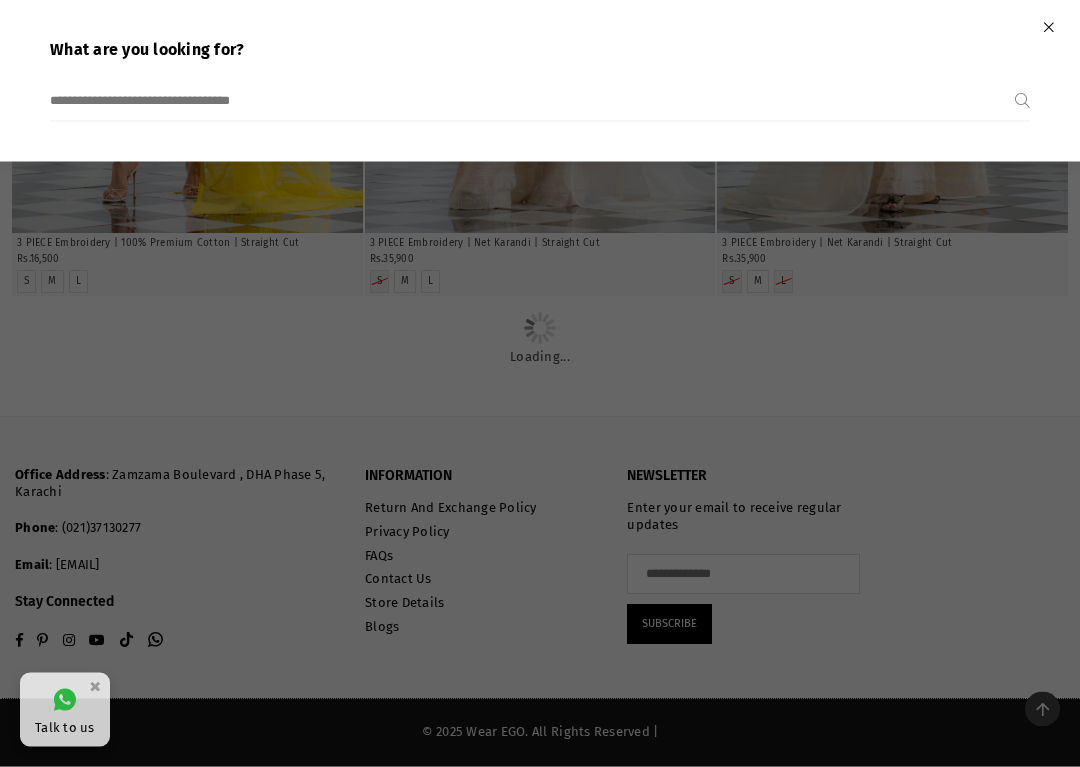 click at bounding box center [532, 101] 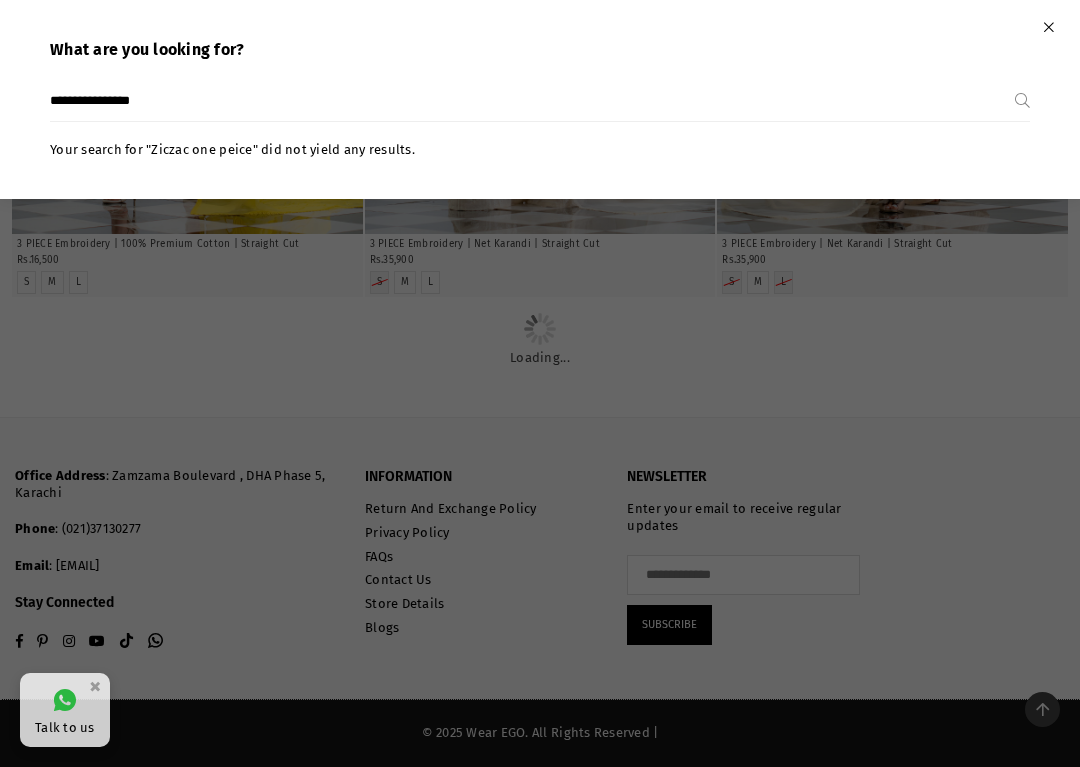 type on "**********" 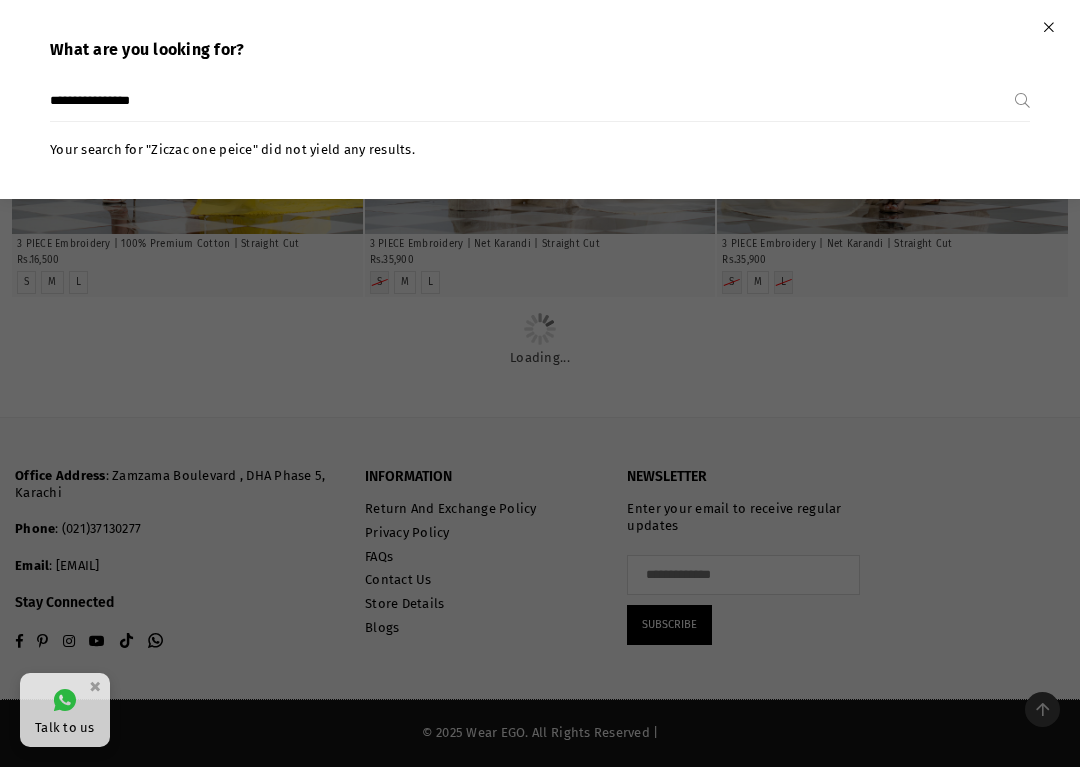 click on "Submit" at bounding box center [1022, 101] 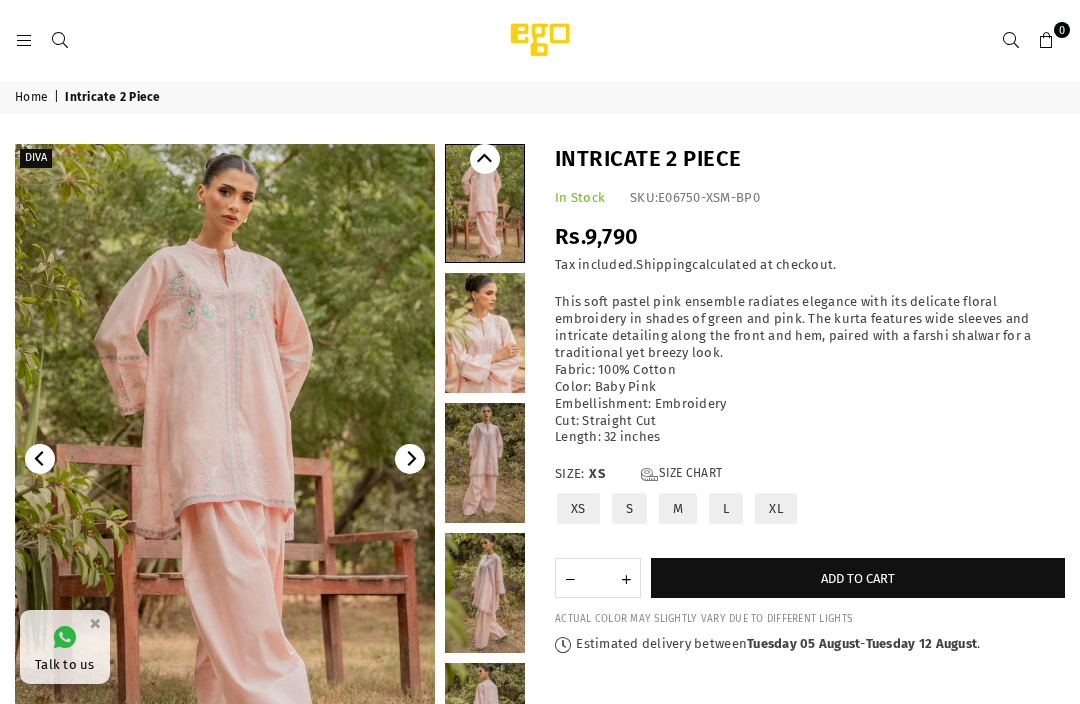 scroll, scrollTop: 0, scrollLeft: 0, axis: both 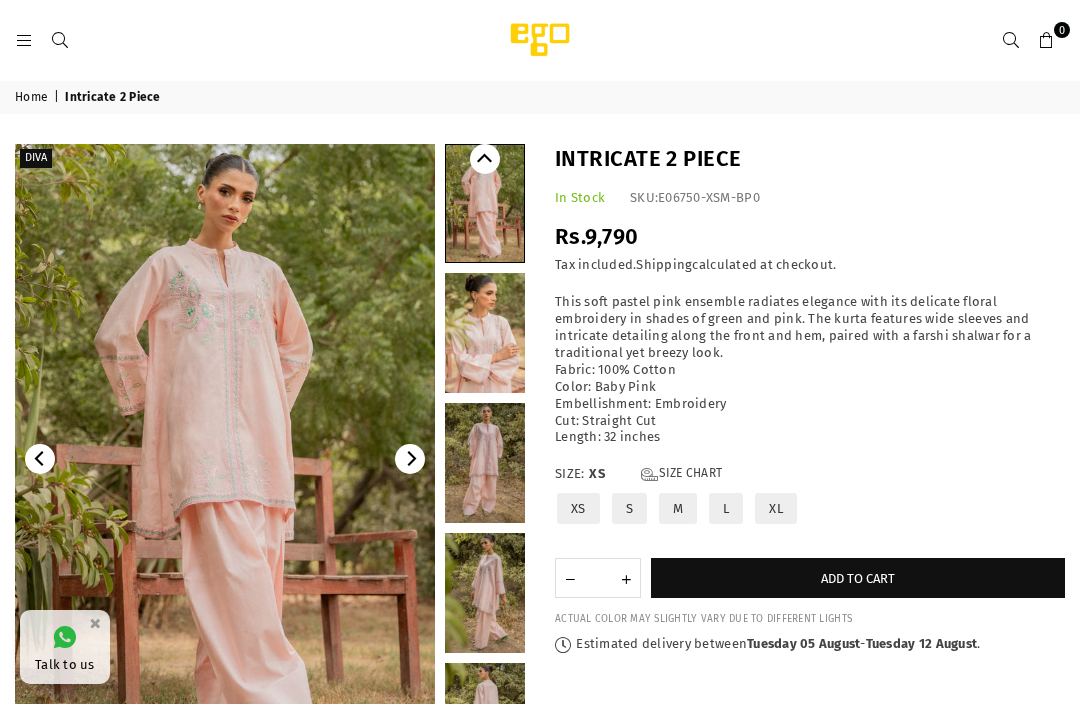 click on "M" at bounding box center [678, 508] 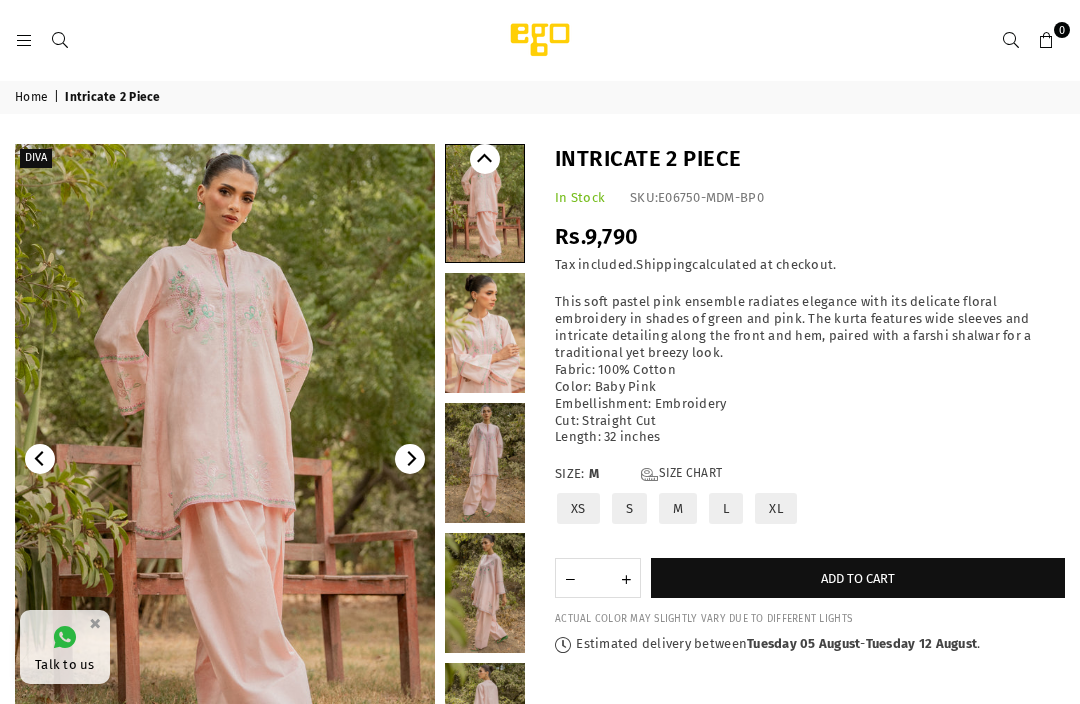 click on "M" at bounding box center (678, 508) 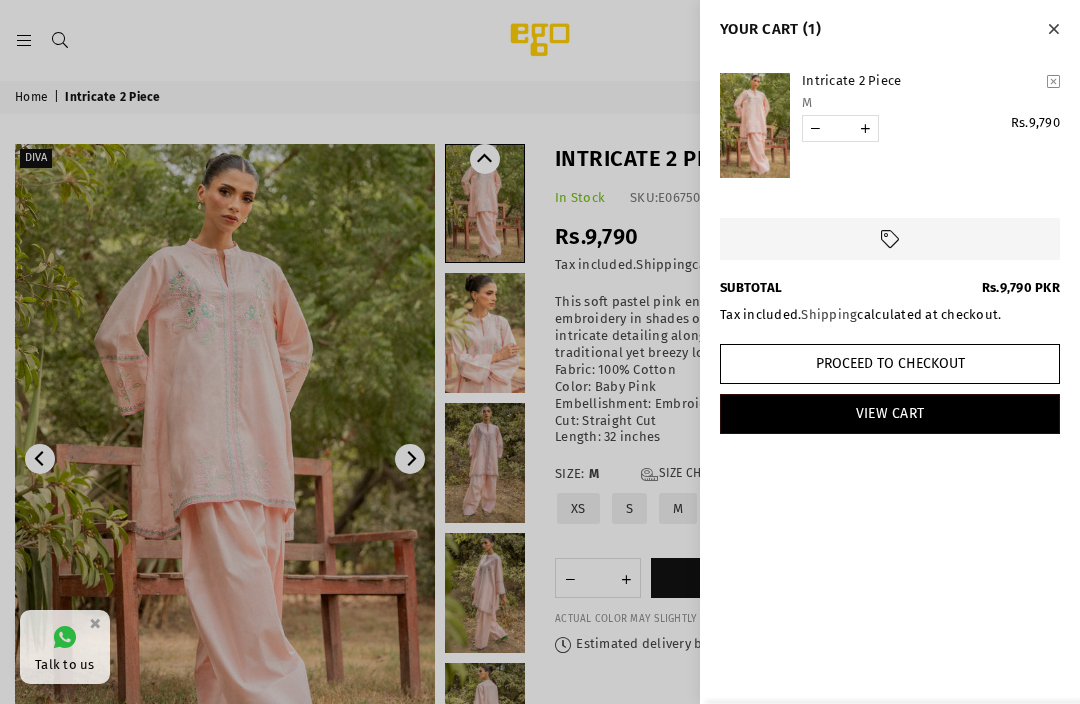 click at bounding box center [1053, 28] 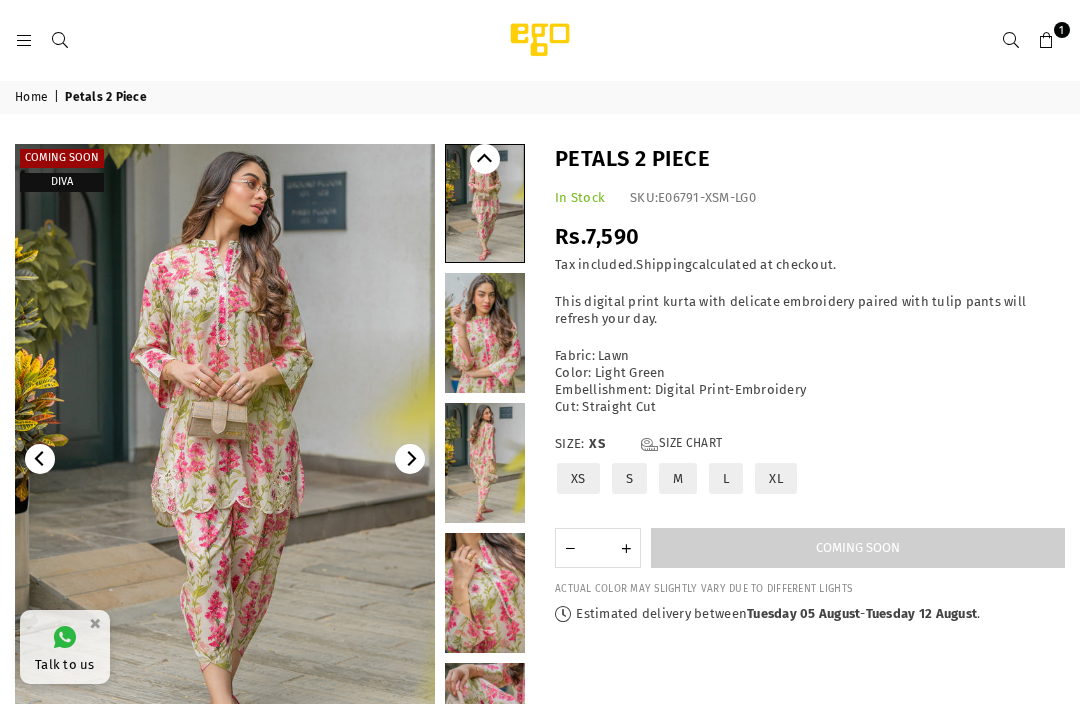 scroll, scrollTop: 0, scrollLeft: 0, axis: both 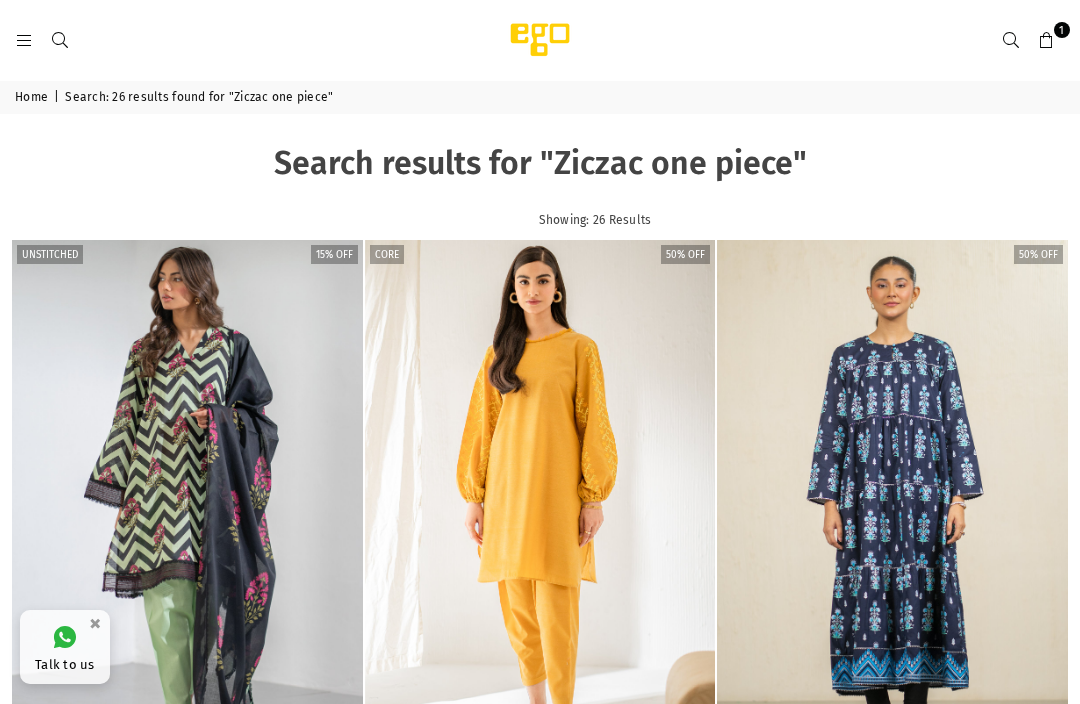 click at bounding box center [892, 503] 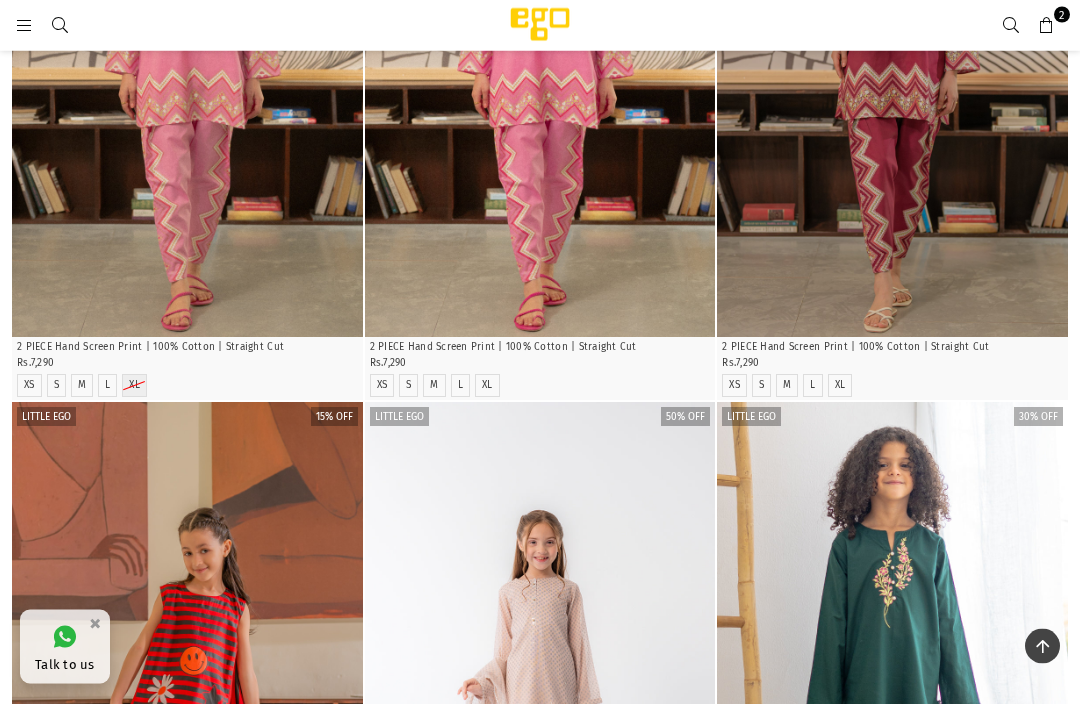 scroll, scrollTop: 3356, scrollLeft: 0, axis: vertical 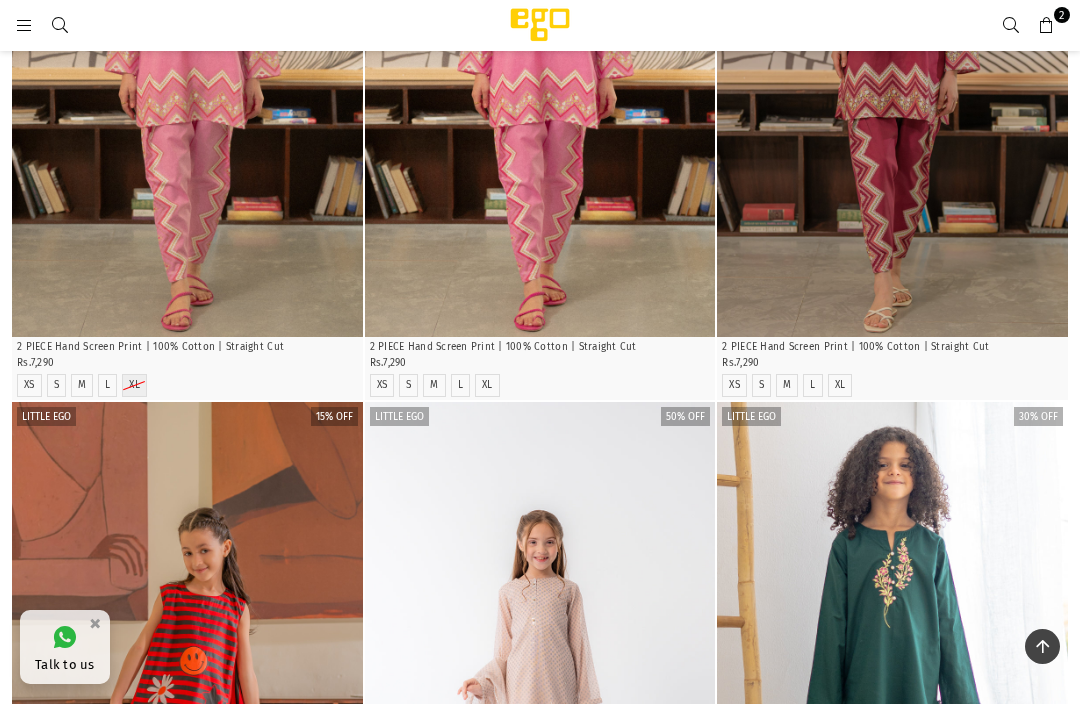 click at bounding box center [24, 24] 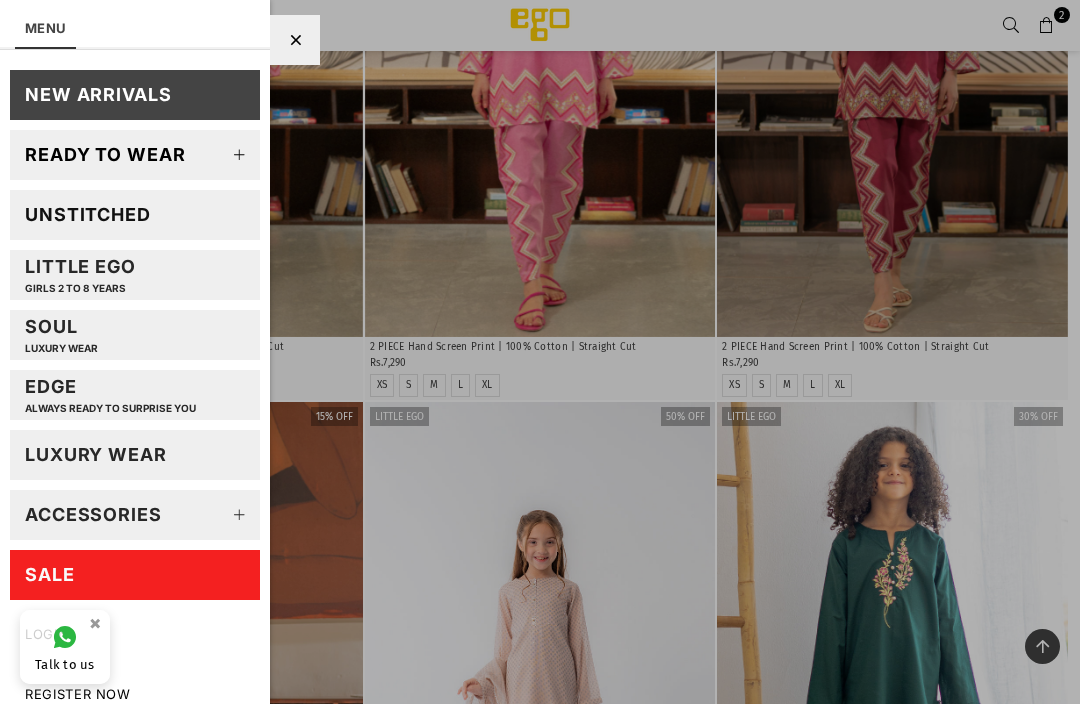click on "Ready to wear" at bounding box center (105, 154) 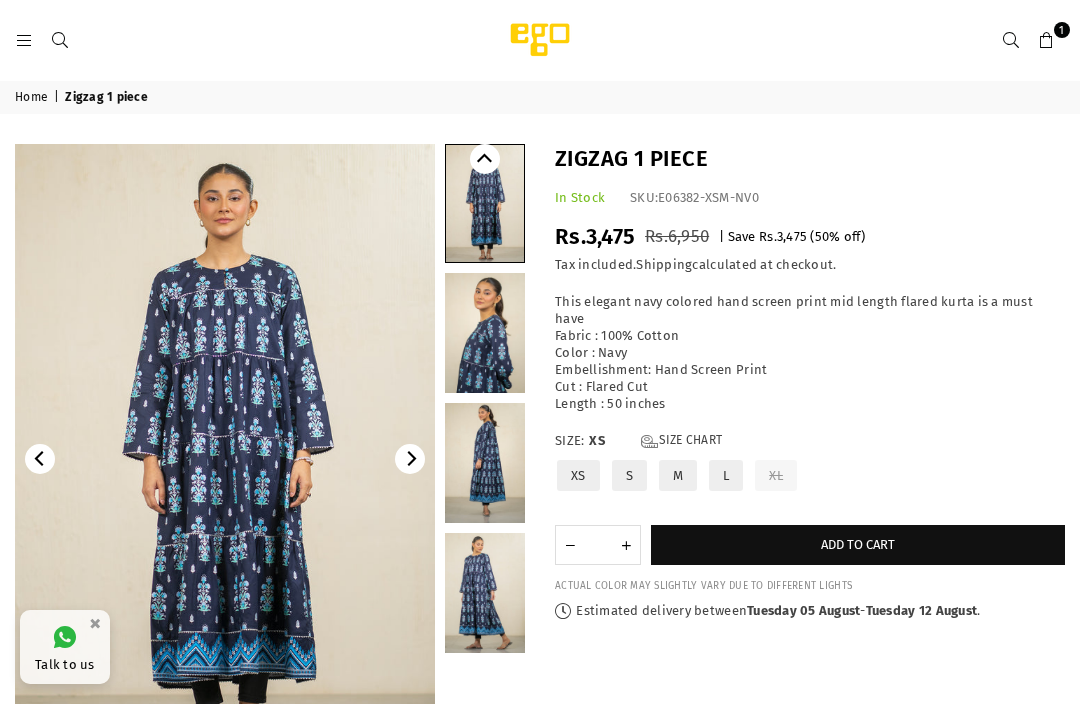 scroll, scrollTop: 0, scrollLeft: 0, axis: both 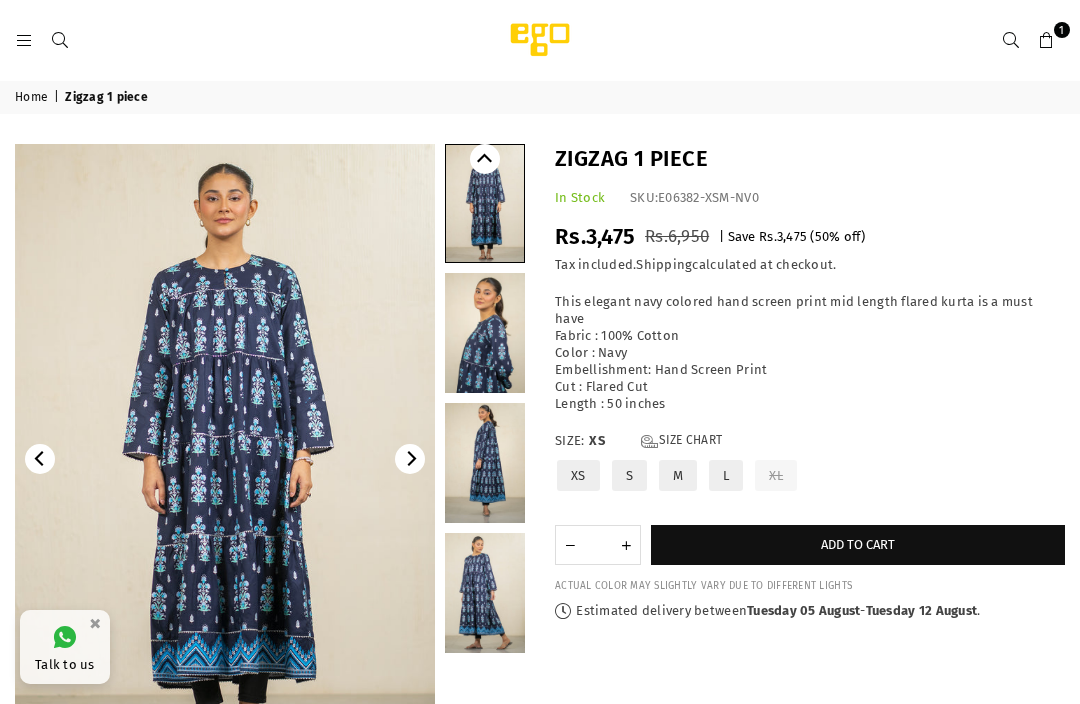 click on "M" at bounding box center (678, 475) 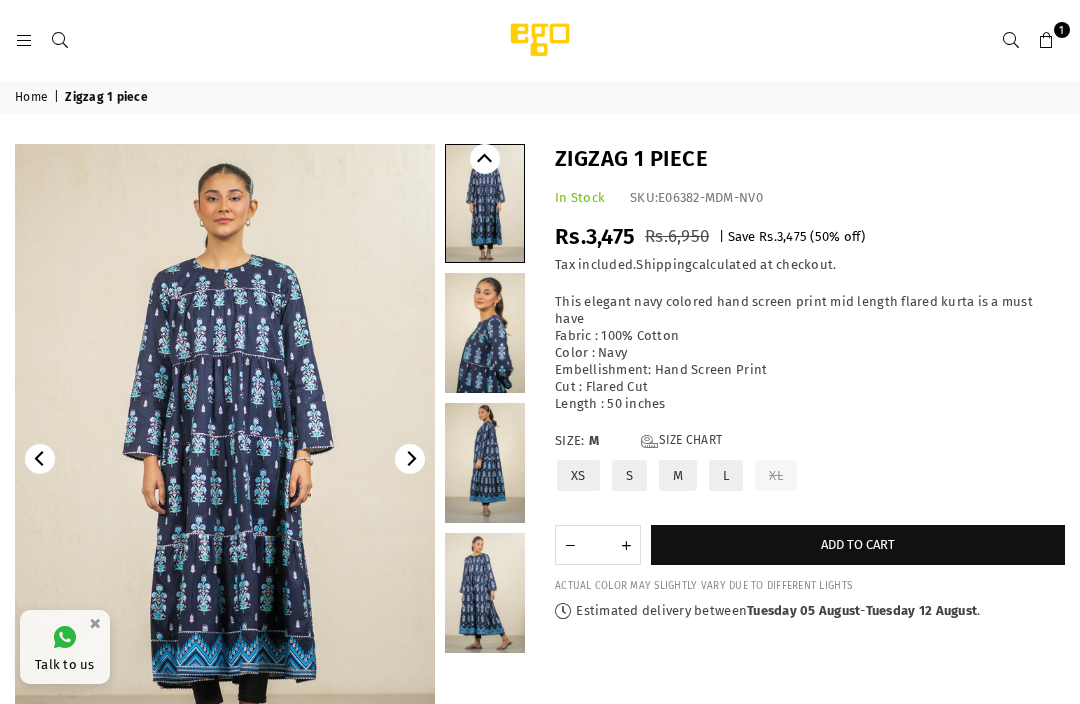 click on "Add to cart" at bounding box center (858, 544) 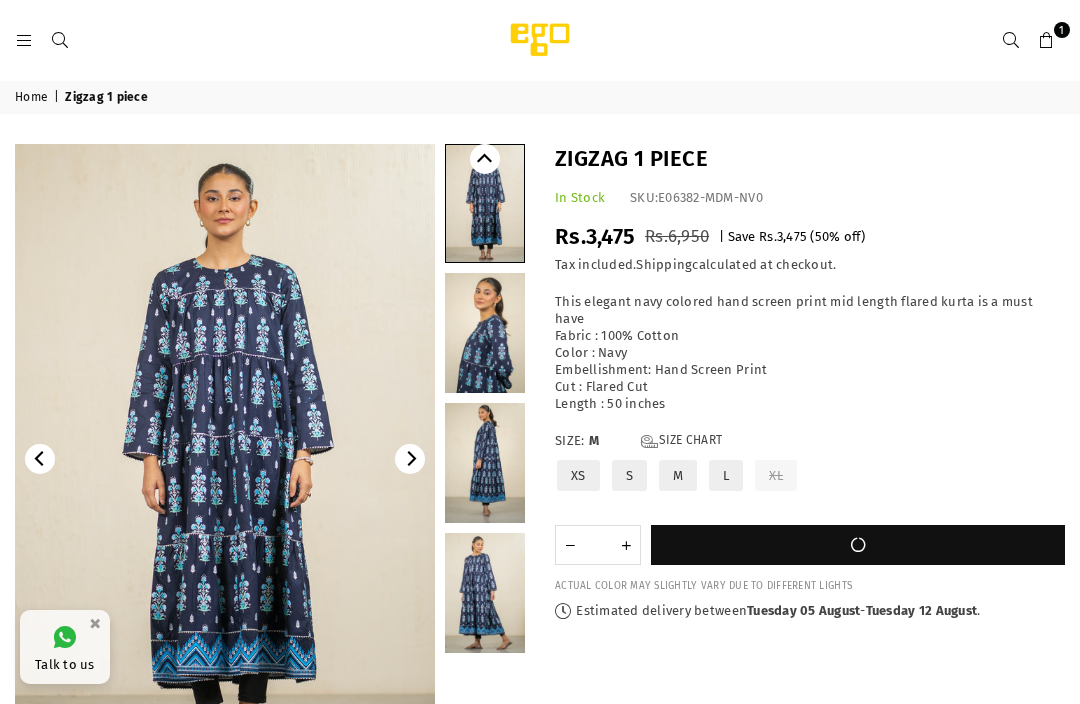 scroll, scrollTop: 0, scrollLeft: 0, axis: both 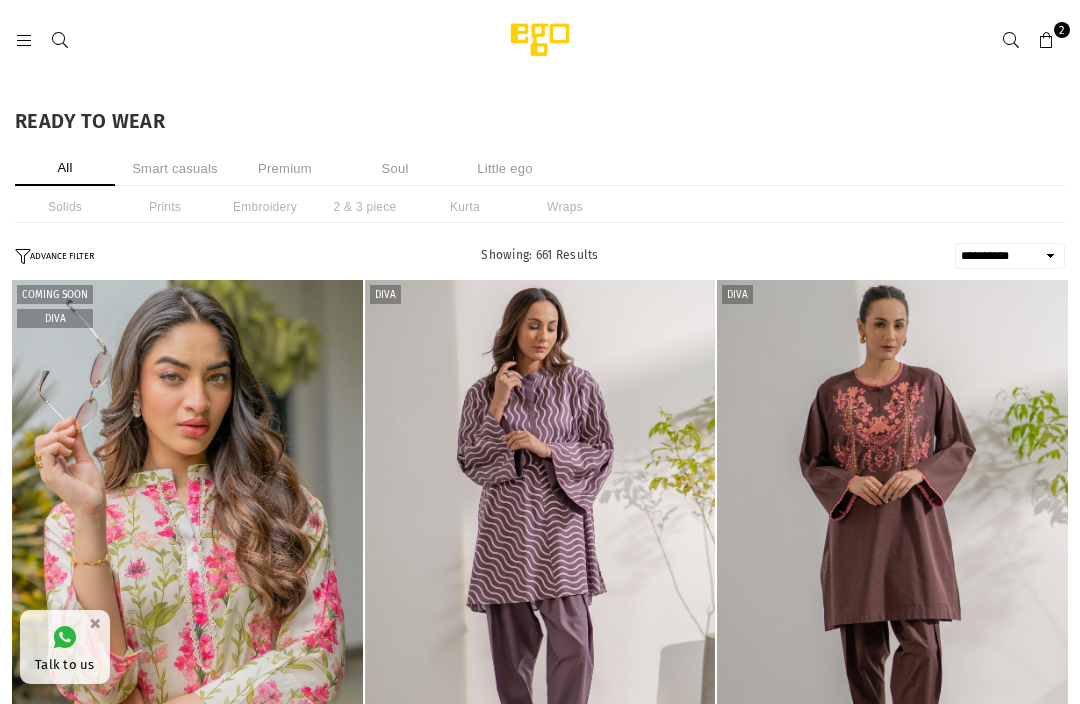 select on "**********" 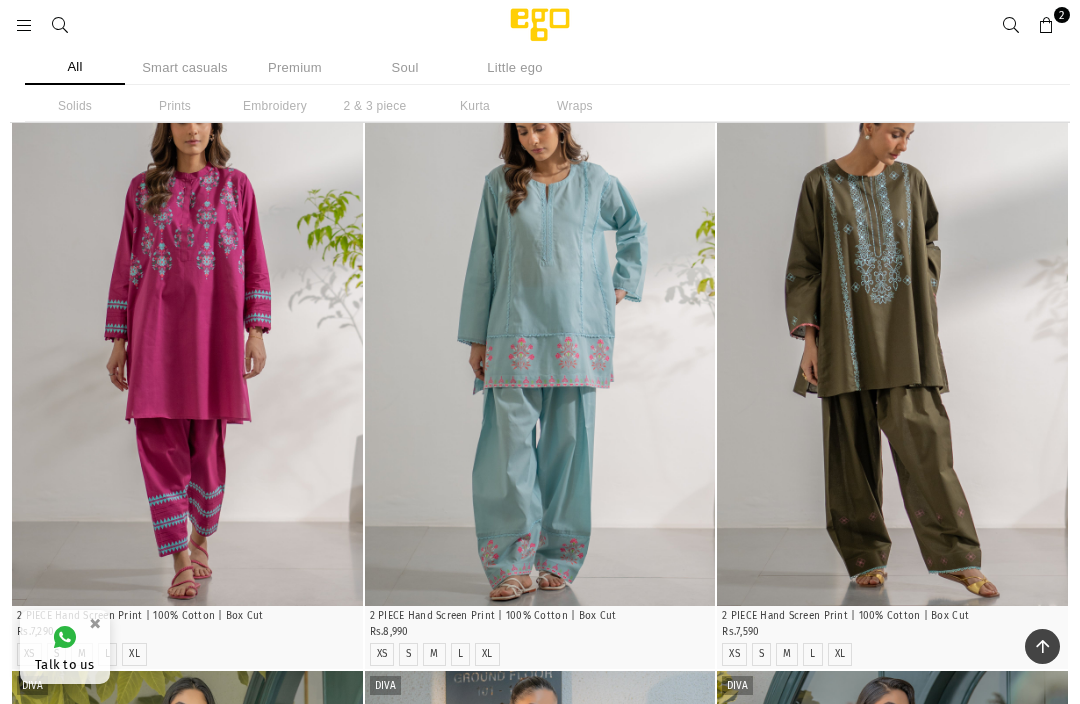scroll, scrollTop: 1257, scrollLeft: 0, axis: vertical 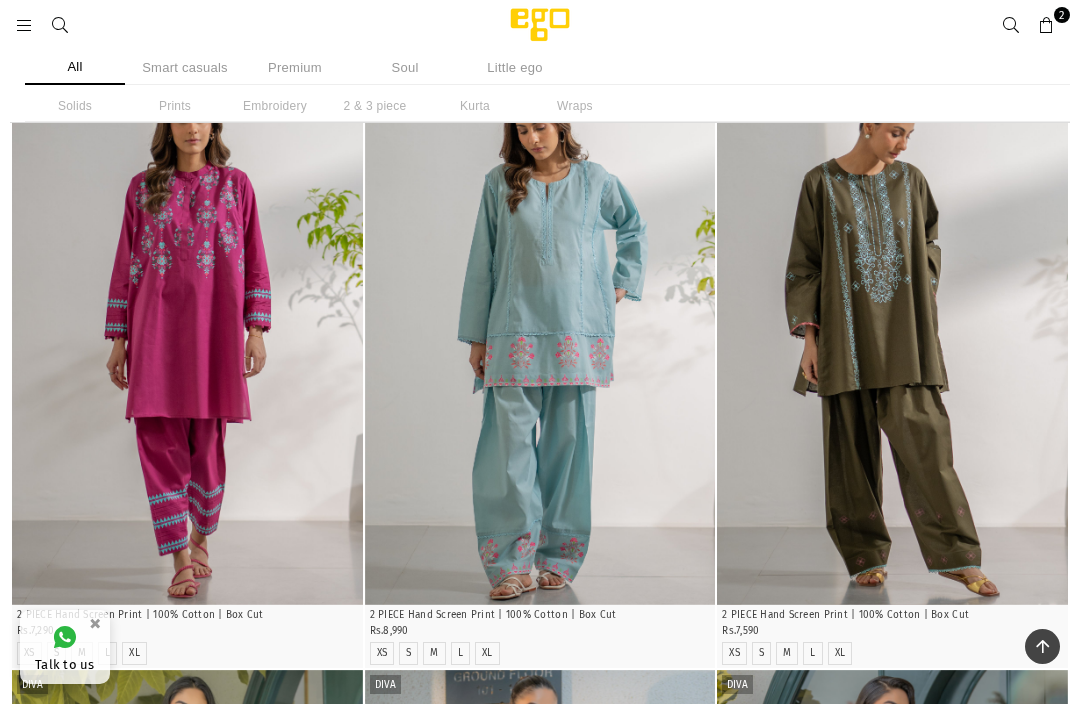click at bounding box center [540, 341] 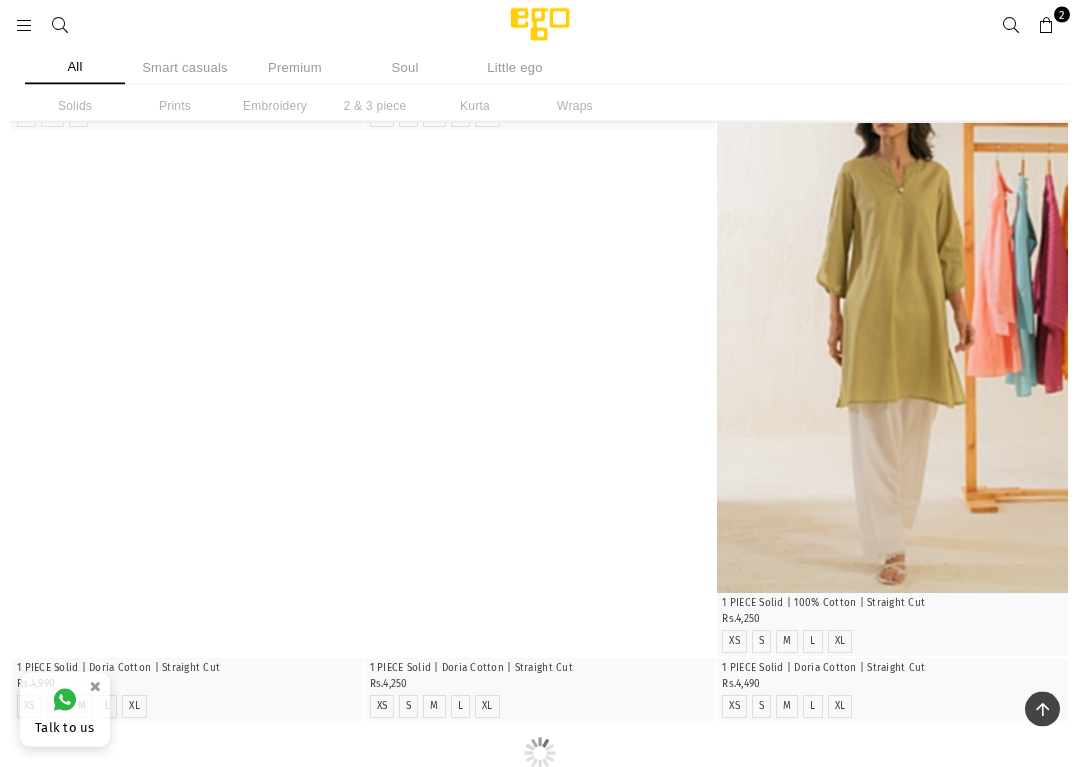 scroll, scrollTop: 3108, scrollLeft: 0, axis: vertical 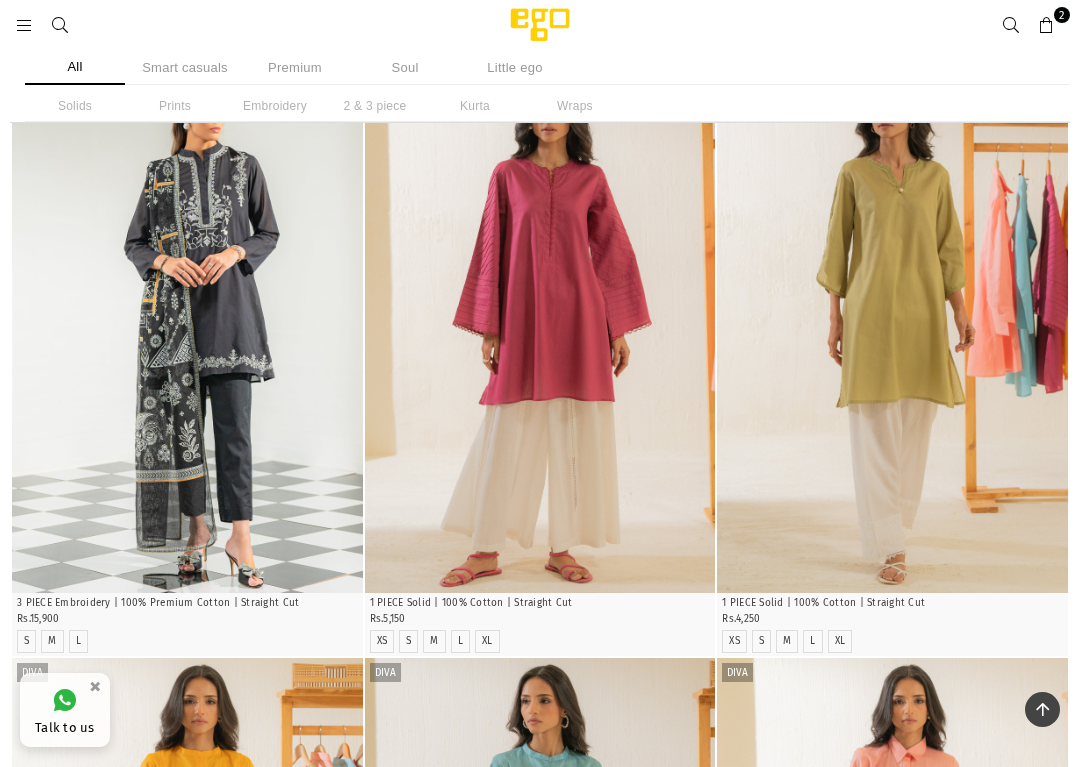 click on "2" at bounding box center [1047, 25] 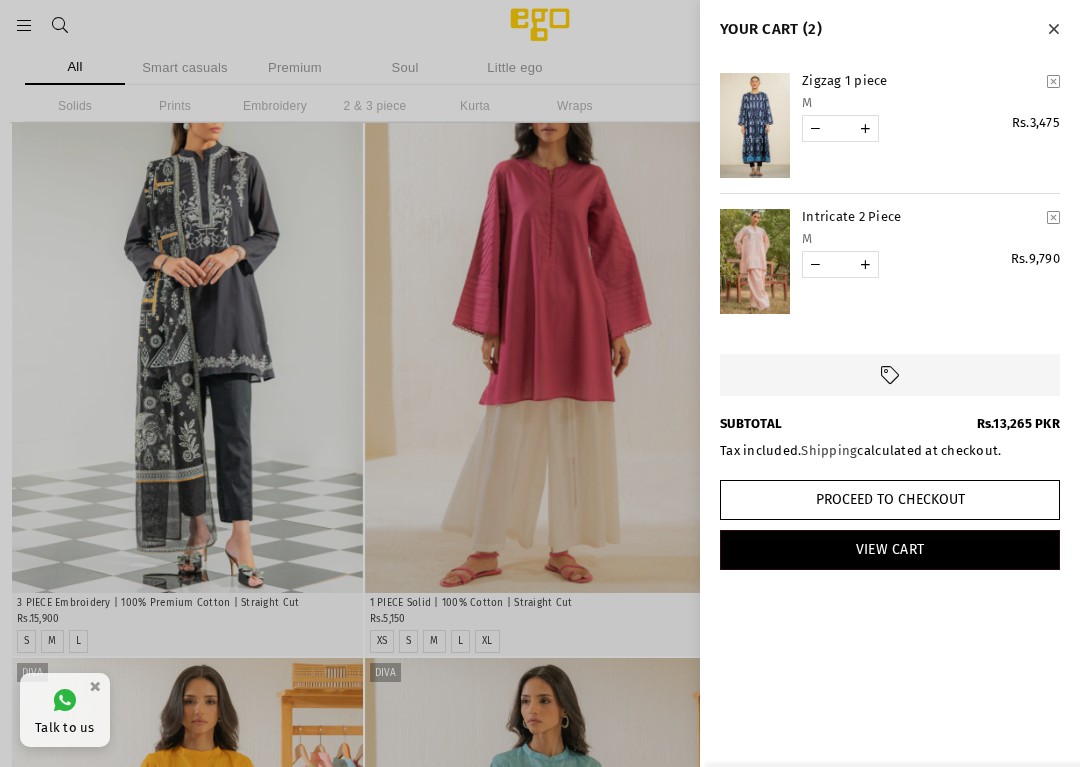 click at bounding box center (540, 383) 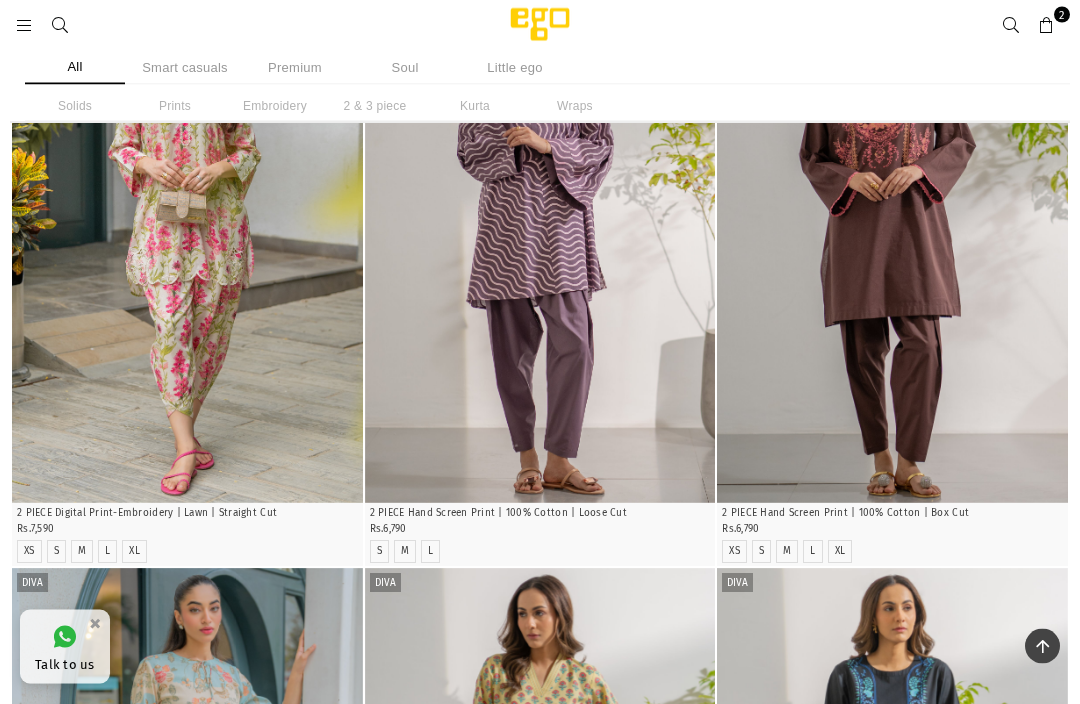 scroll, scrollTop: 0, scrollLeft: 0, axis: both 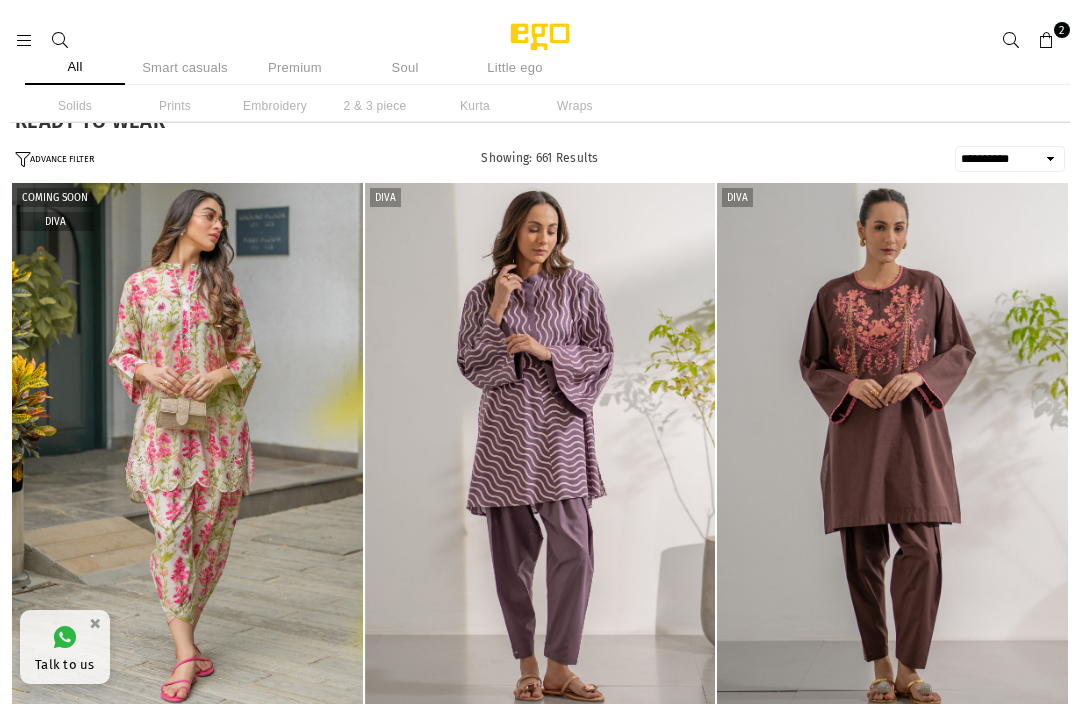 click at bounding box center (187, 446) 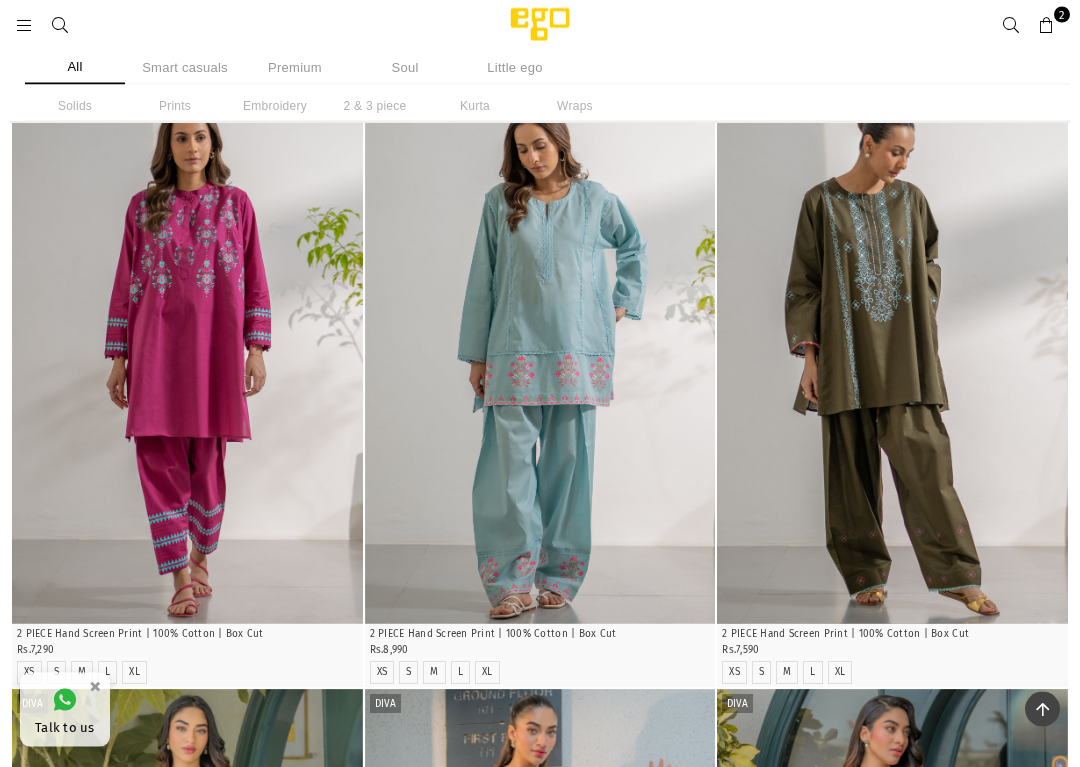 scroll, scrollTop: 1238, scrollLeft: 0, axis: vertical 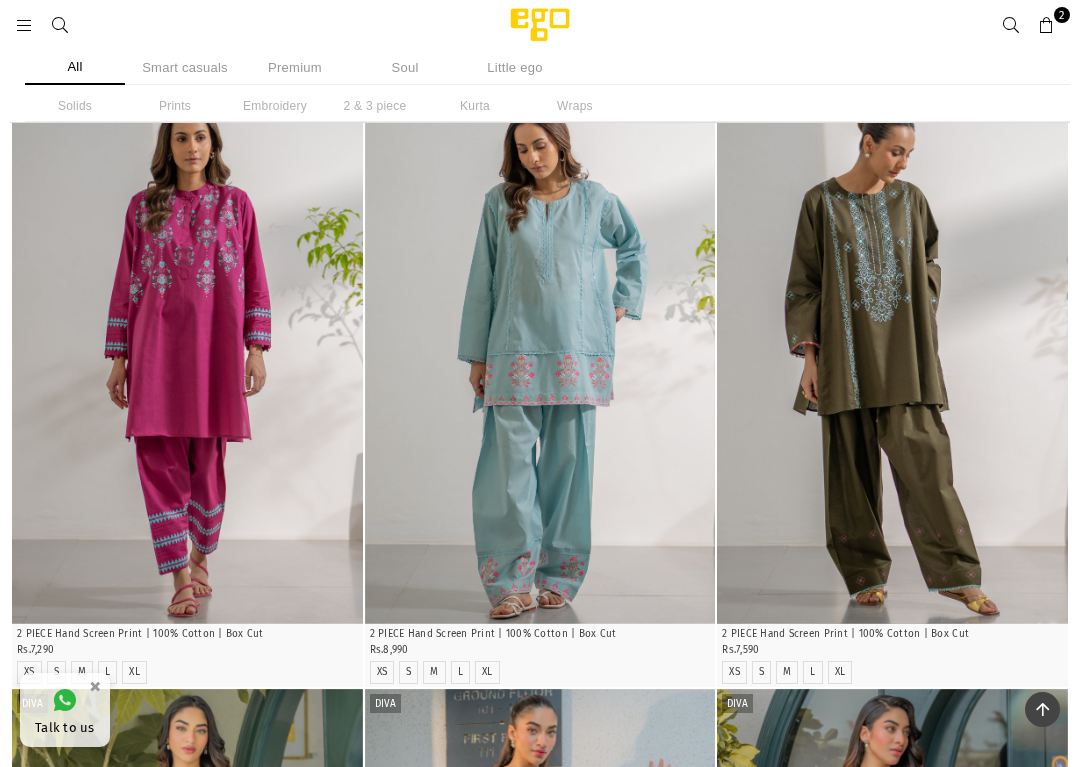 click at bounding box center [540, 360] 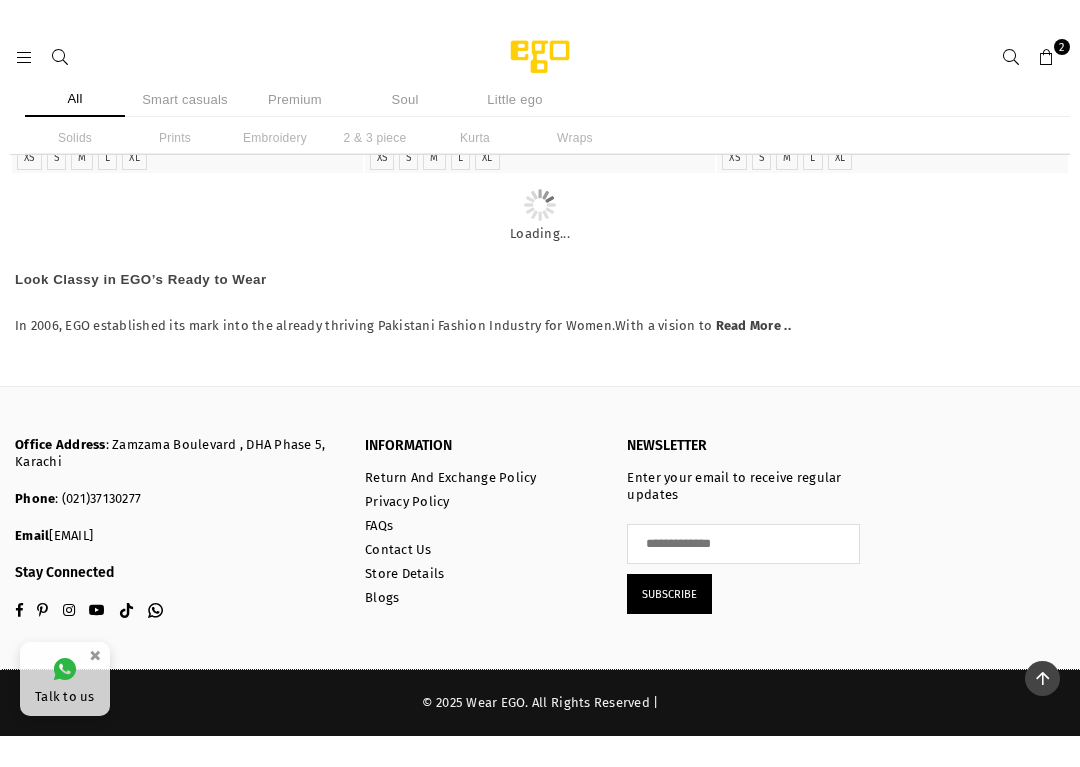 scroll, scrollTop: 11361, scrollLeft: 0, axis: vertical 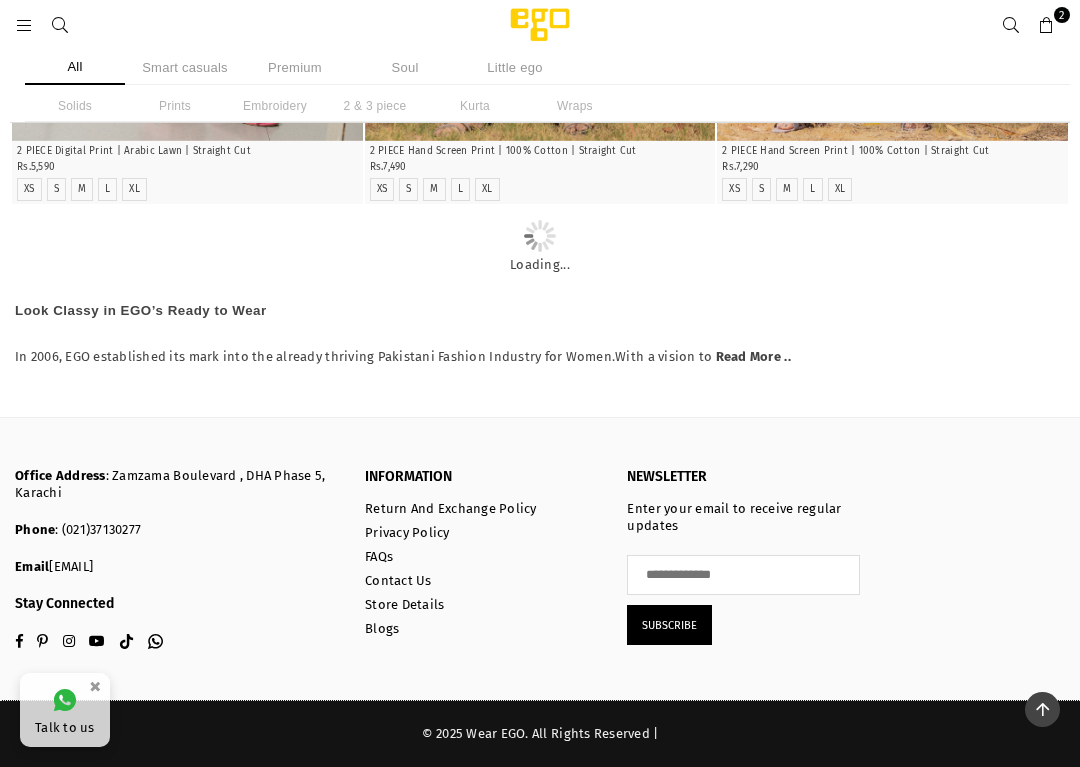 click at bounding box center (540, -1172) 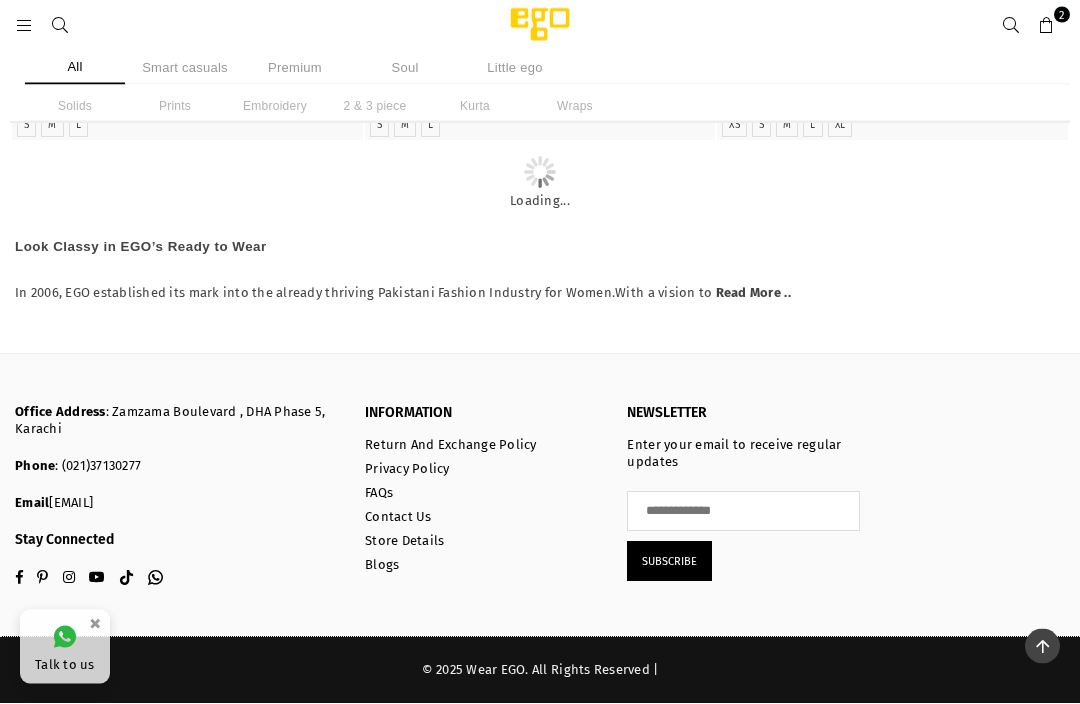 scroll, scrollTop: 11688, scrollLeft: 0, axis: vertical 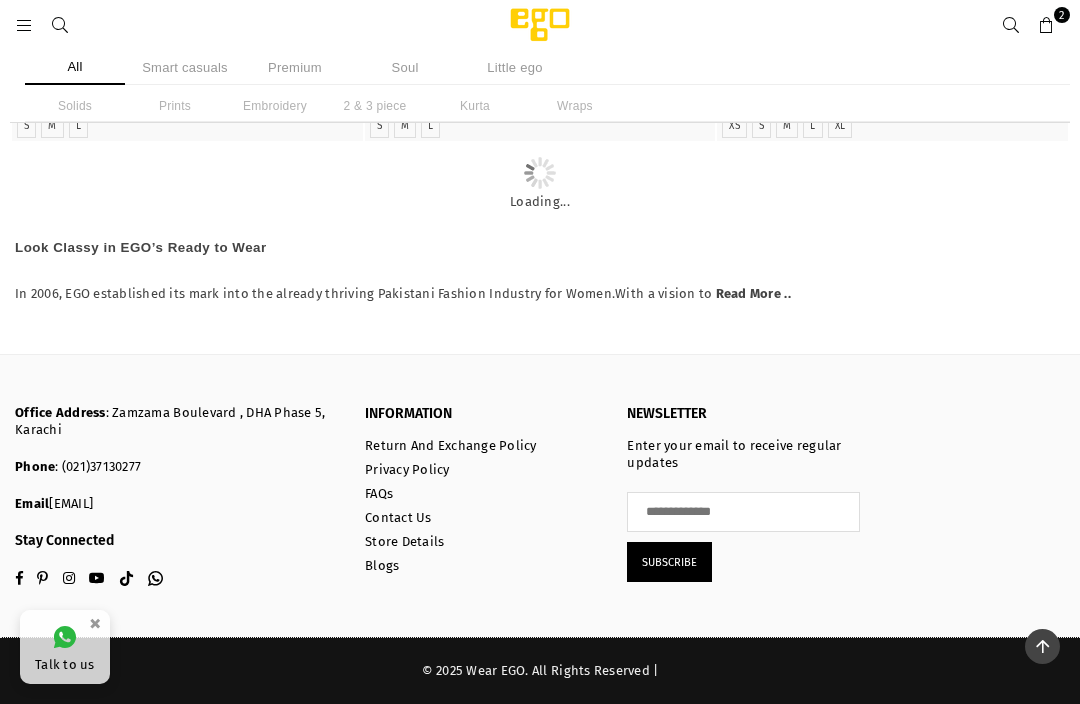 click at bounding box center (188, -2743) 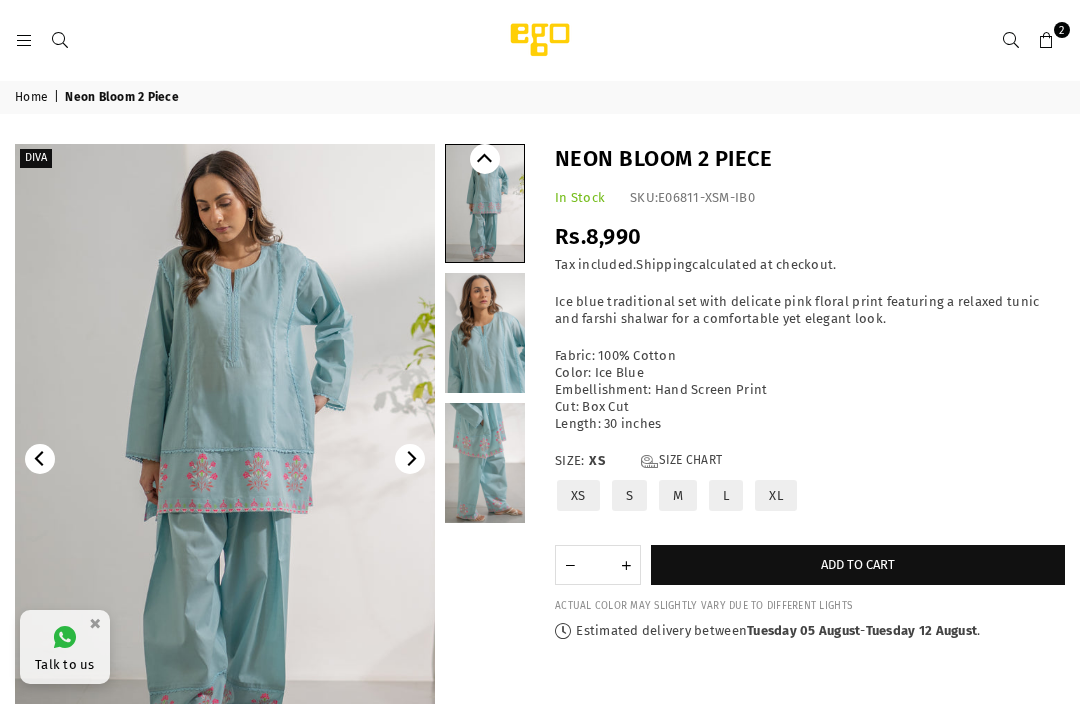 scroll, scrollTop: 0, scrollLeft: 0, axis: both 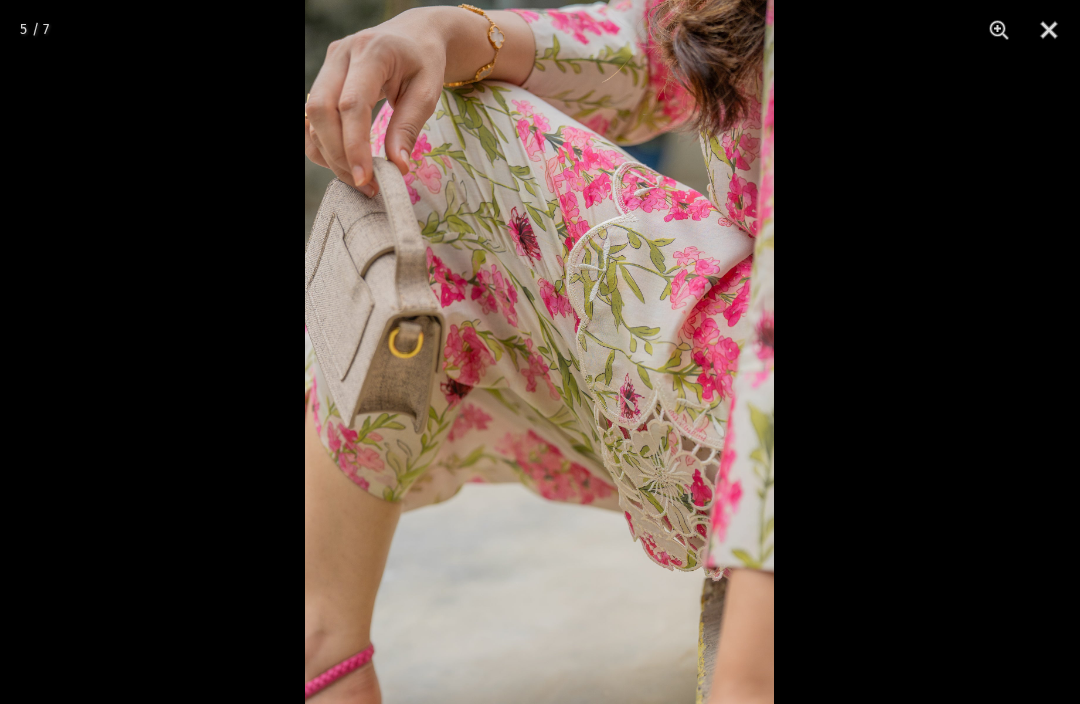 click at bounding box center [540, 352] 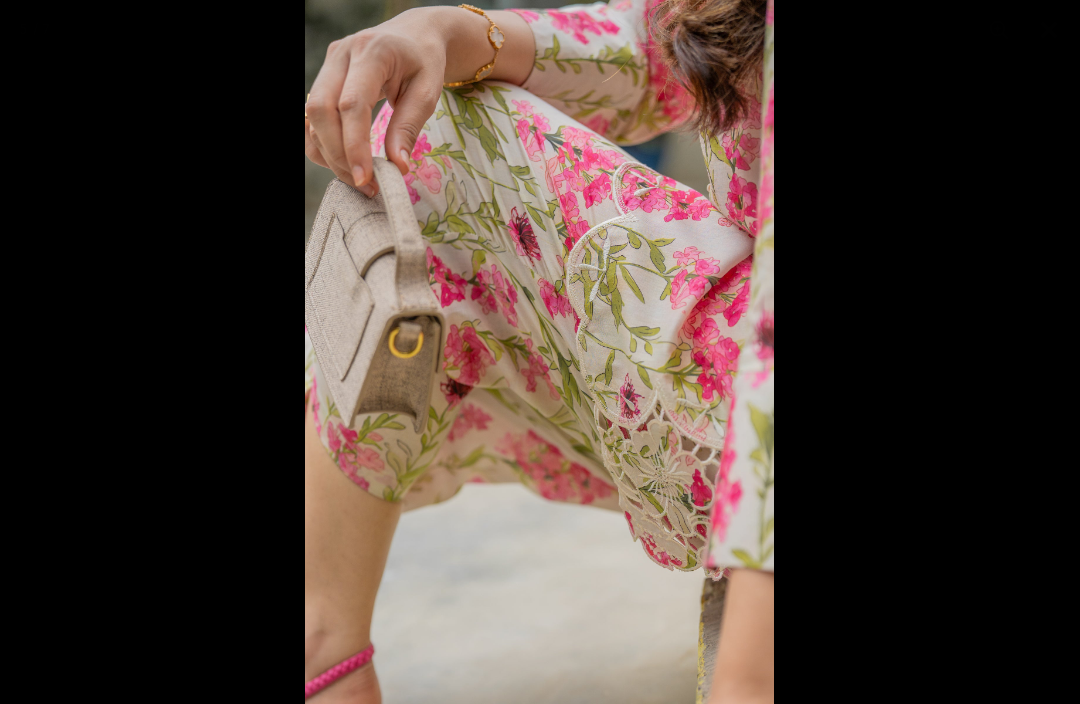 click at bounding box center [540, 352] 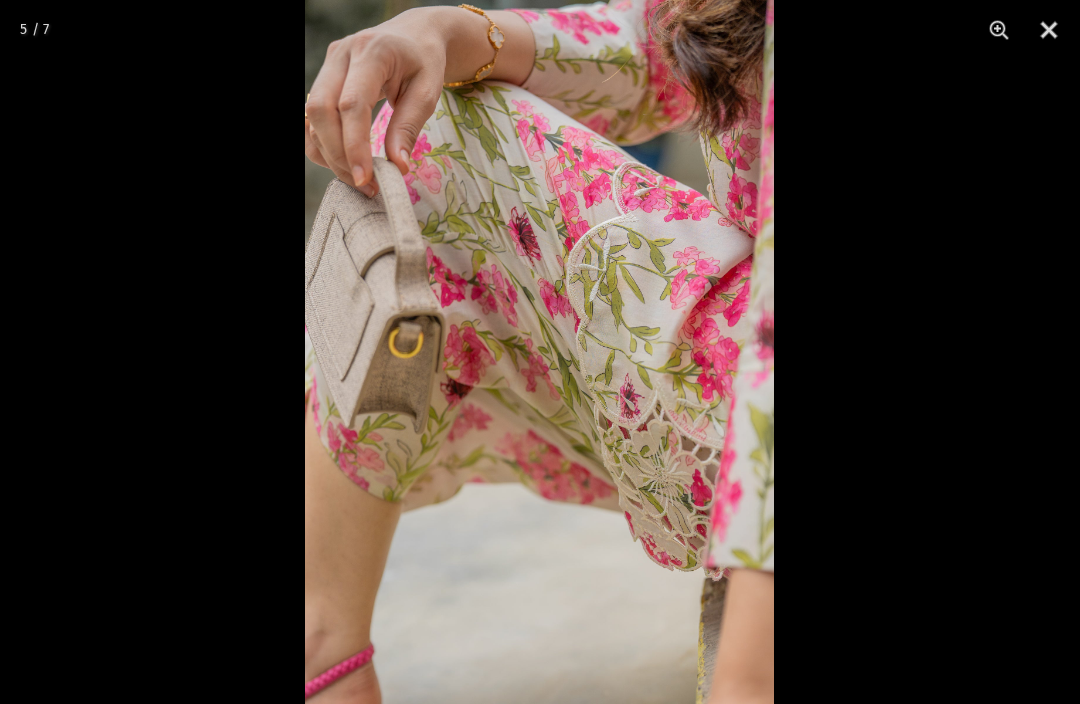 click at bounding box center (1049, 30) 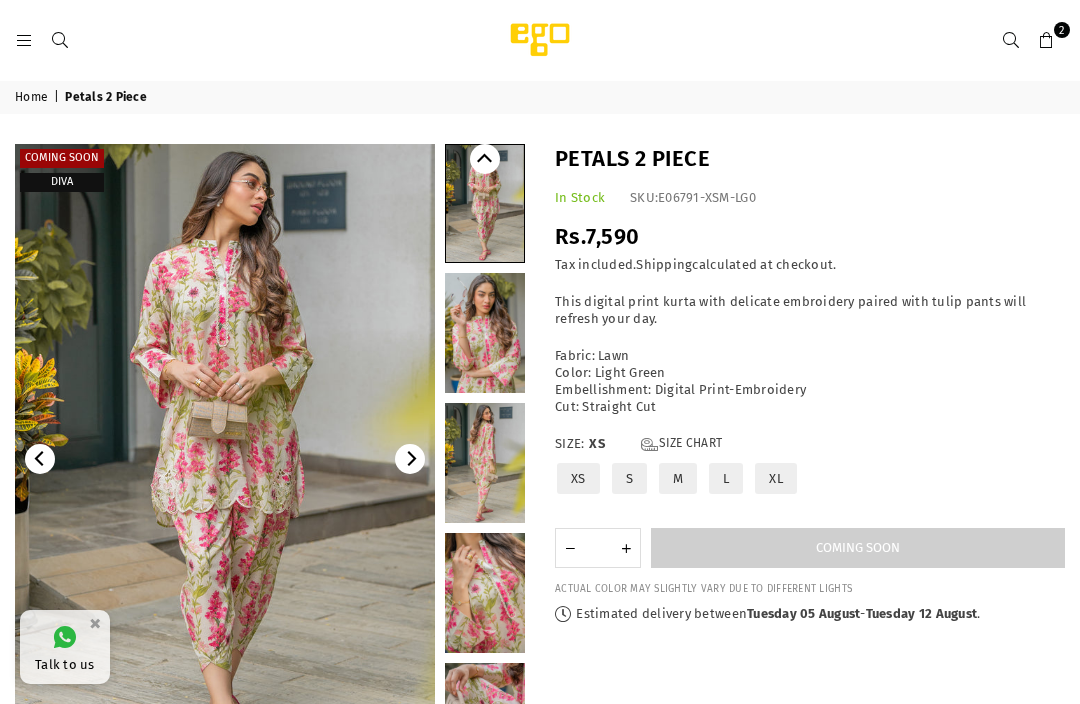 click at bounding box center [1047, 41] 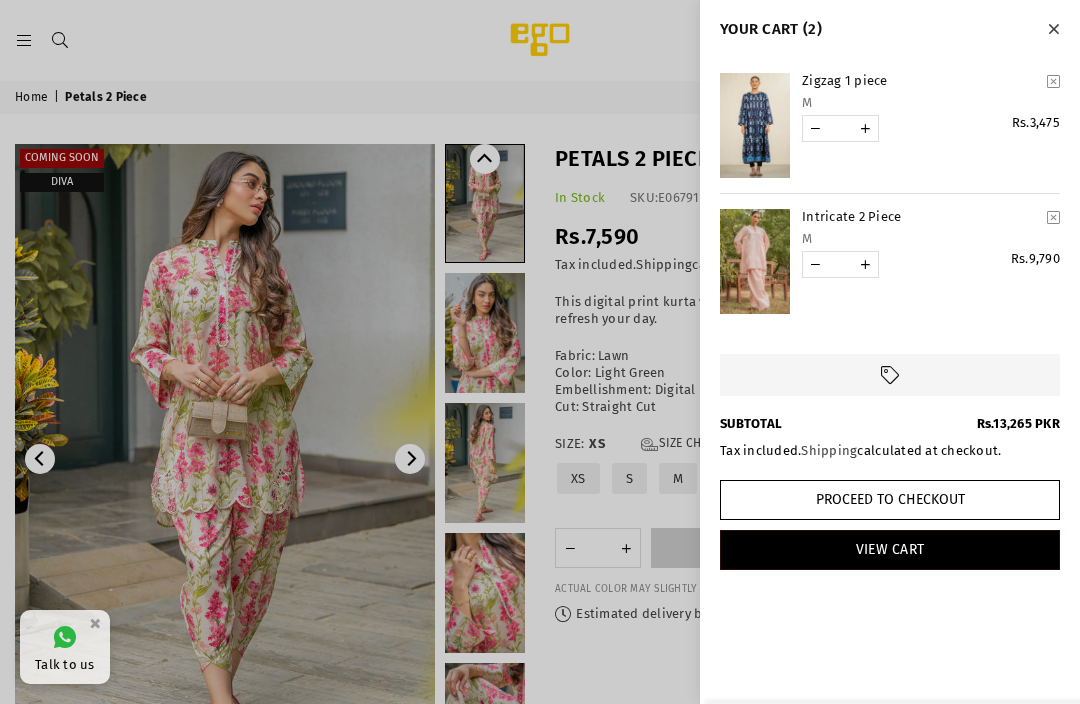 click at bounding box center [540, 352] 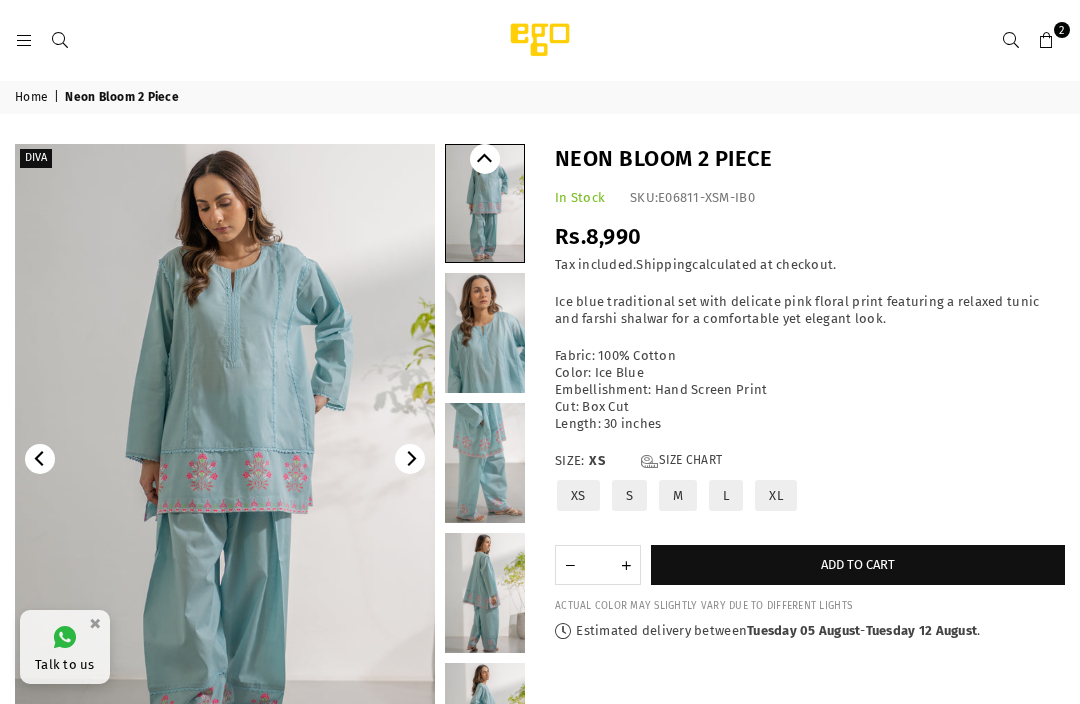 scroll, scrollTop: 0, scrollLeft: 0, axis: both 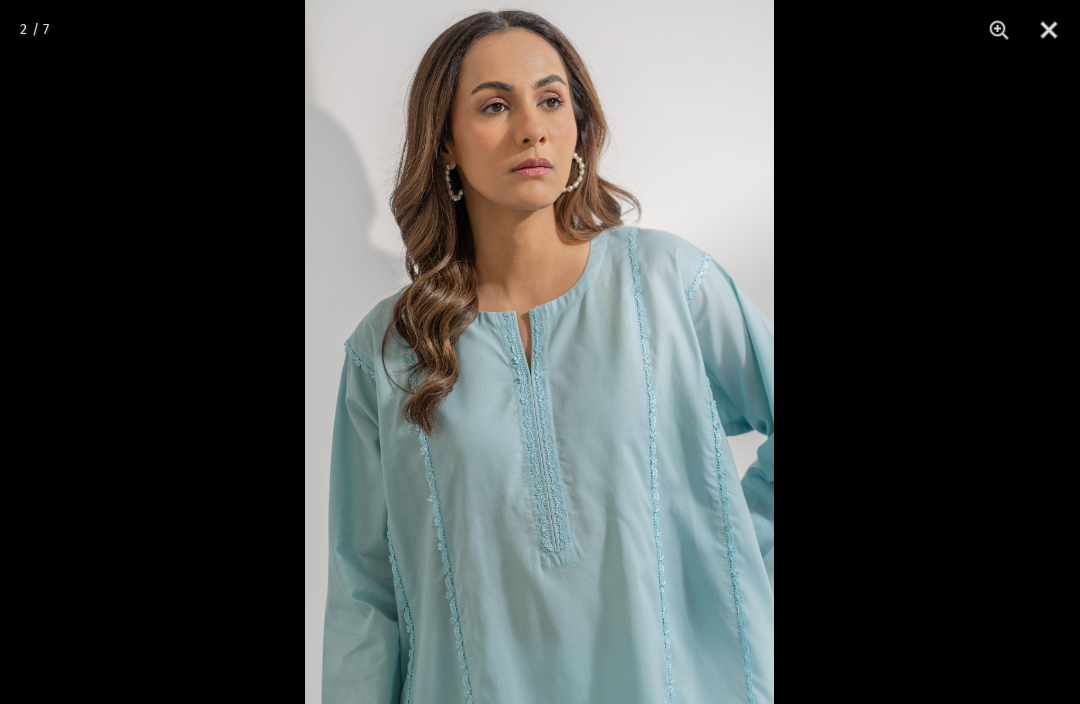 click at bounding box center [1049, 30] 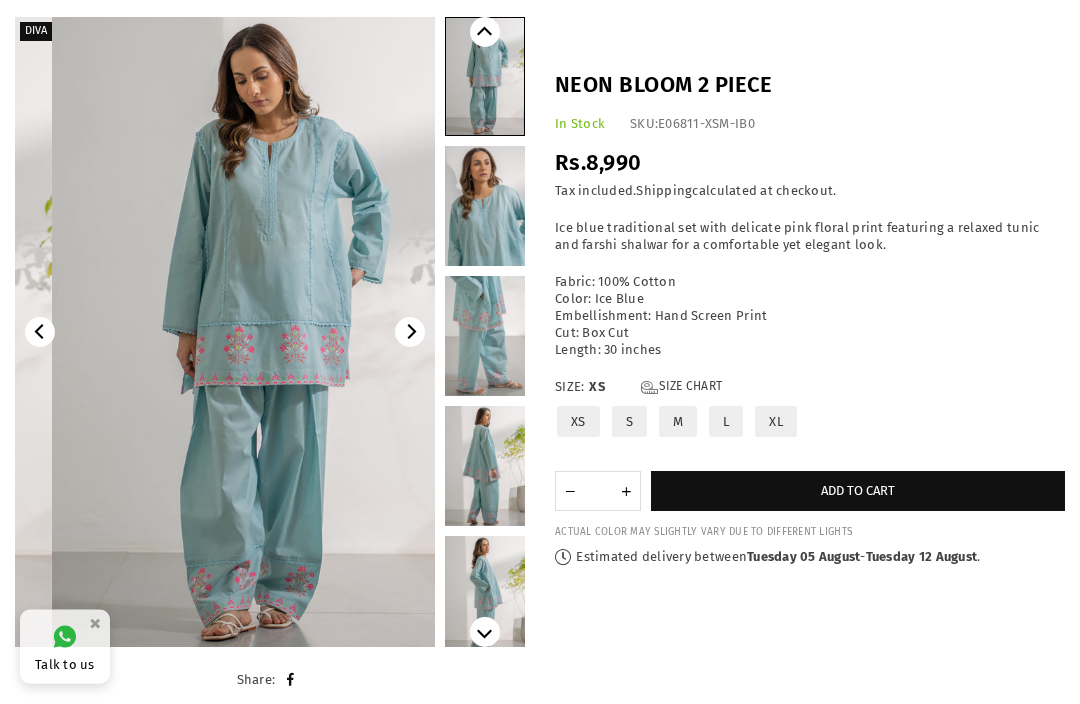 scroll, scrollTop: 127, scrollLeft: 0, axis: vertical 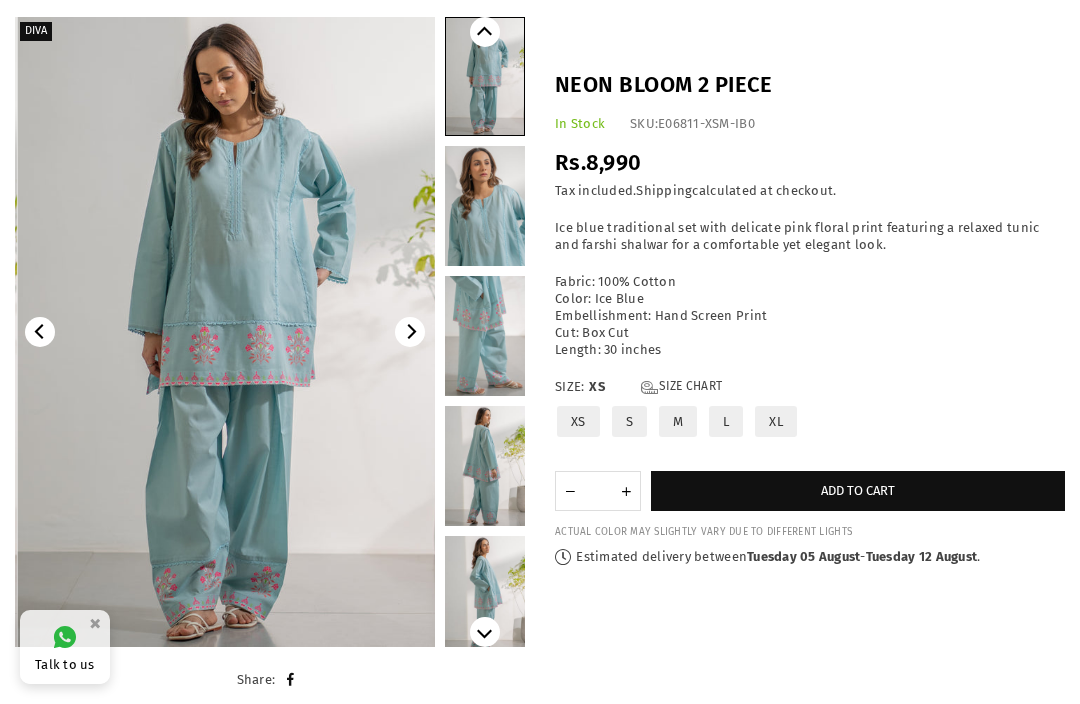 click at bounding box center [617, 917] 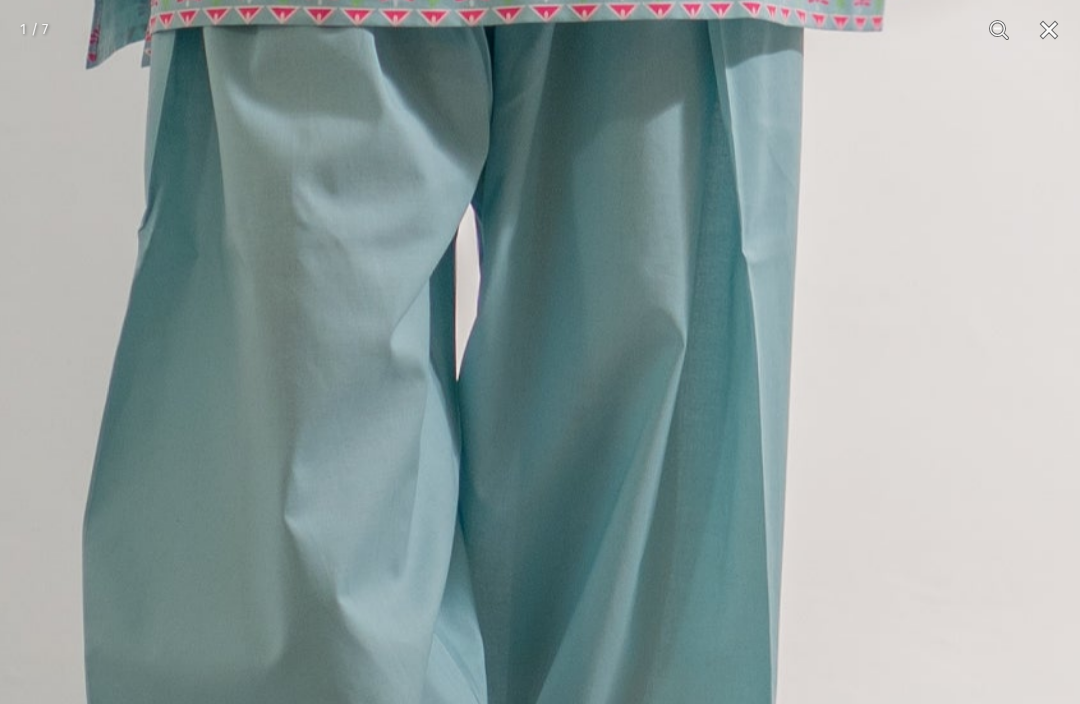 click at bounding box center [480, -236] 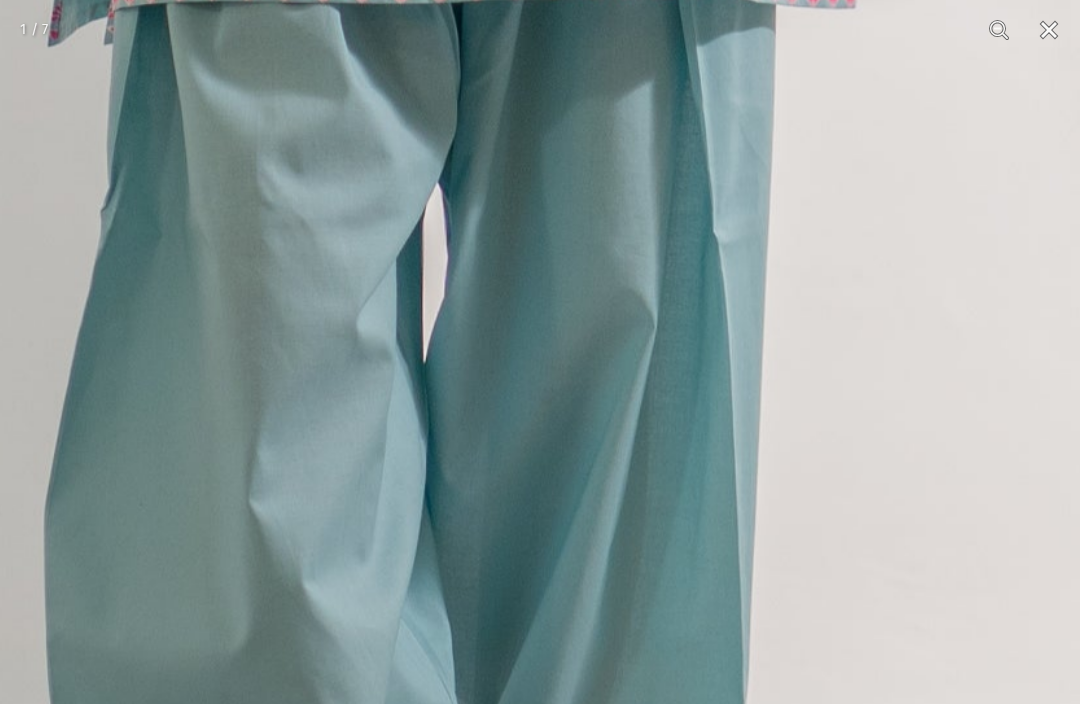 click at bounding box center (448, -263) 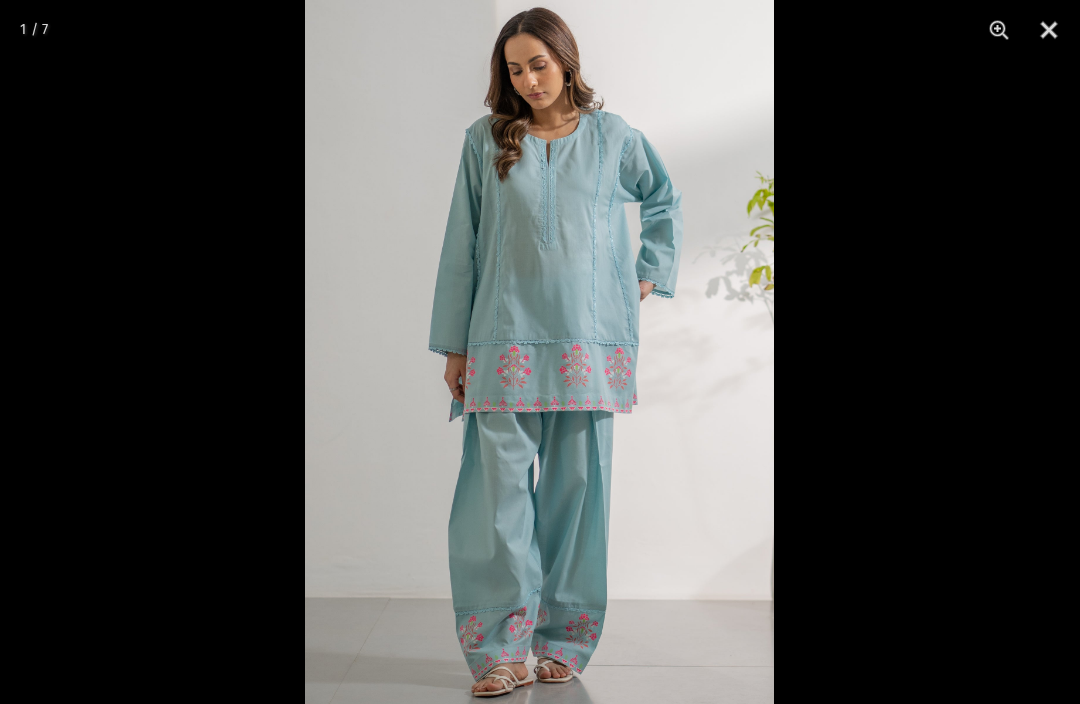 click at bounding box center (1049, 30) 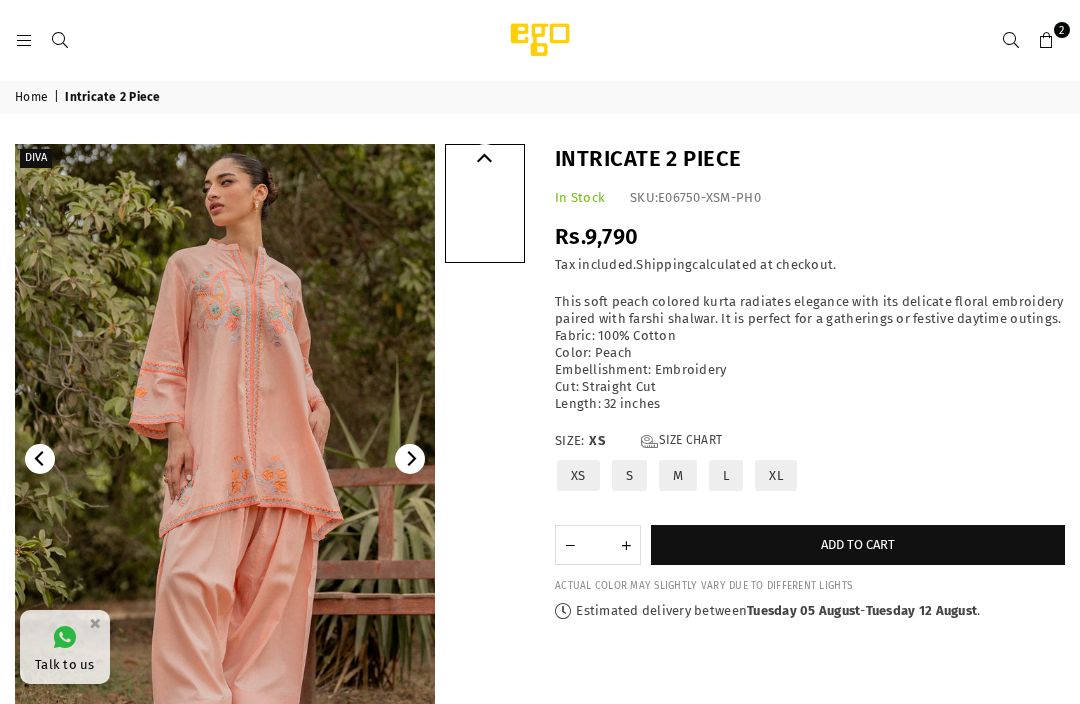 scroll, scrollTop: 0, scrollLeft: 0, axis: both 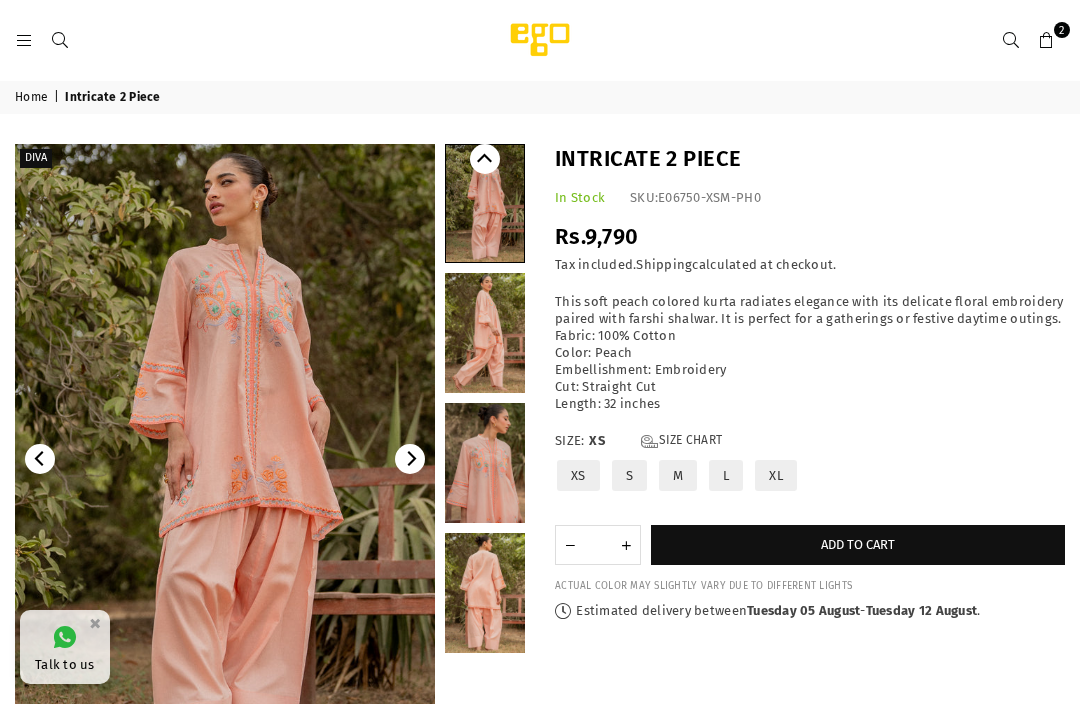 click at bounding box center [225, 459] 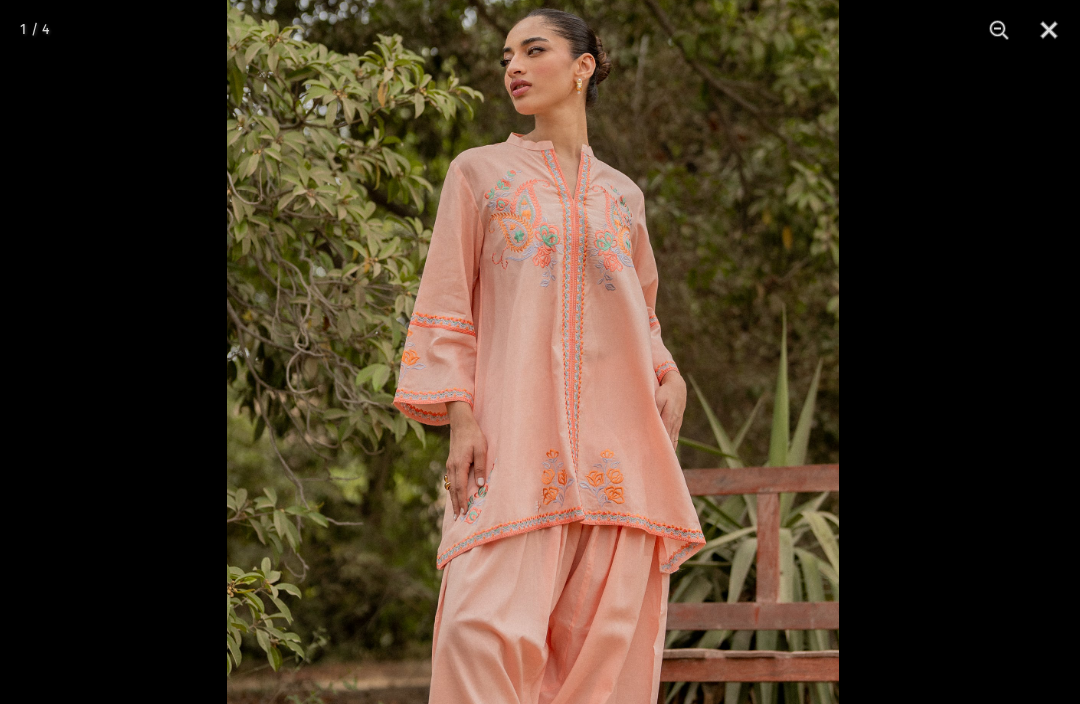 click at bounding box center (533, 454) 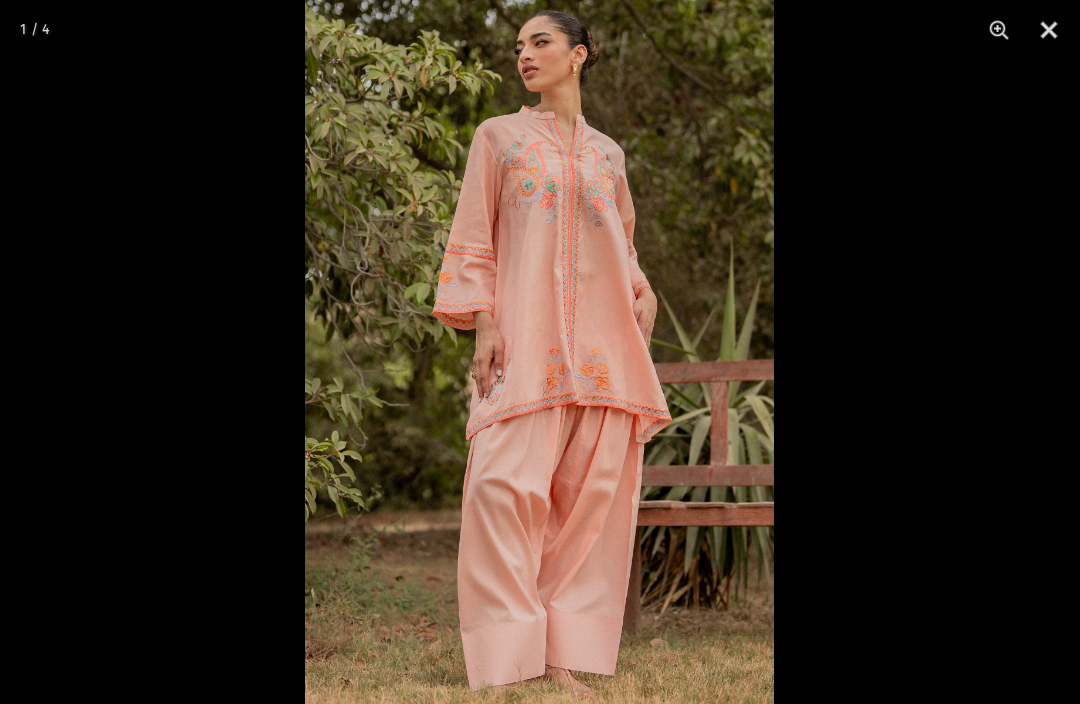 click at bounding box center (1049, 30) 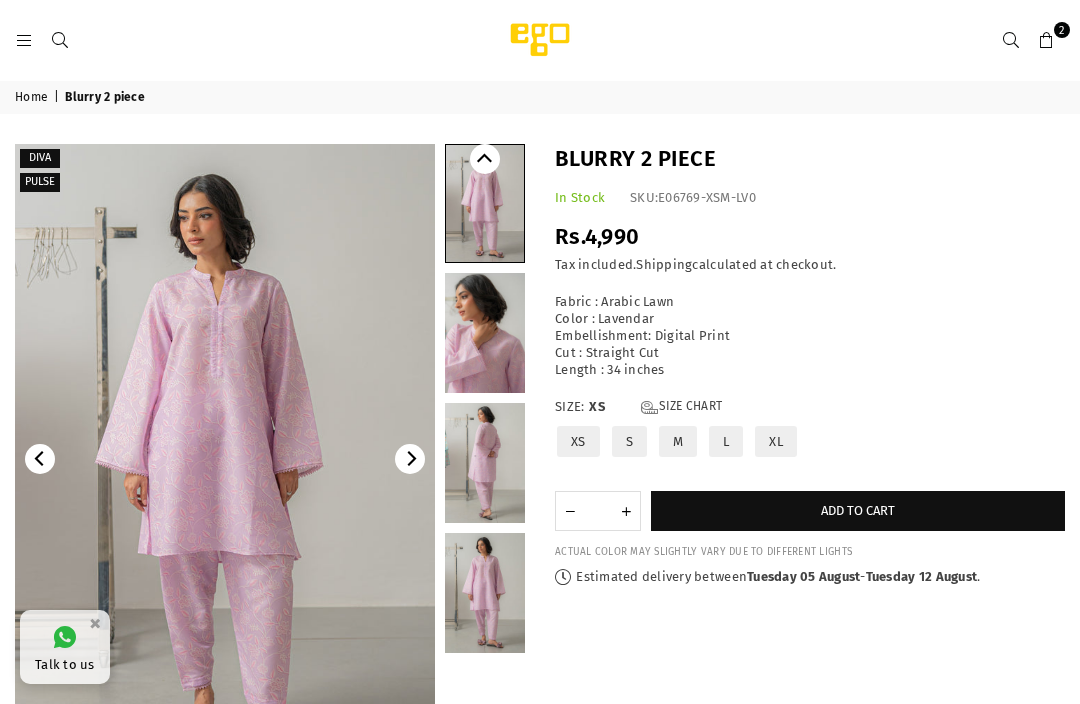 scroll, scrollTop: 0, scrollLeft: 0, axis: both 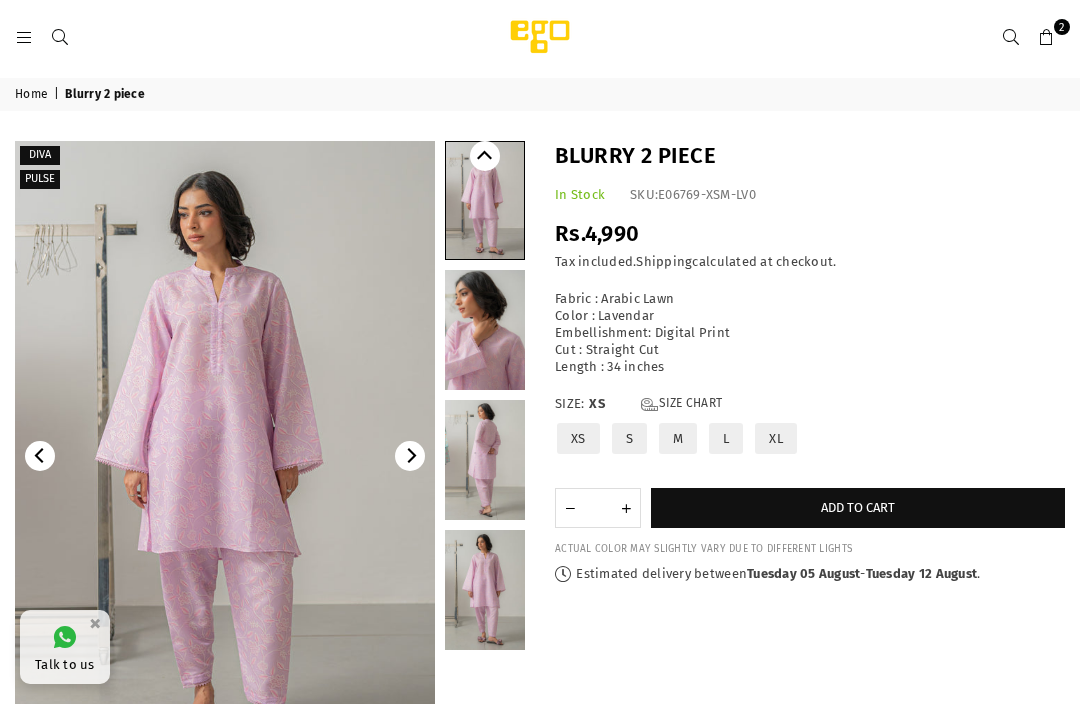 click at bounding box center [225, 456] 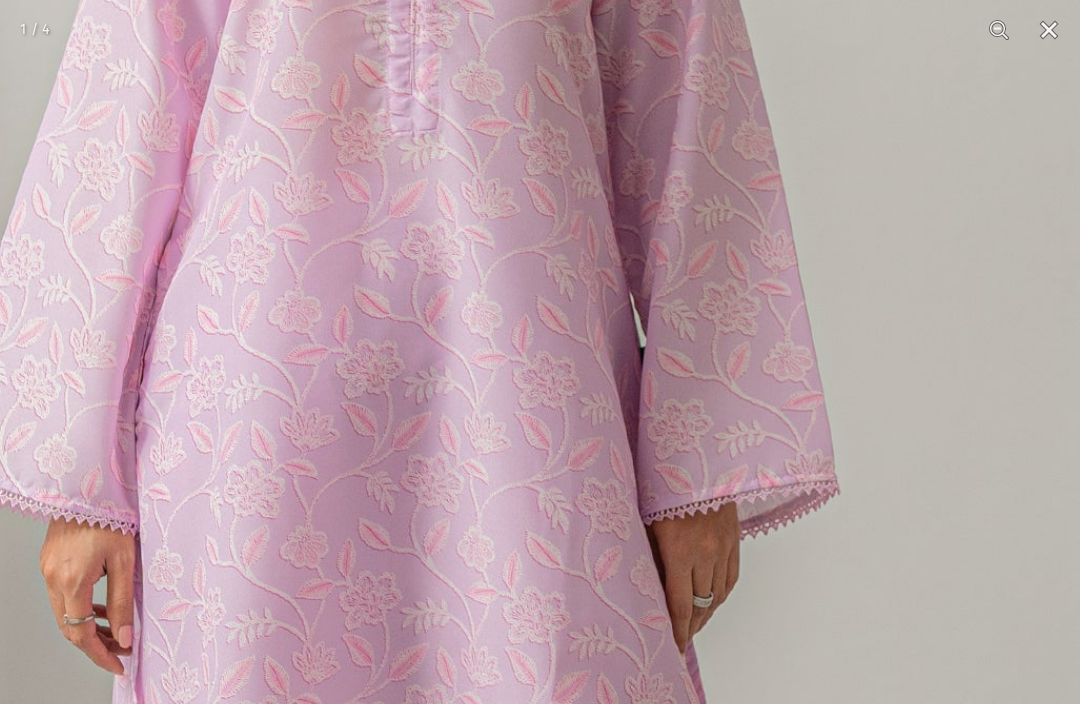 click at bounding box center [1049, 30] 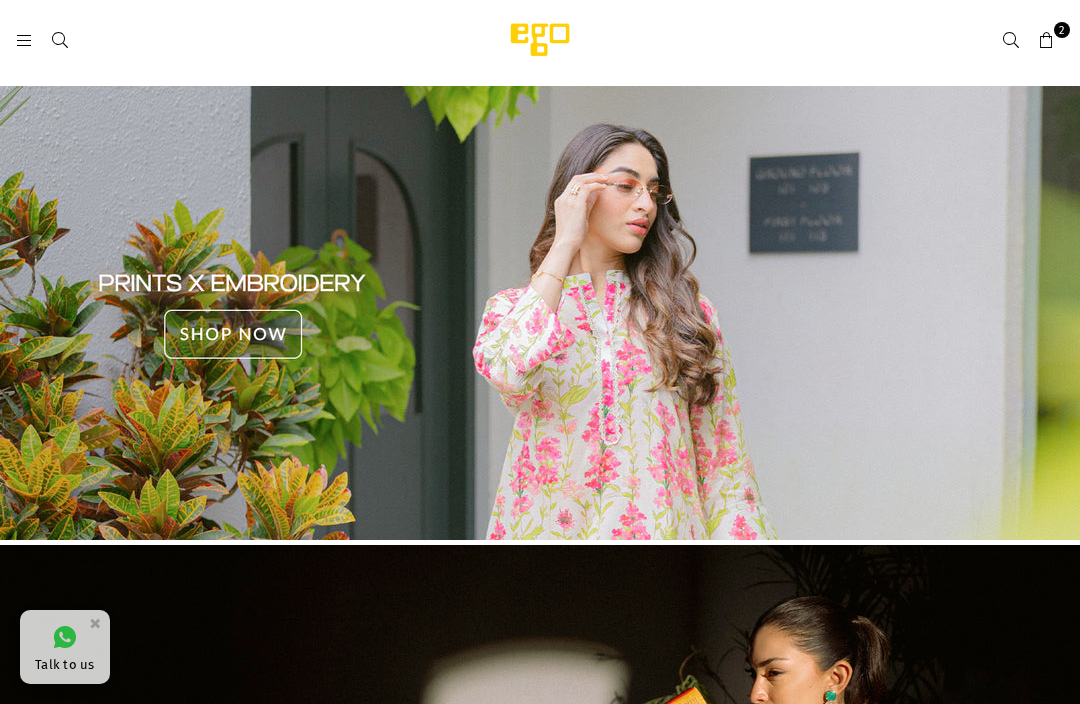 scroll, scrollTop: 0, scrollLeft: 0, axis: both 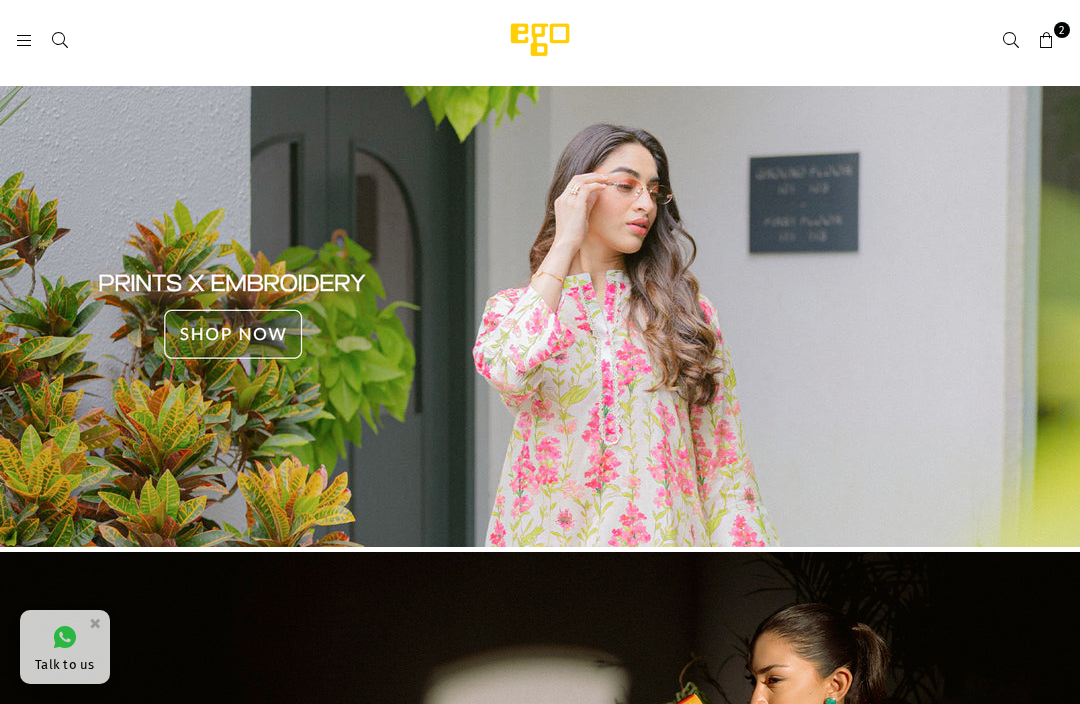 click at bounding box center [24, 41] 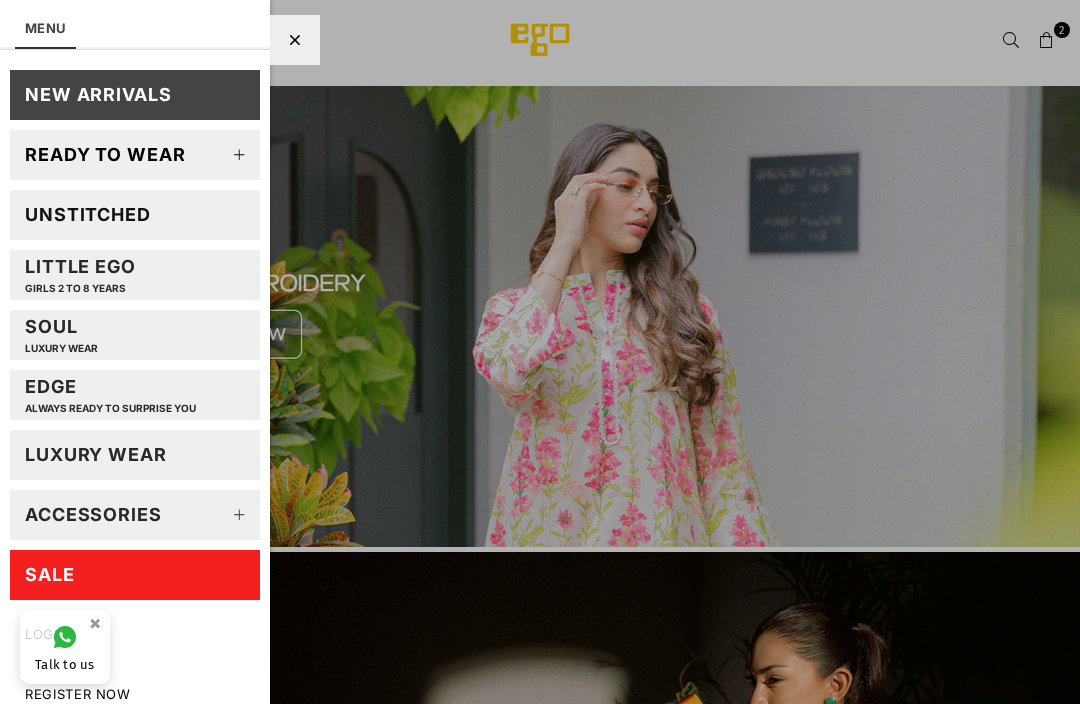 click on "Ready to wear" at bounding box center [105, 154] 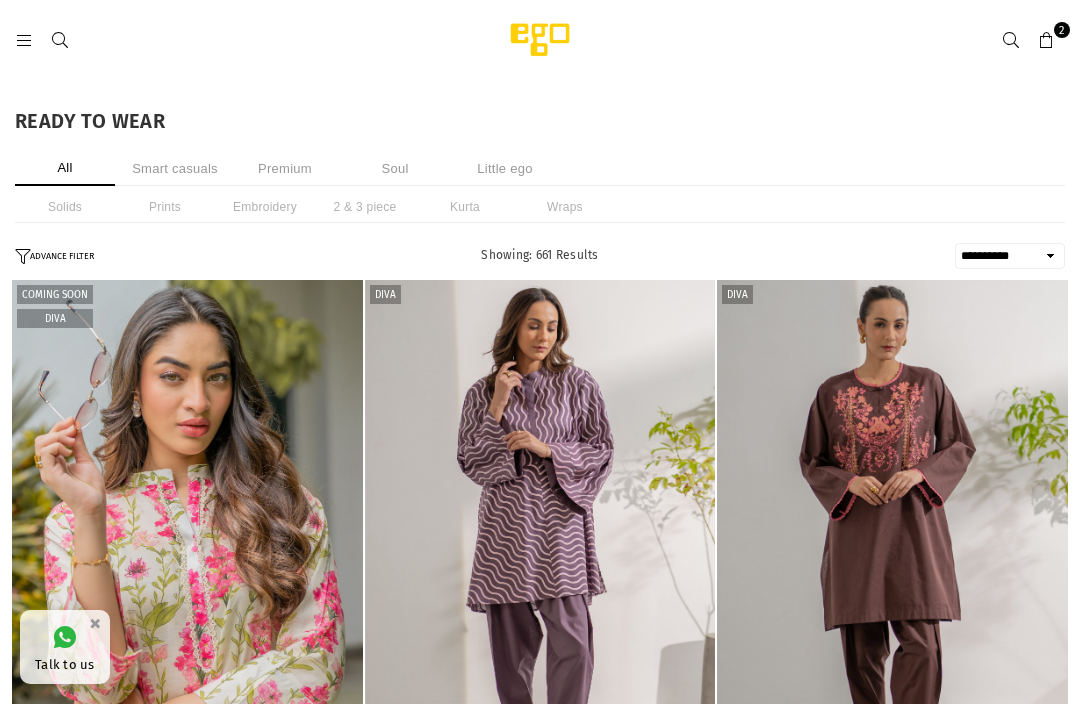 select on "**********" 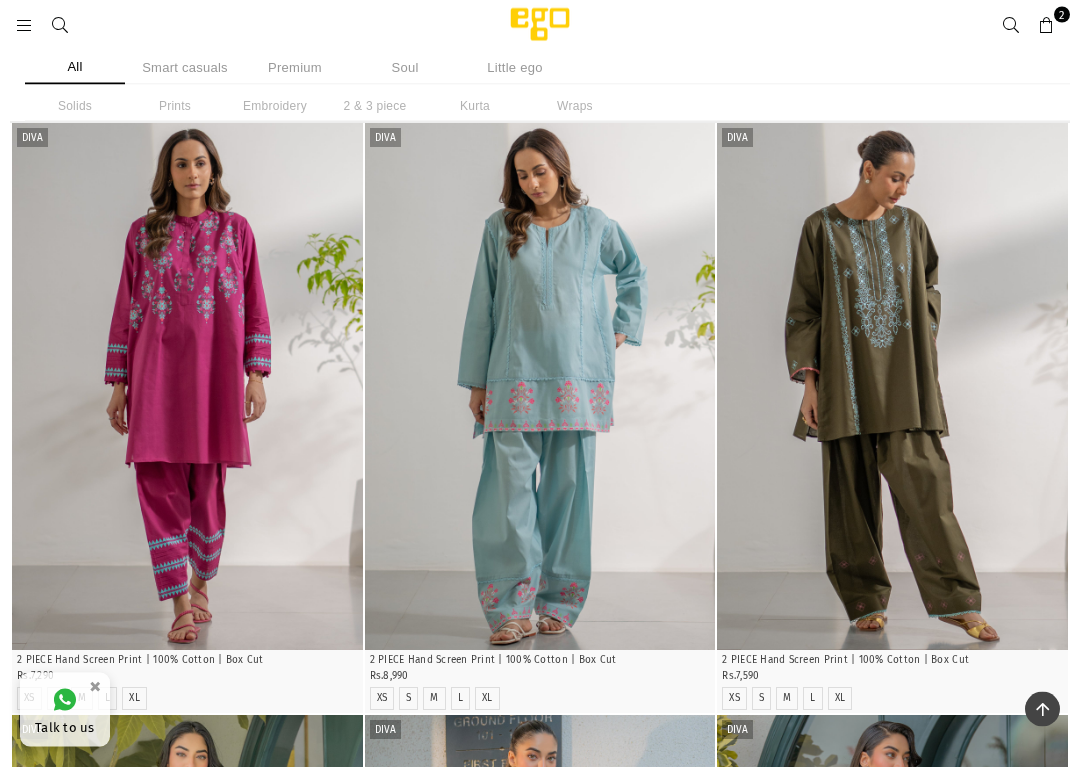 scroll, scrollTop: 1232, scrollLeft: 0, axis: vertical 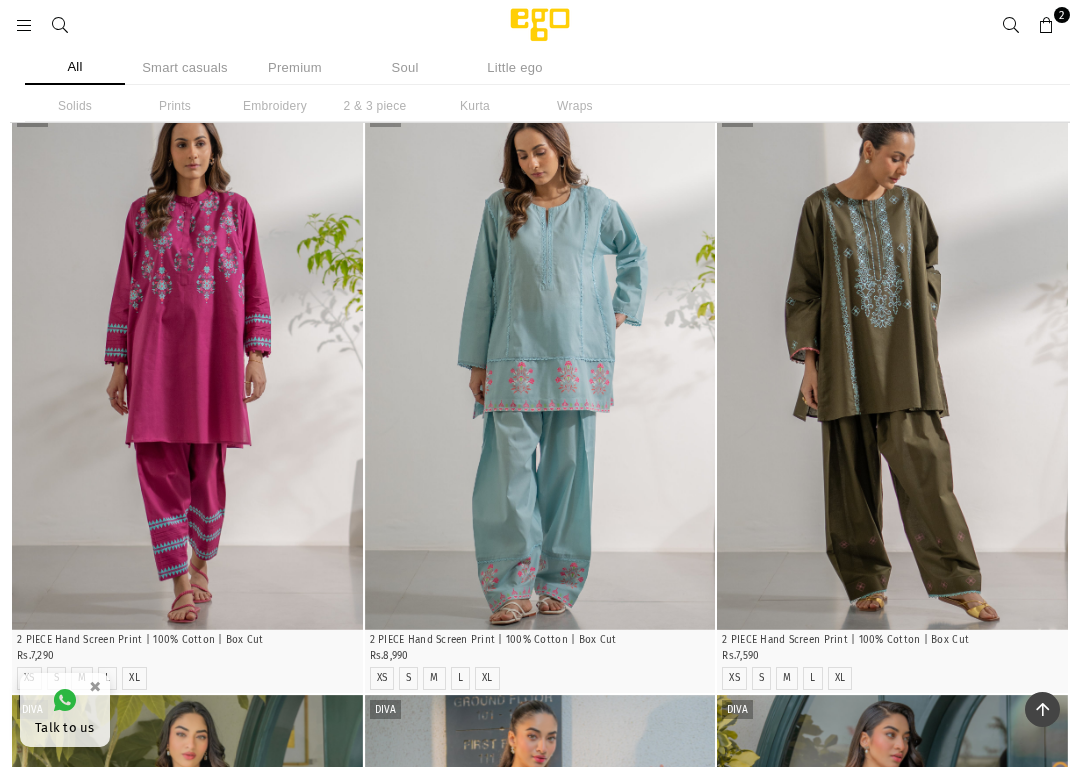 click on "2" at bounding box center (1047, 25) 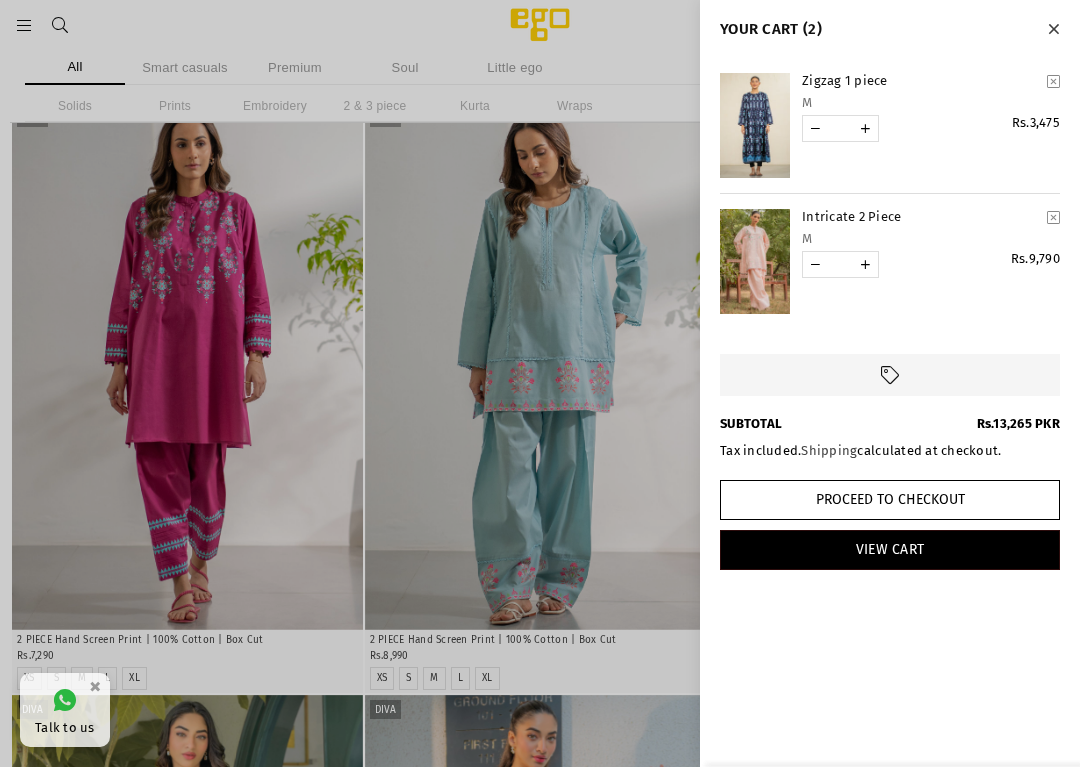 click at bounding box center [540, 383] 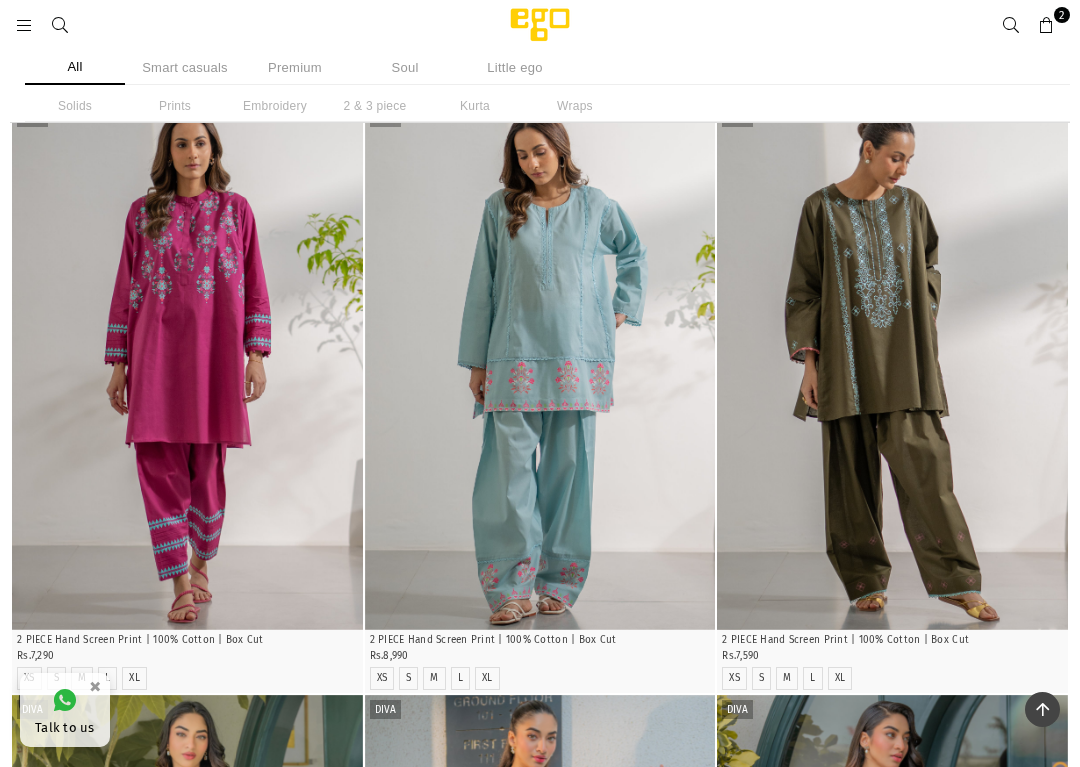 click at bounding box center (540, 366) 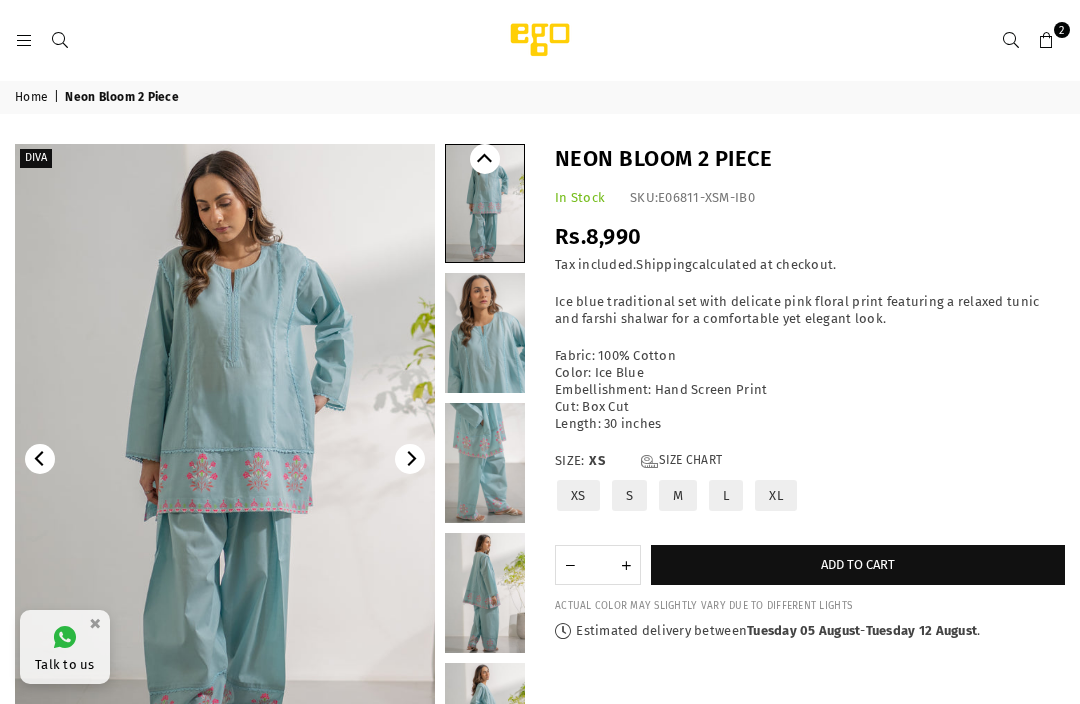 scroll, scrollTop: 0, scrollLeft: 0, axis: both 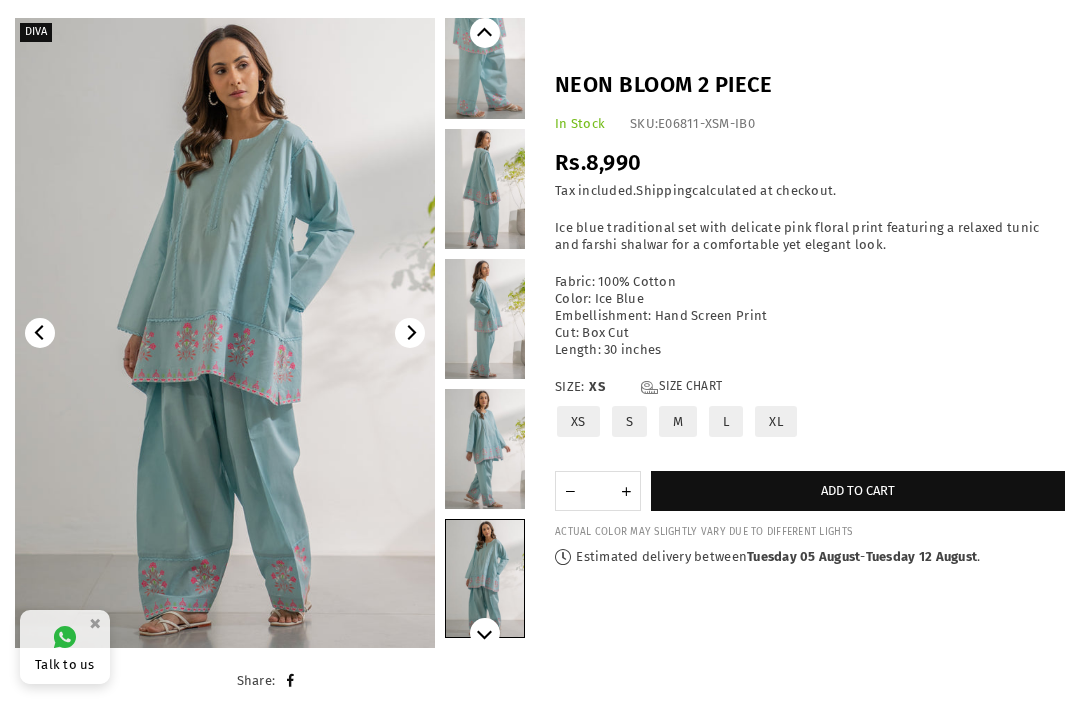 click on "XL" at bounding box center [776, 421] 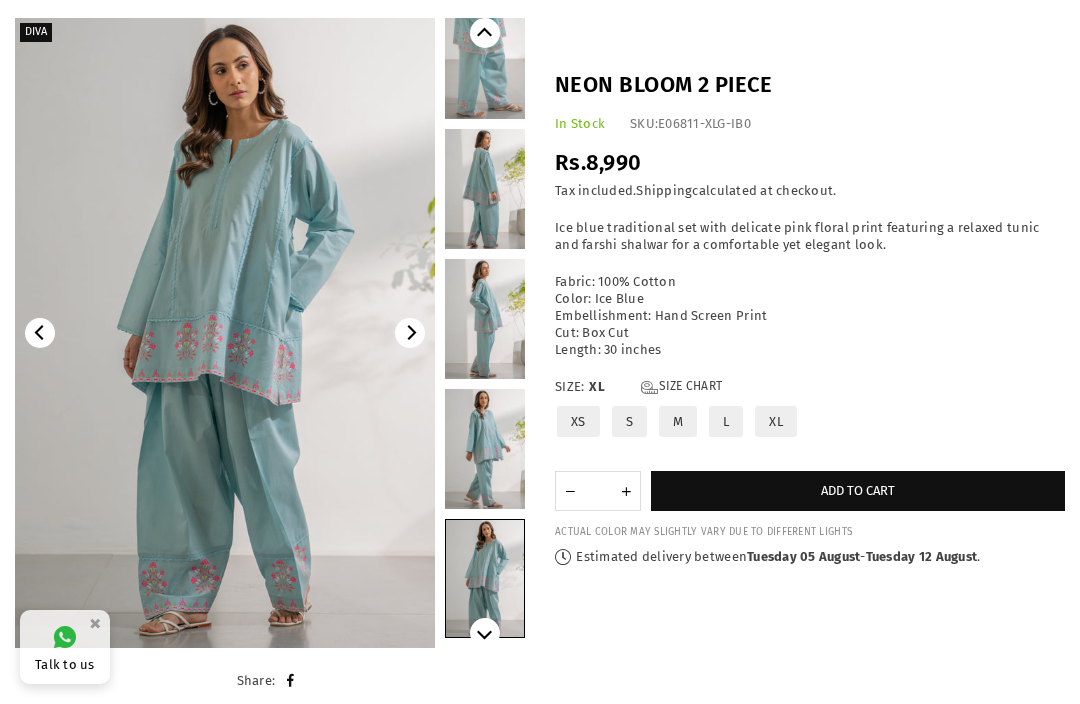 click on "Add to cart" at bounding box center (858, 490) 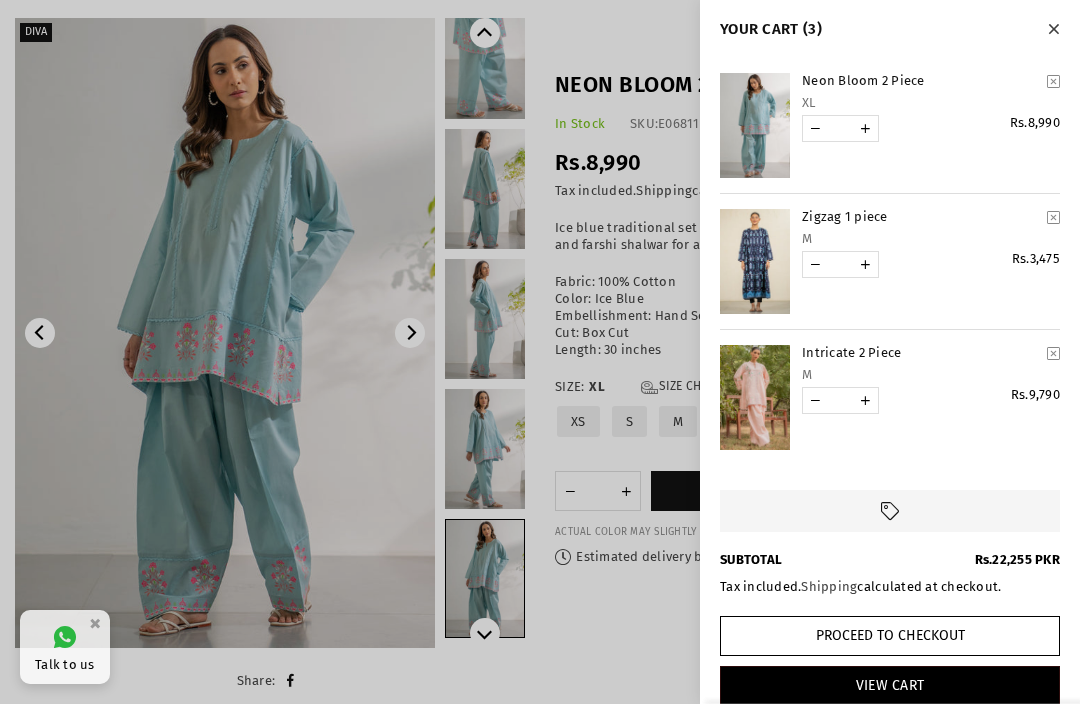 click on "Proceed to Checkout" at bounding box center (890, 636) 